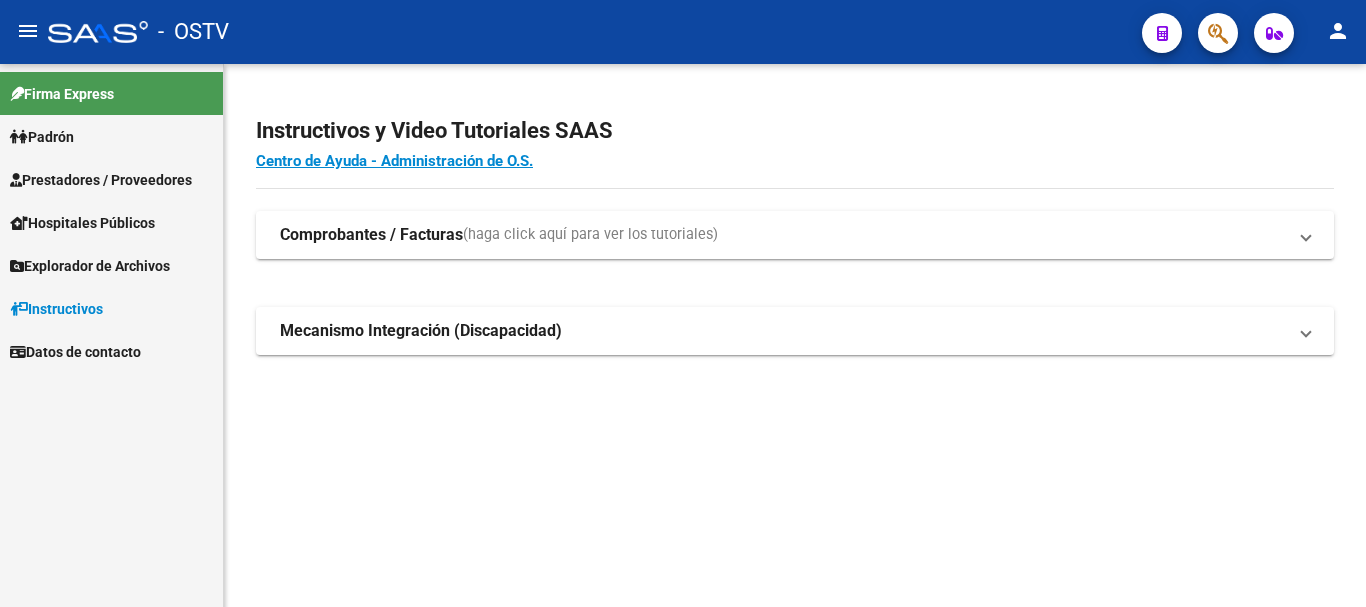 scroll, scrollTop: 0, scrollLeft: 0, axis: both 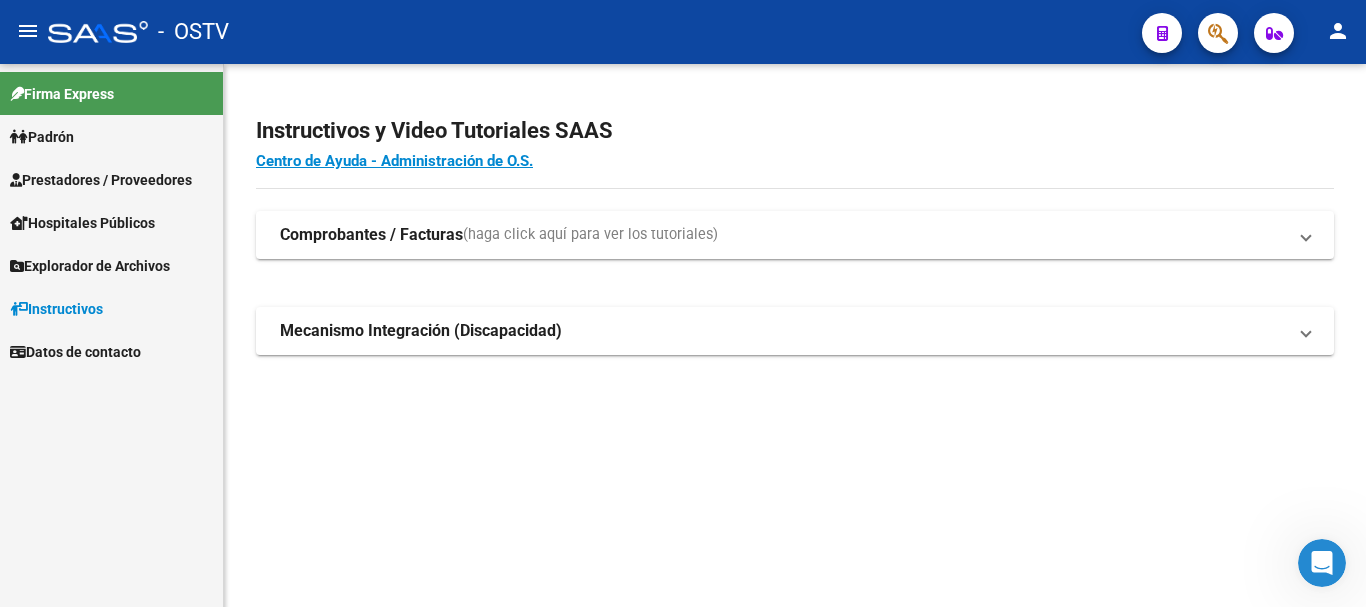 click on "Prestadores / Proveedores" at bounding box center [101, 180] 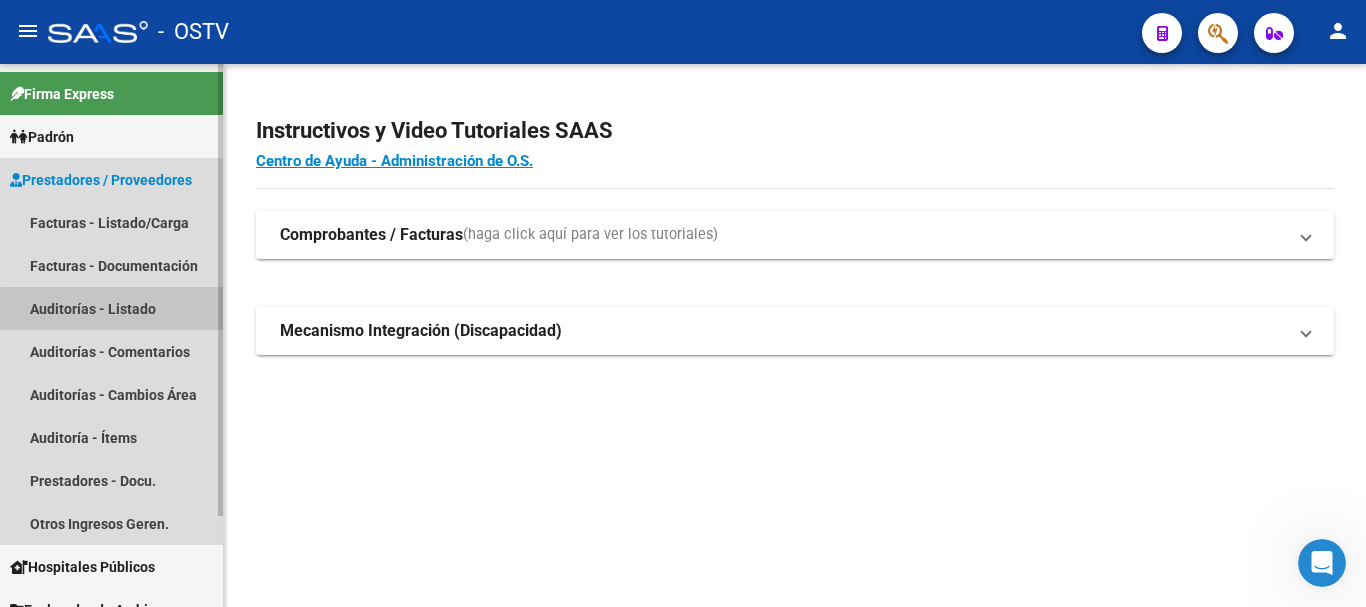 click on "Auditorías - Listado" at bounding box center (111, 308) 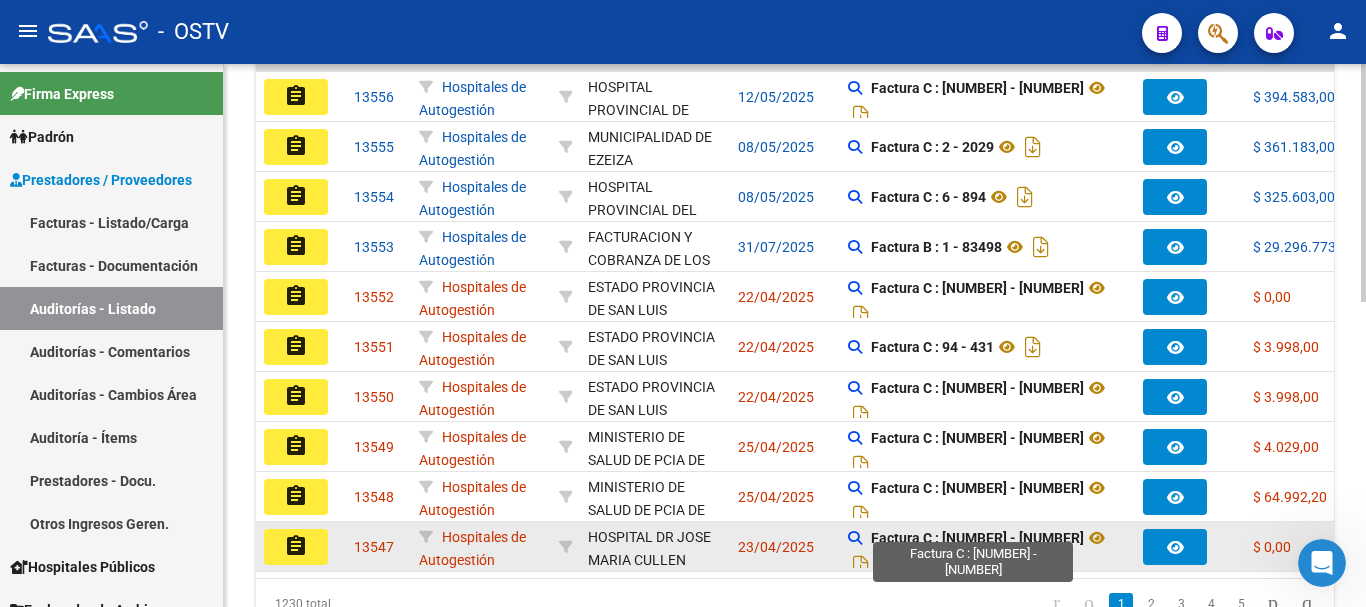 scroll, scrollTop: 600, scrollLeft: 0, axis: vertical 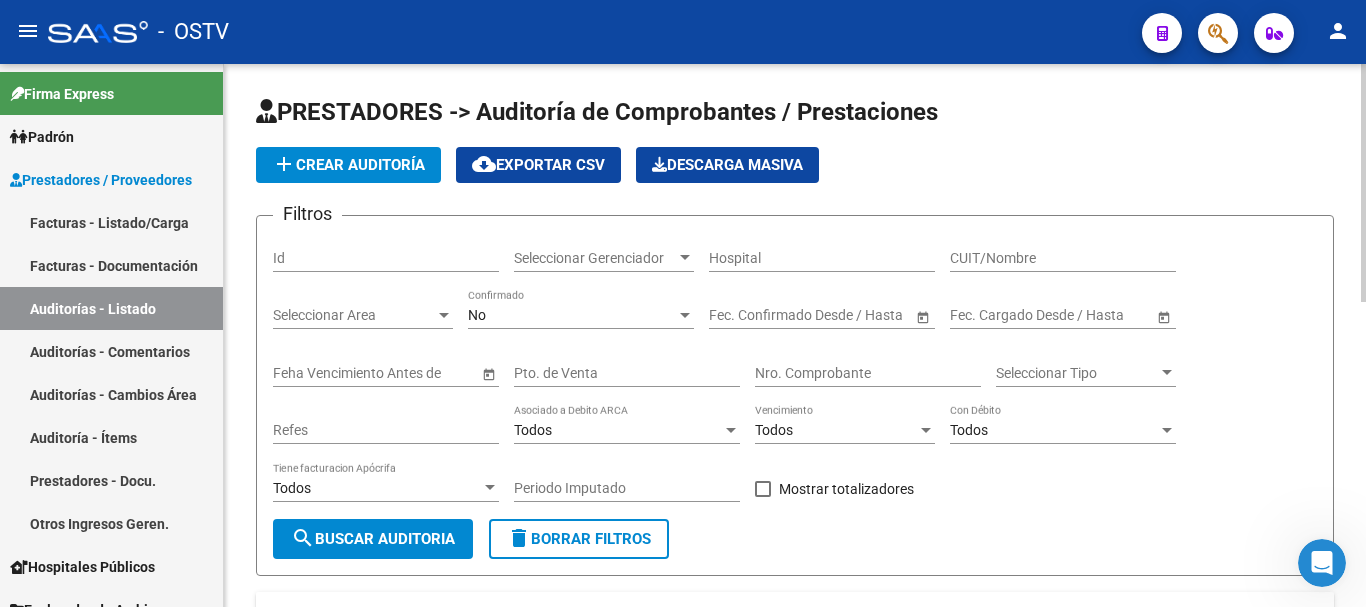 click on "add  Crear Auditoría" 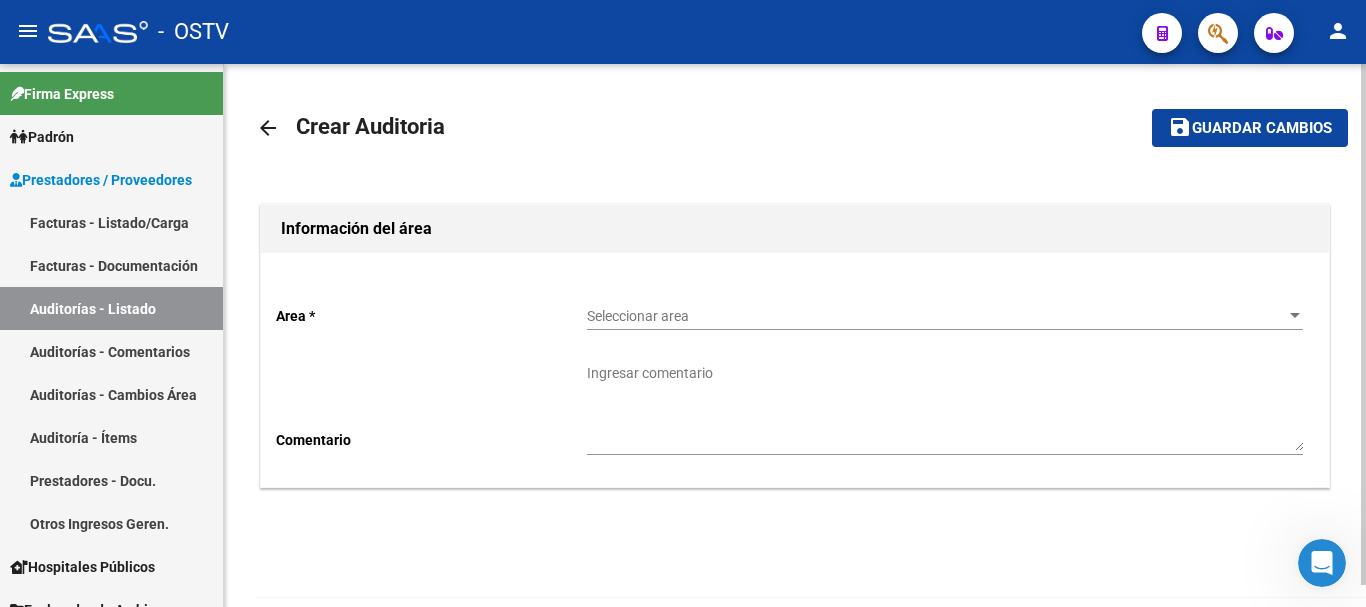 click on "Ingresar comentario" at bounding box center (945, 407) 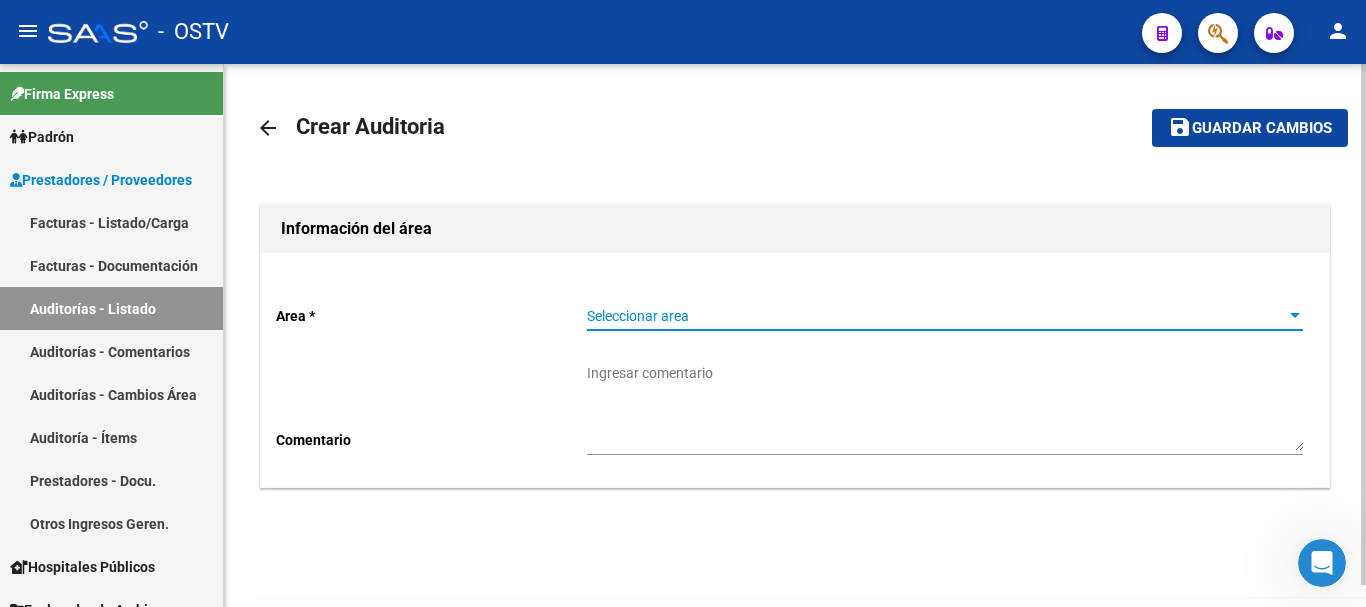 click on "Seleccionar area" at bounding box center (936, 316) 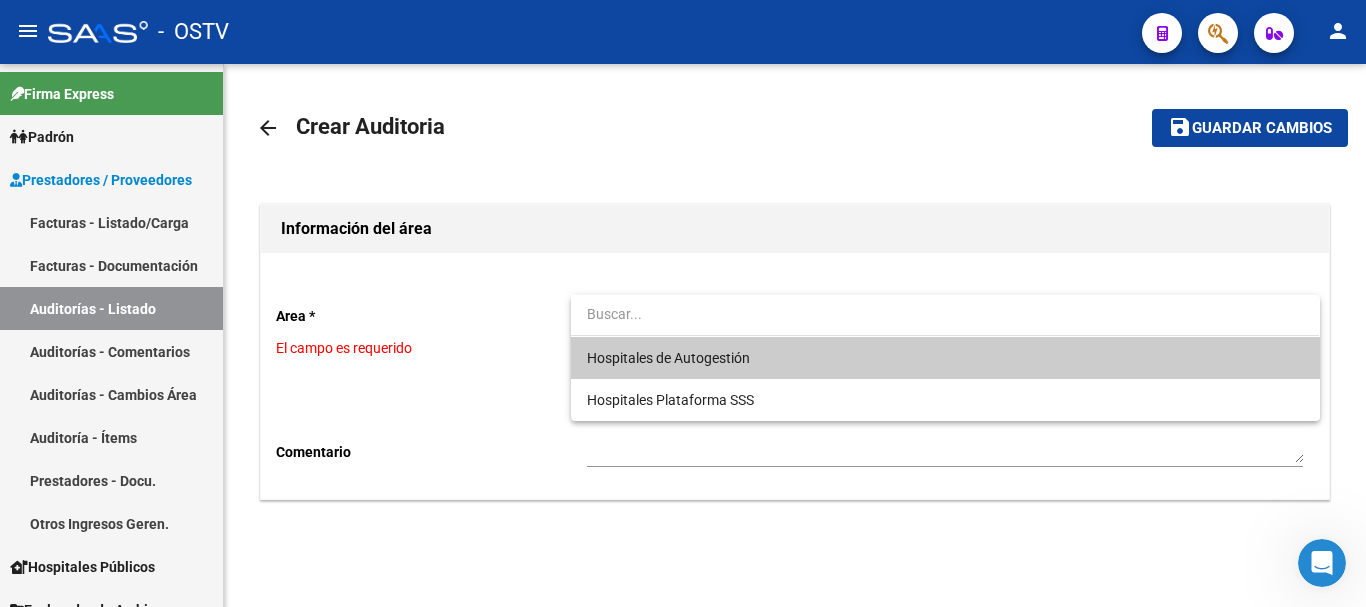 click on "Hospitales de Autogestión" at bounding box center [945, 358] 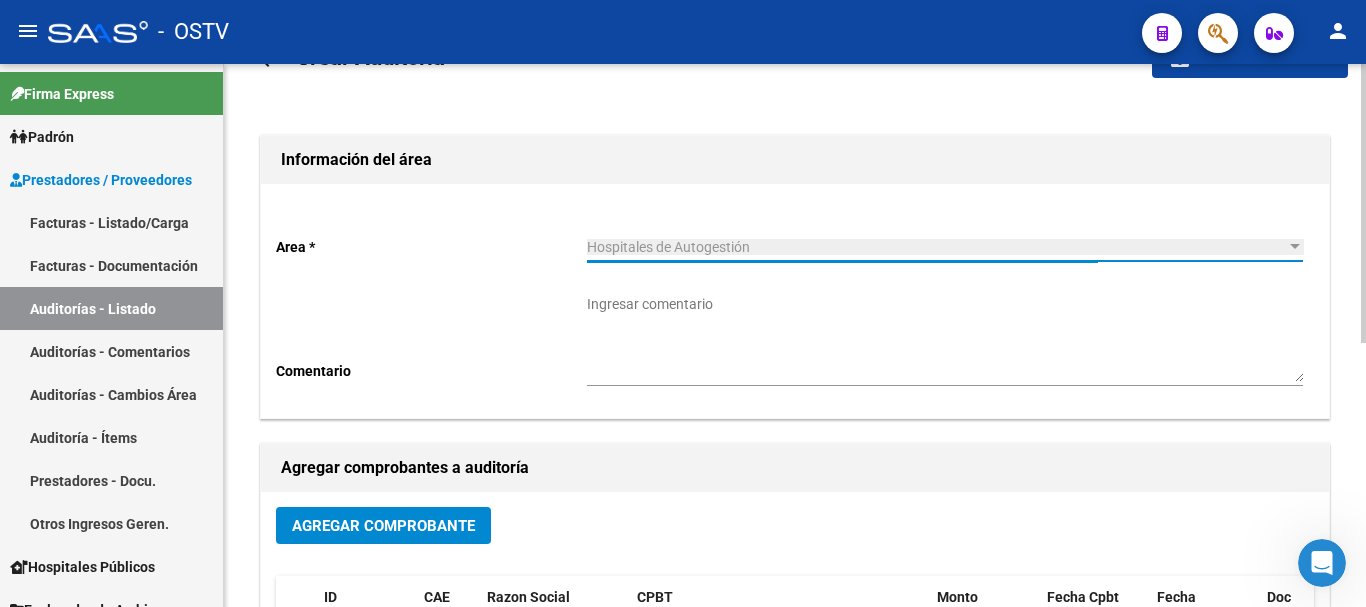 scroll, scrollTop: 100, scrollLeft: 0, axis: vertical 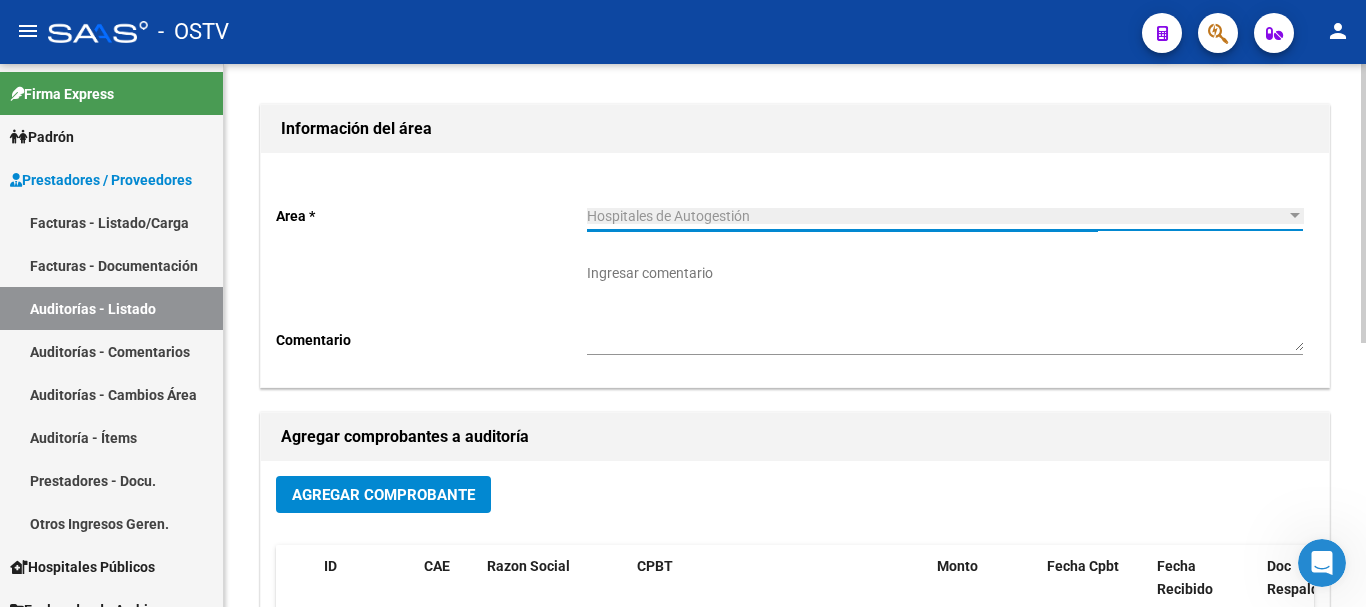 drag, startPoint x: 382, startPoint y: 472, endPoint x: 382, endPoint y: 483, distance: 11 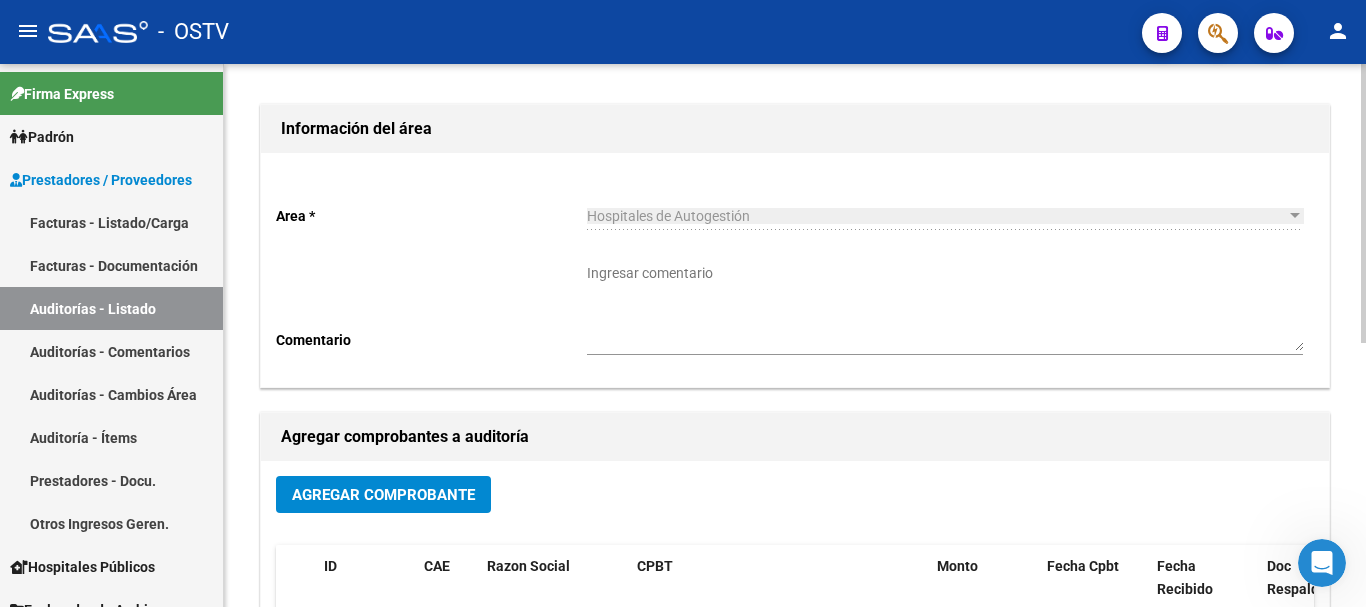 click on "Agregar Comprobante" 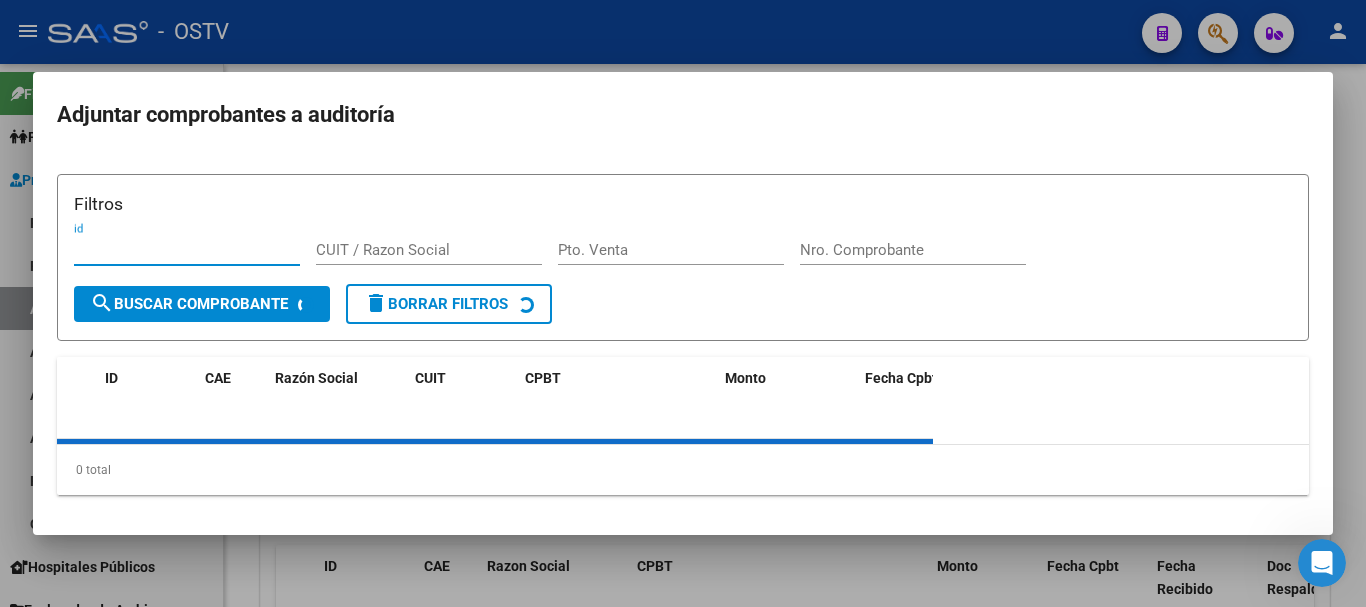 click on "Nro. Comprobante" at bounding box center (913, 259) 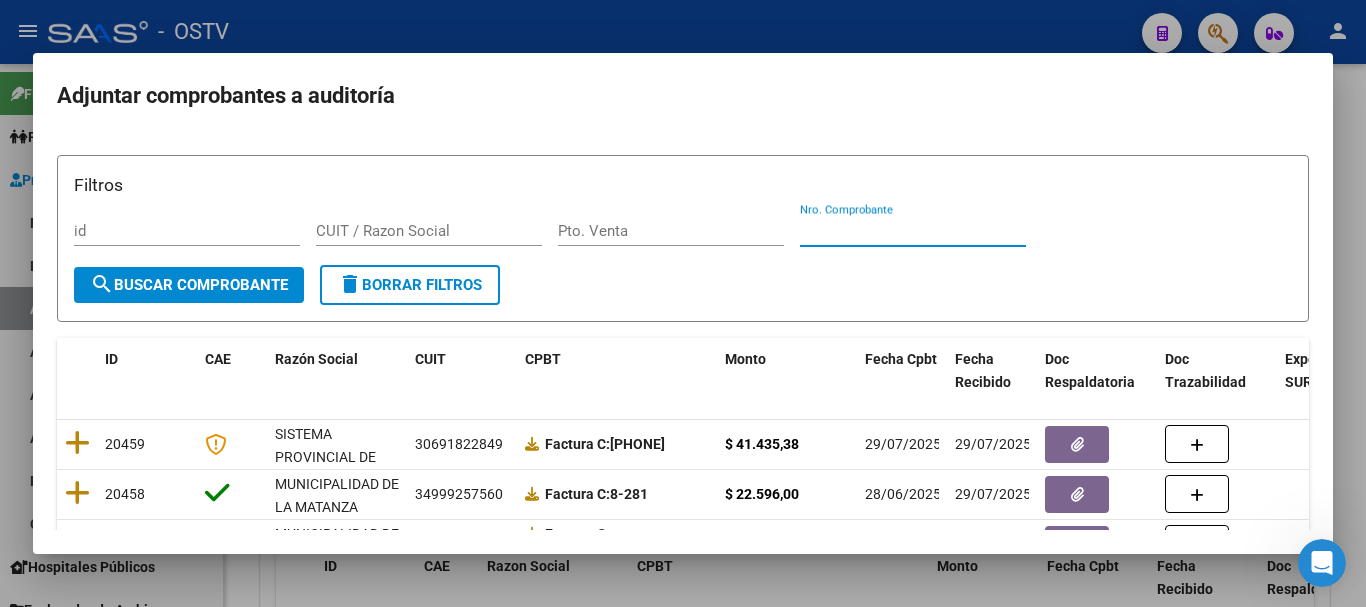 paste on "16545" 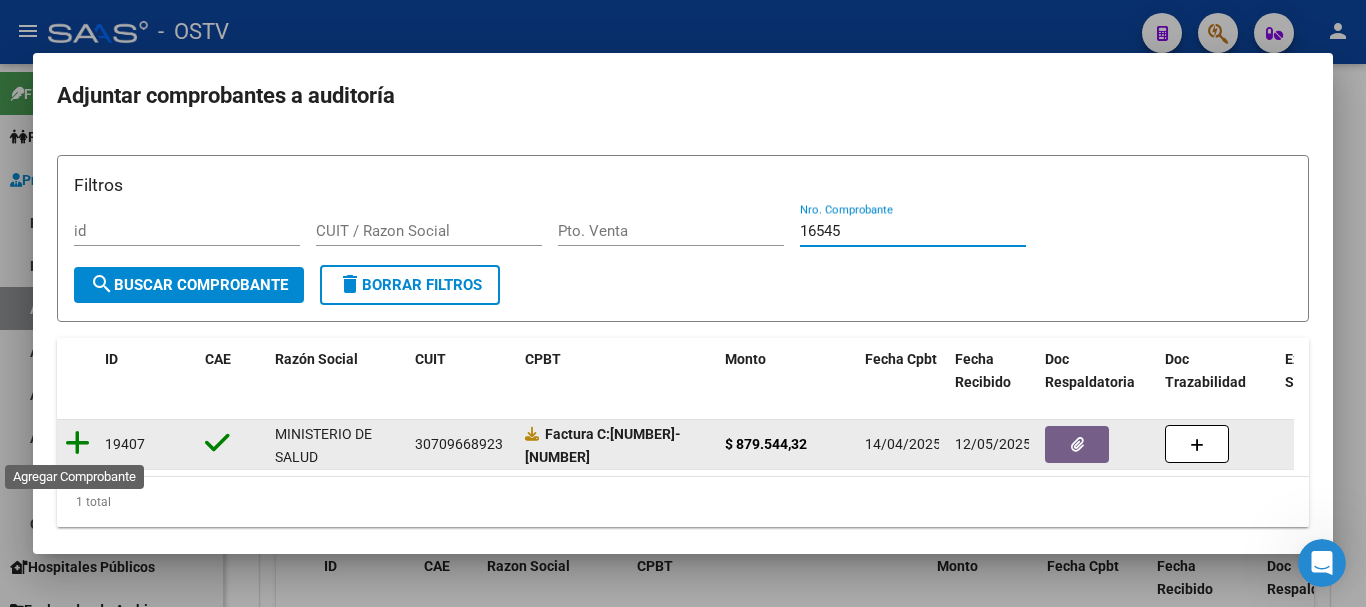 type on "16545" 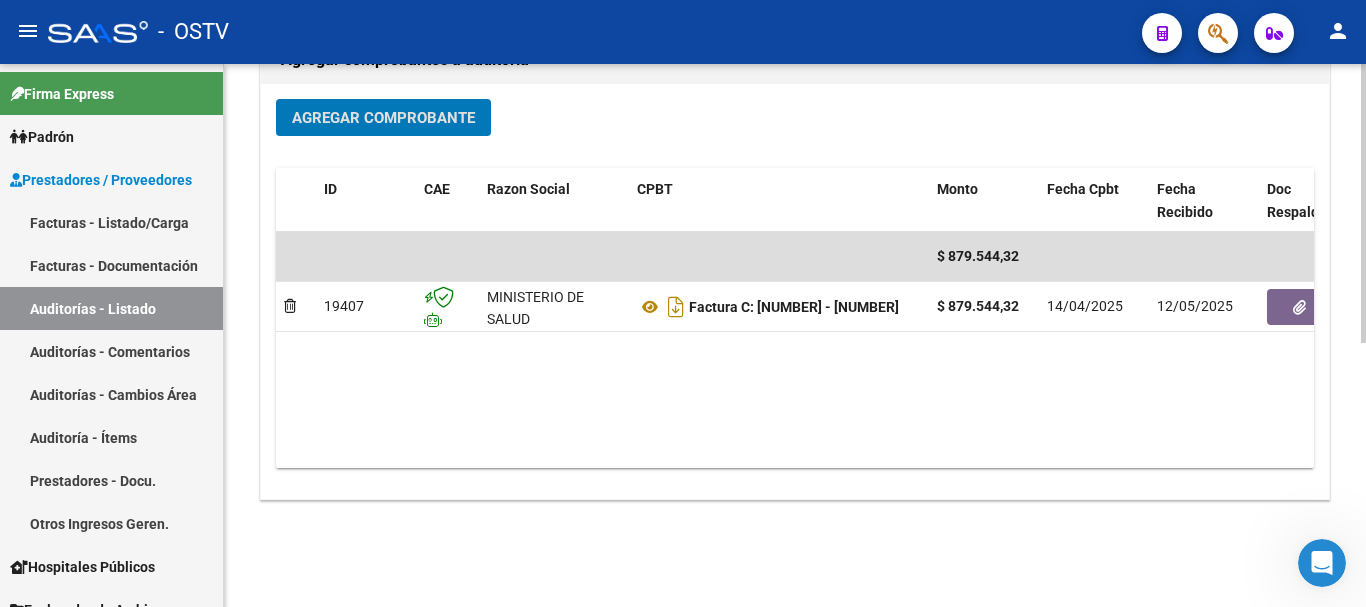 scroll, scrollTop: 512, scrollLeft: 0, axis: vertical 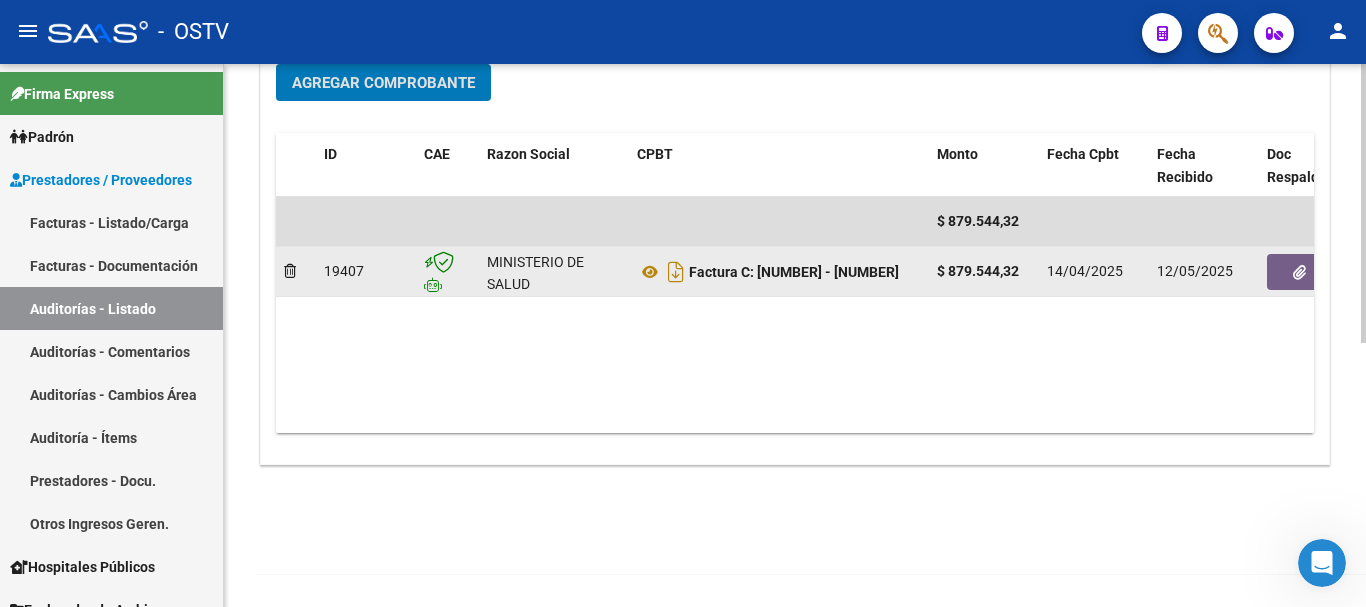 click 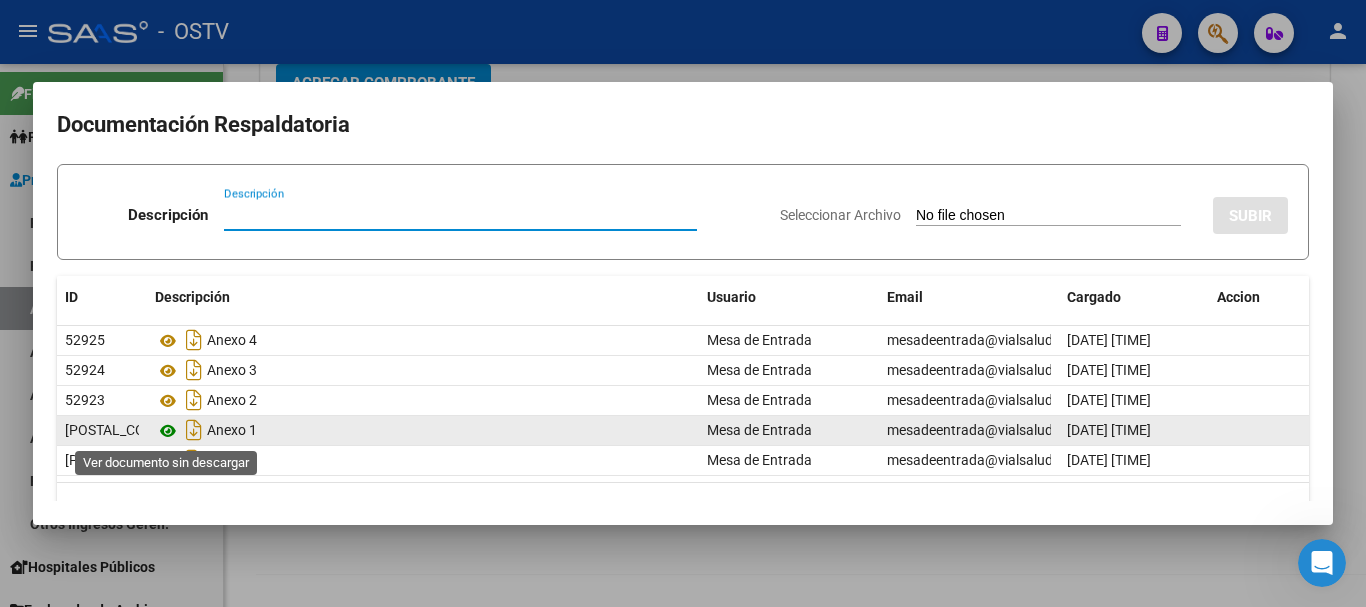 click 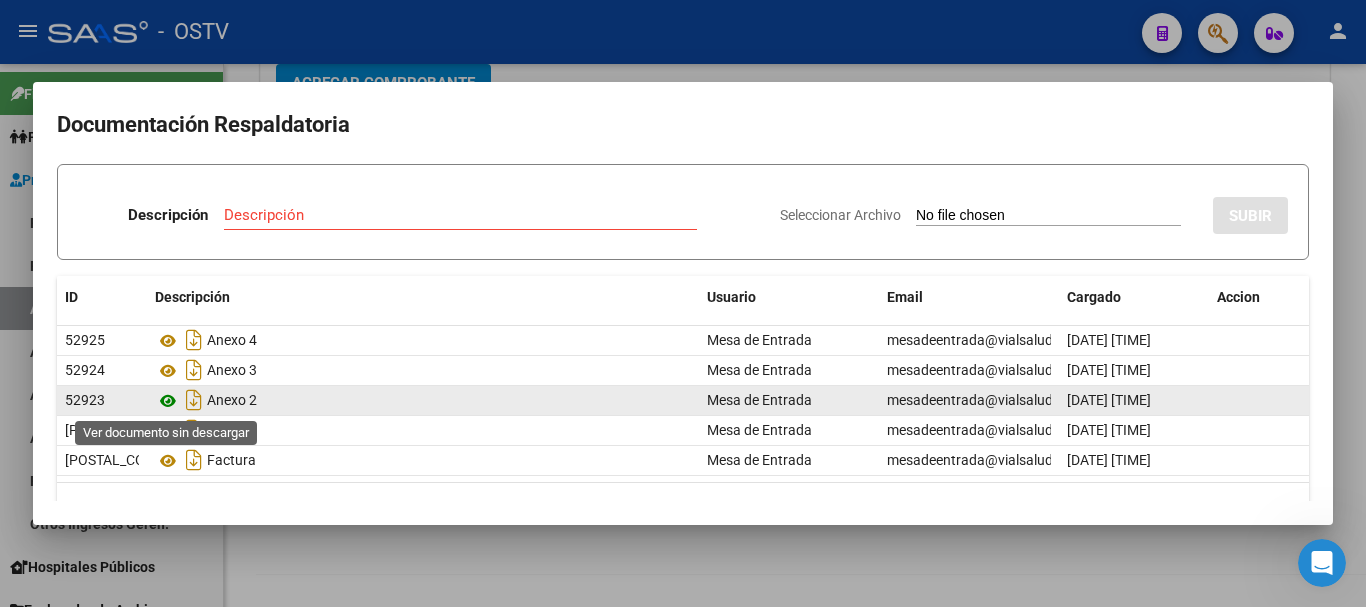 click 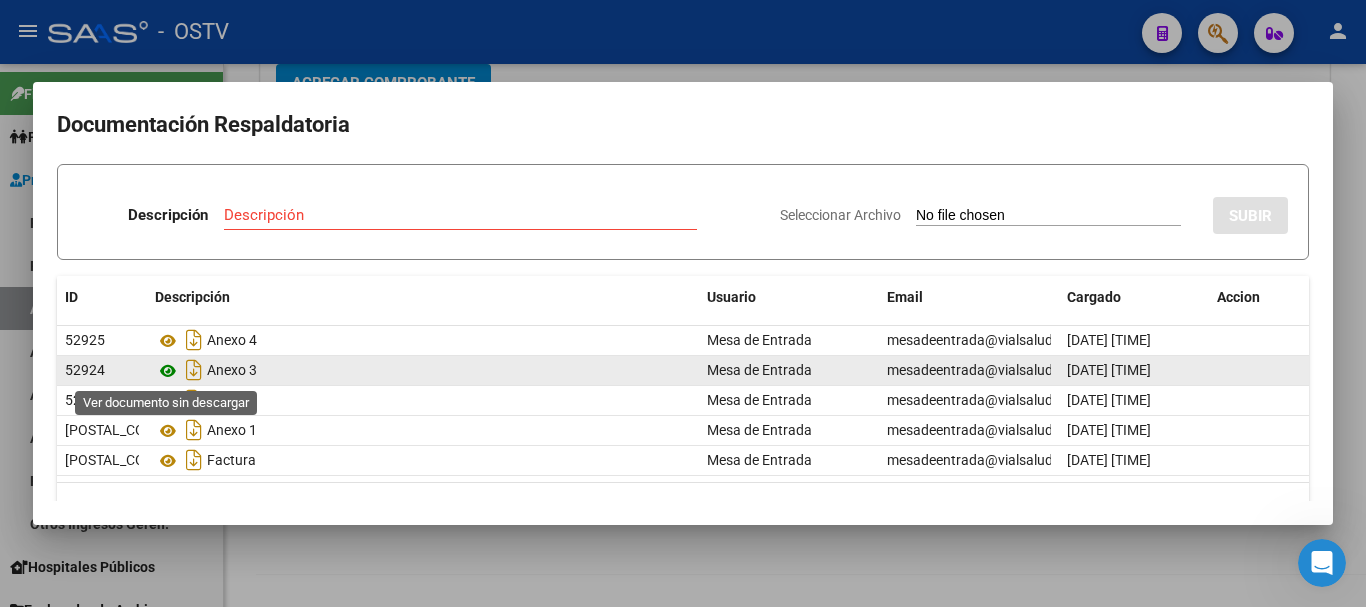 click 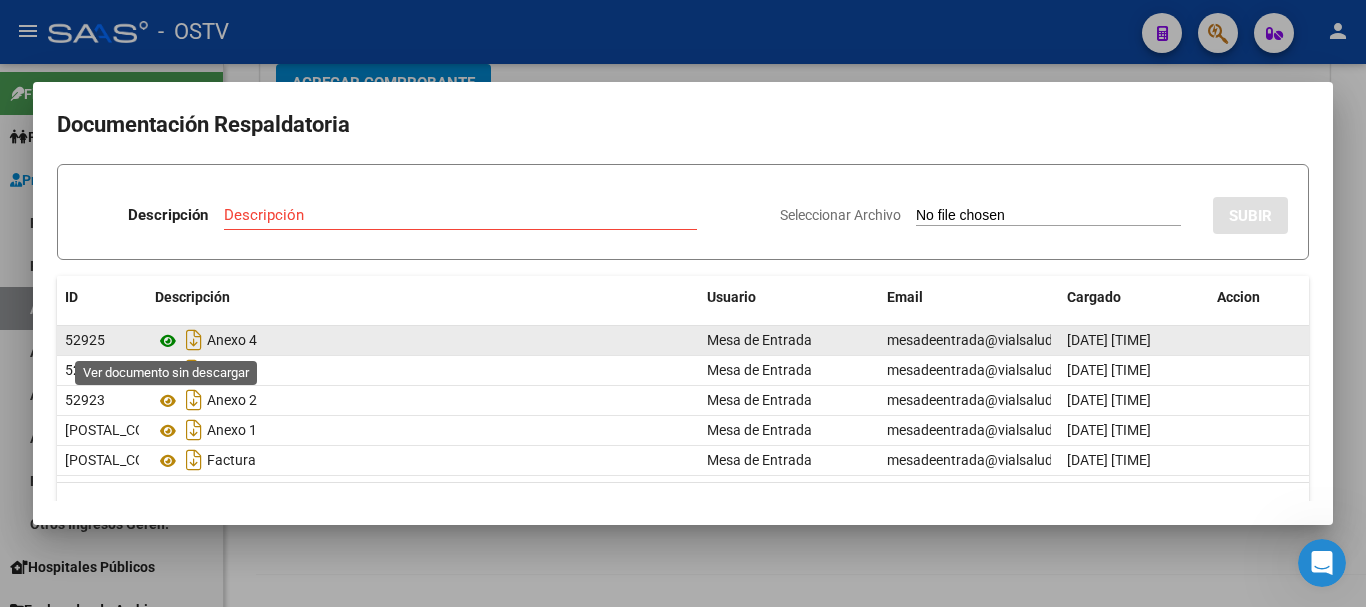 click 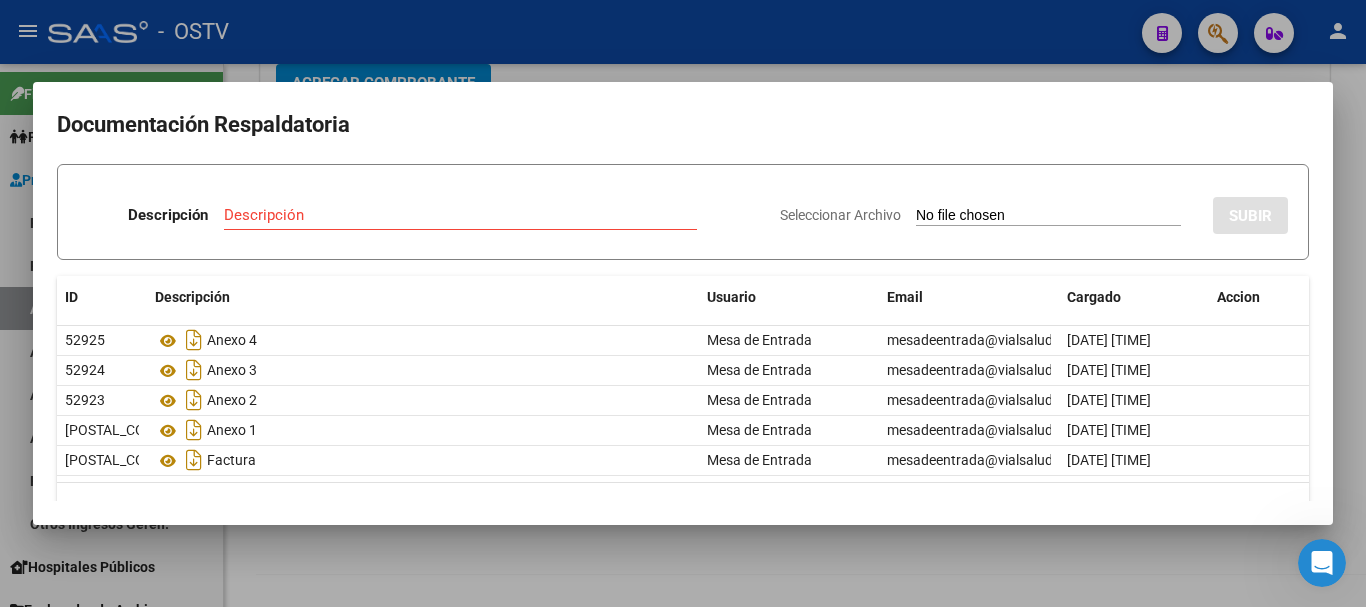 click at bounding box center [683, 303] 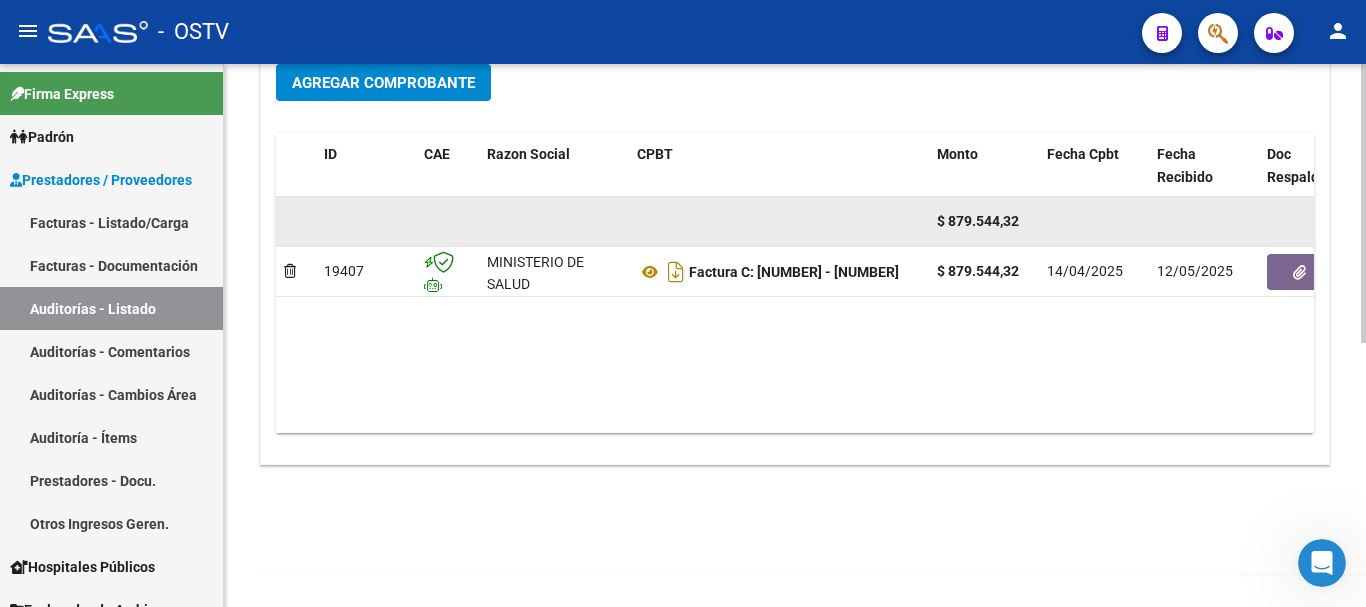 scroll, scrollTop: 0, scrollLeft: 0, axis: both 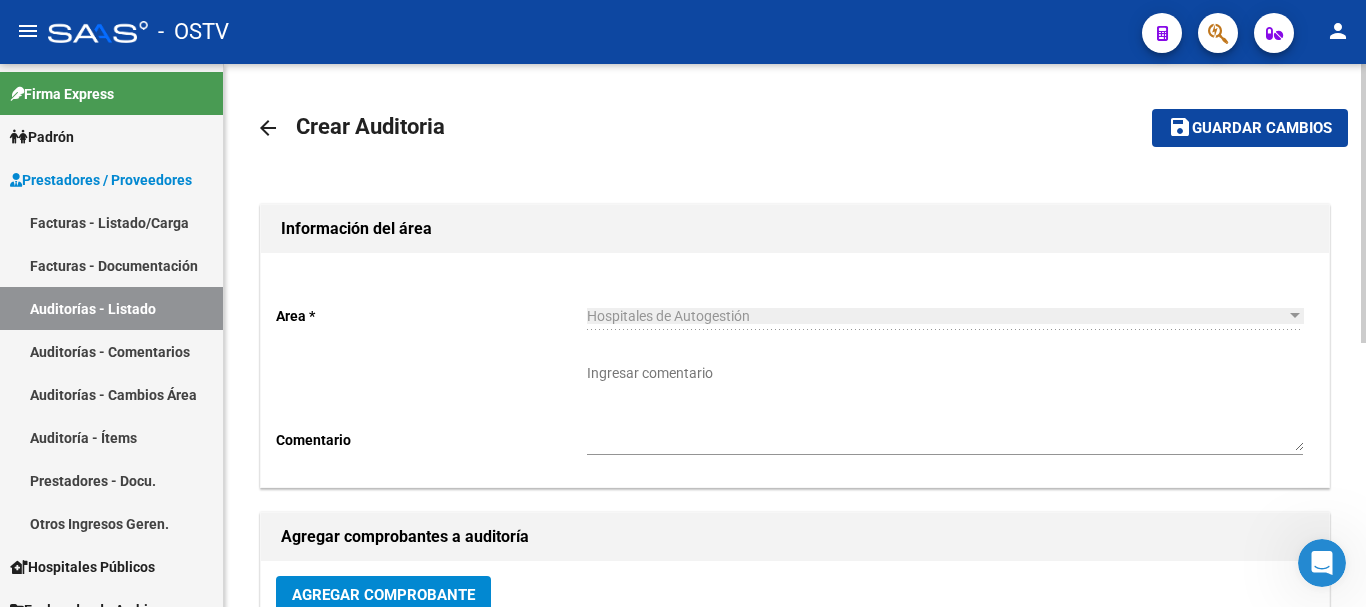 click on "save Guardar cambios" 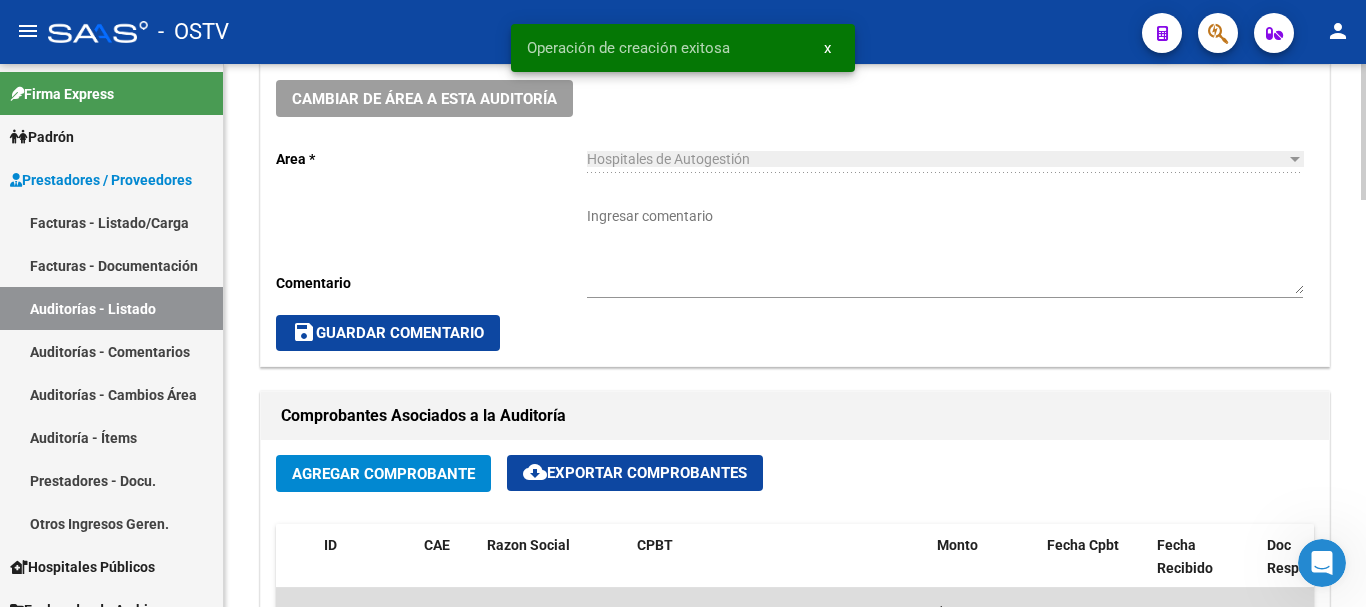 scroll, scrollTop: 800, scrollLeft: 0, axis: vertical 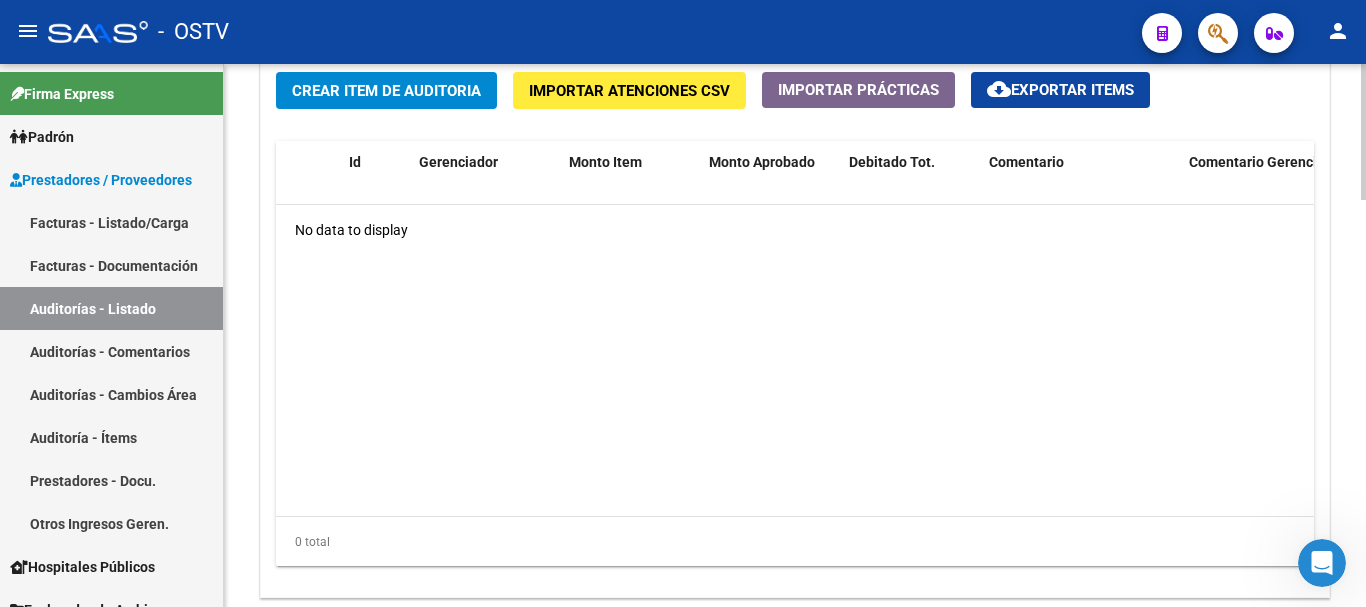 click on "Crear Item de Auditoria Importar Atenciones CSV  Importar Prácticas
cloud_download  Exportar Items  Id Gerenciador Monto Item Monto Aprobado Debitado Tot. Comentario Comentario Gerenciador Descripción Afiliado Estado CUIL Documento Nombre Completo Fec. Prestación Atencion Tipo Nomenclador Código Nomenclador Nombre Usuario Creado Area Creado Area Modificado No data to display  0 total   1" 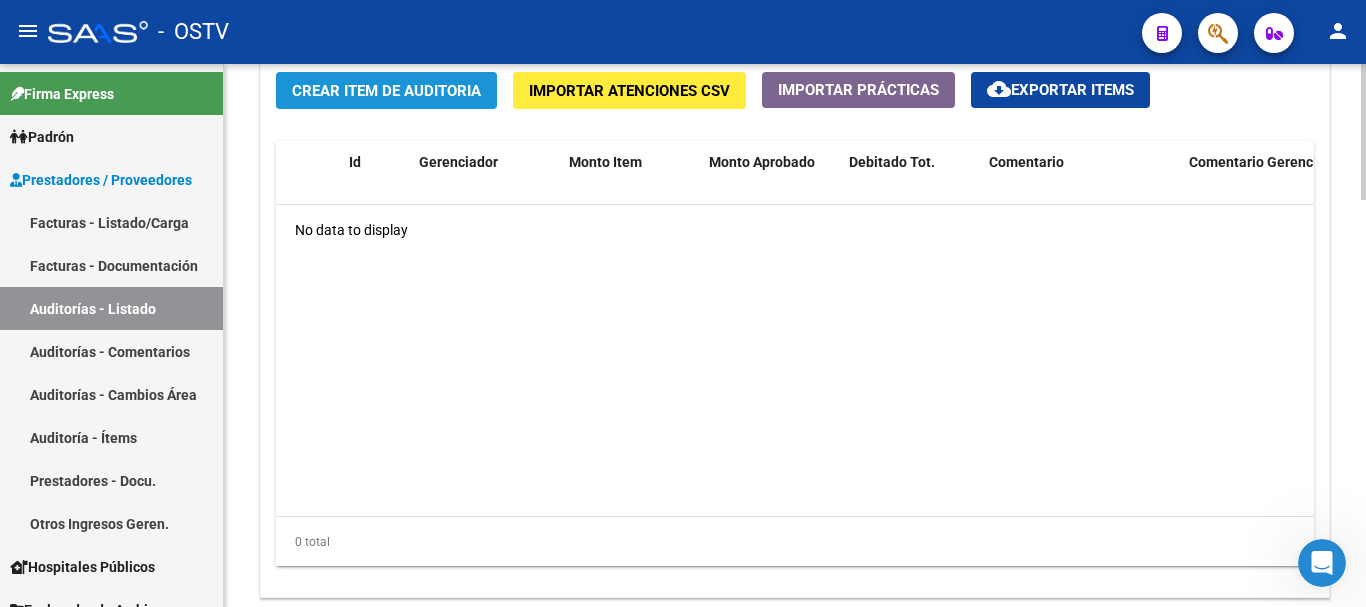 click on "Crear Item de Auditoria" 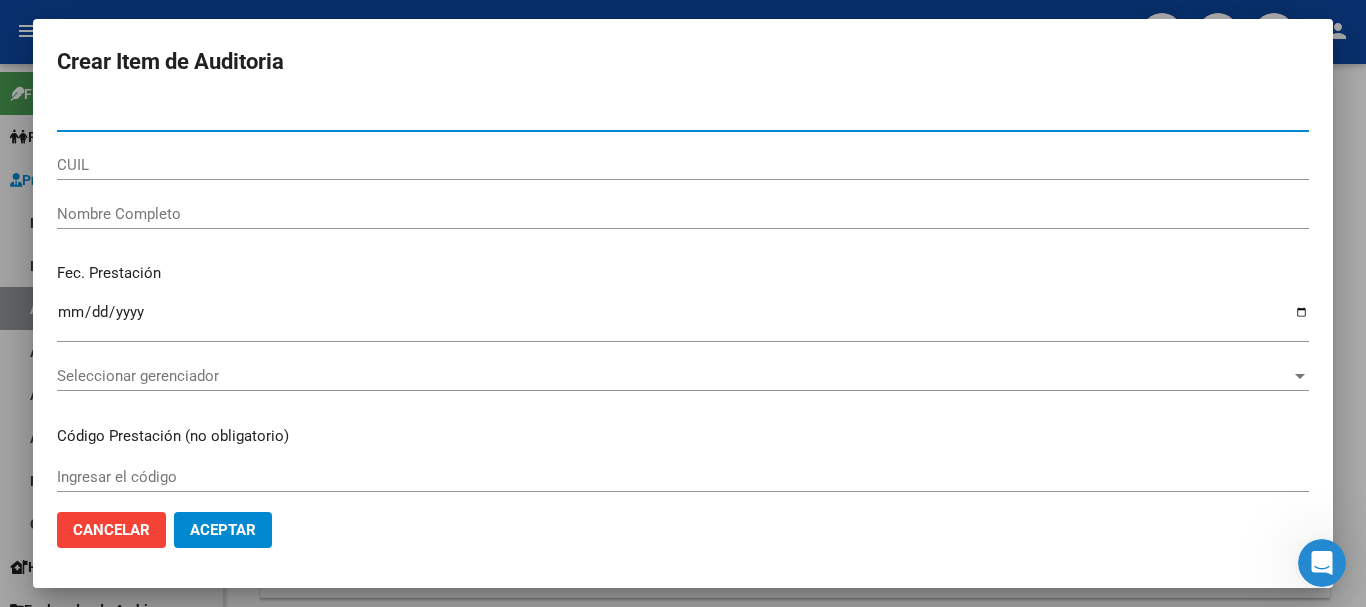 paste on "[NUMBER]" 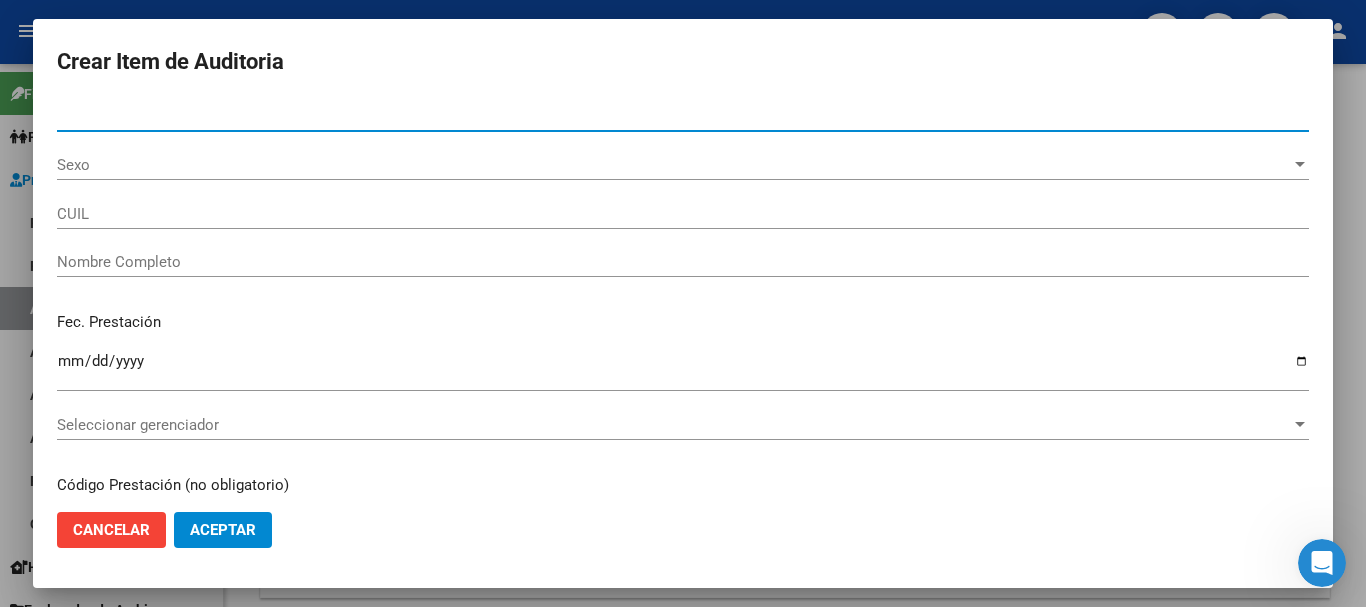 type on "[NUMBER]" 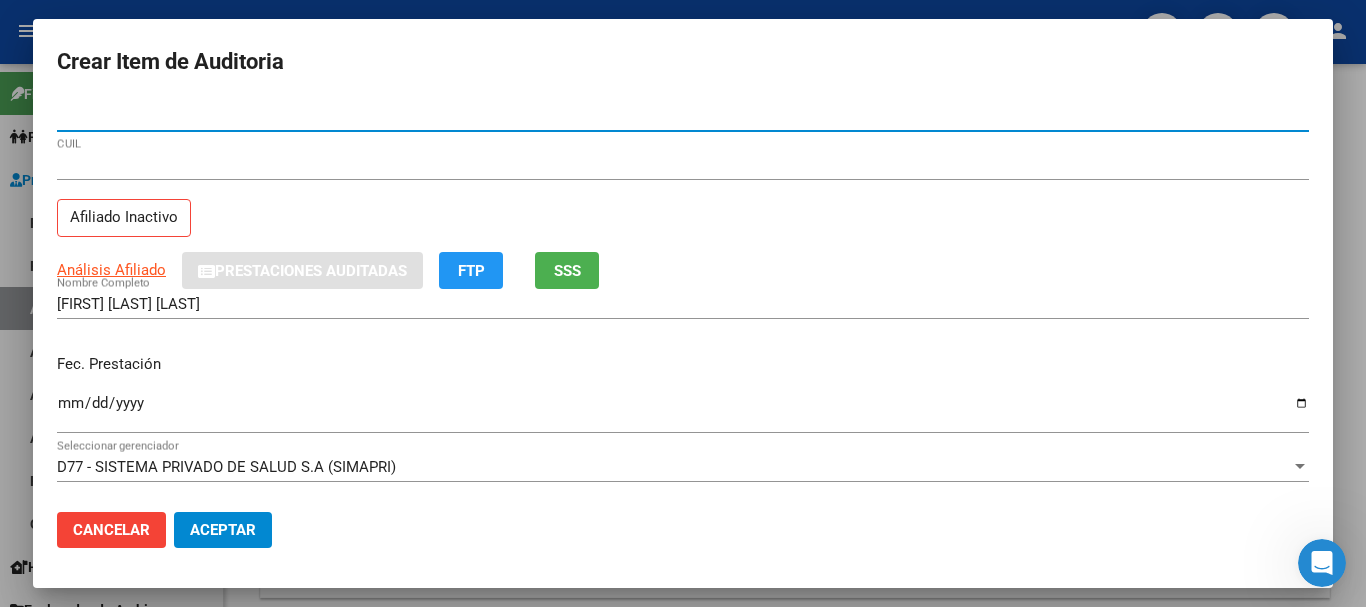 type on "[NUMBER]" 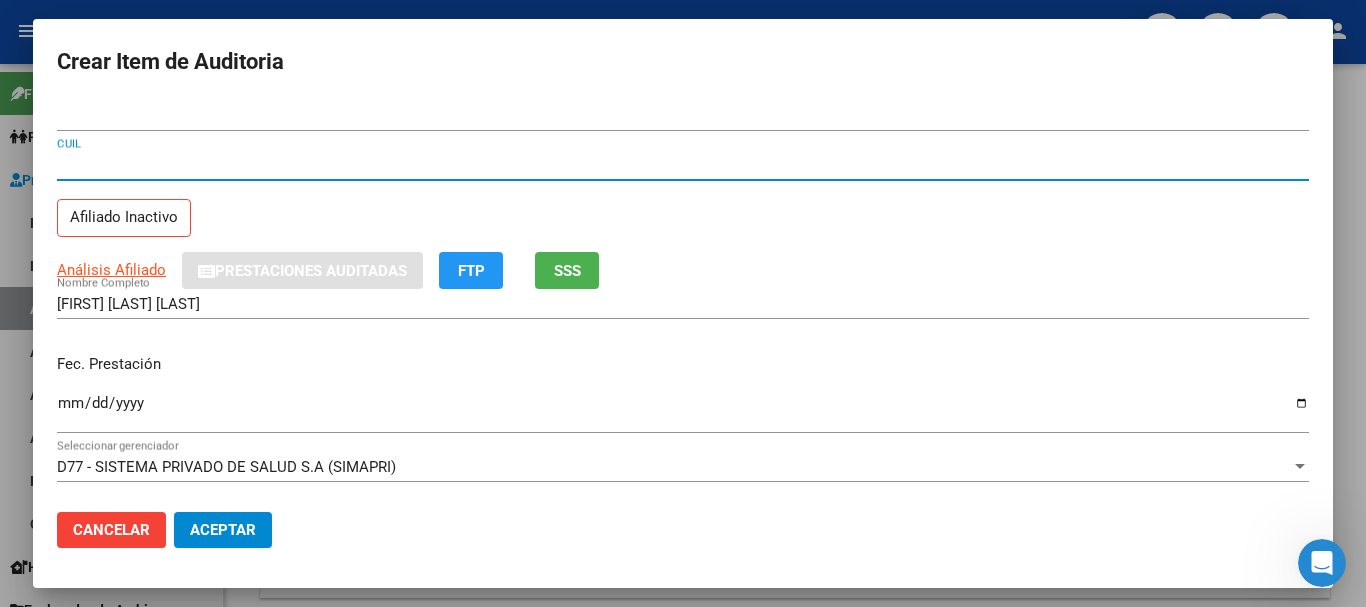 type 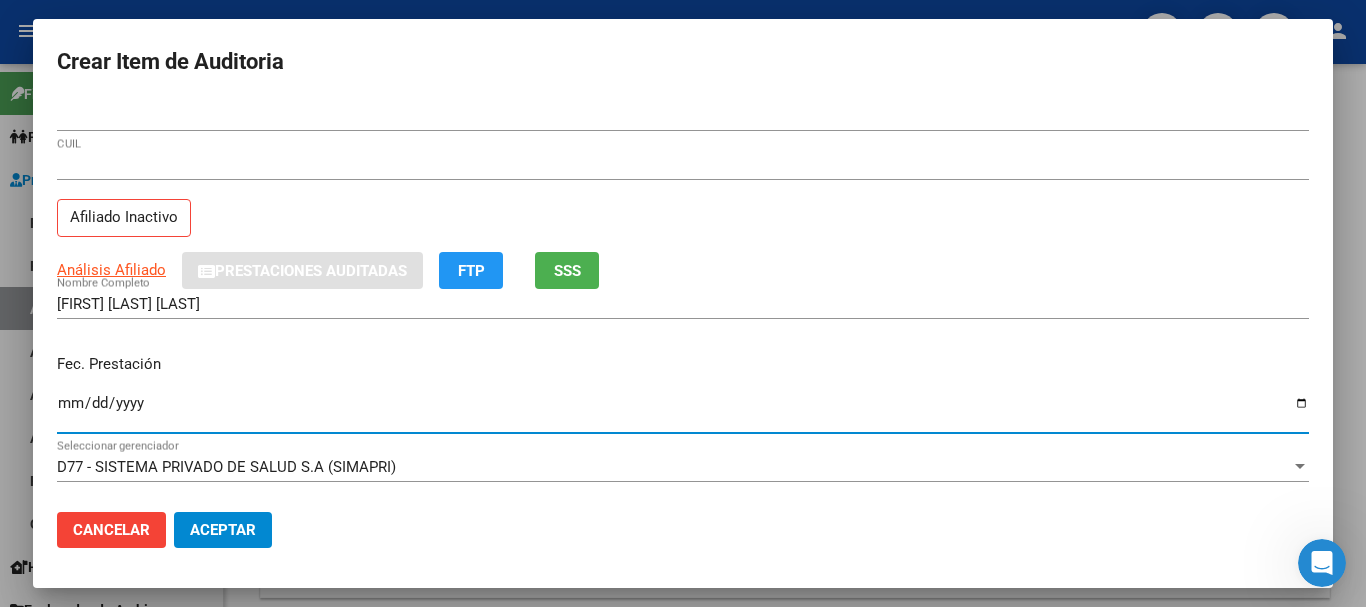 type on "[DATE]" 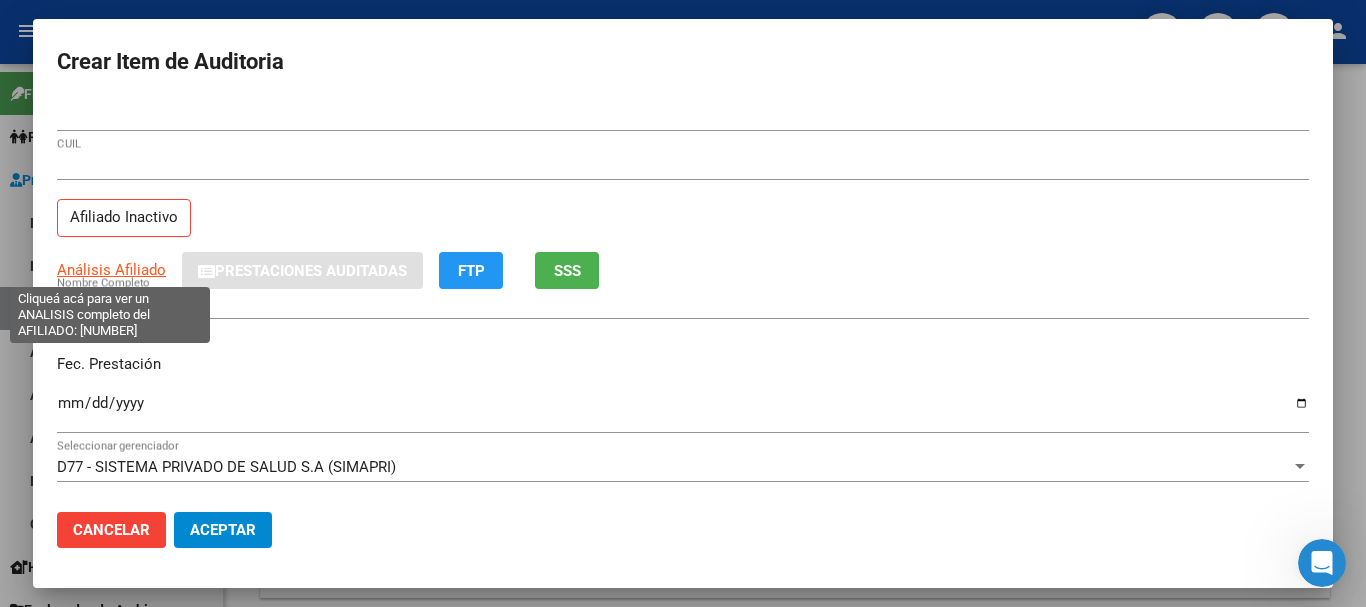 click on "Análisis Afiliado" at bounding box center (111, 270) 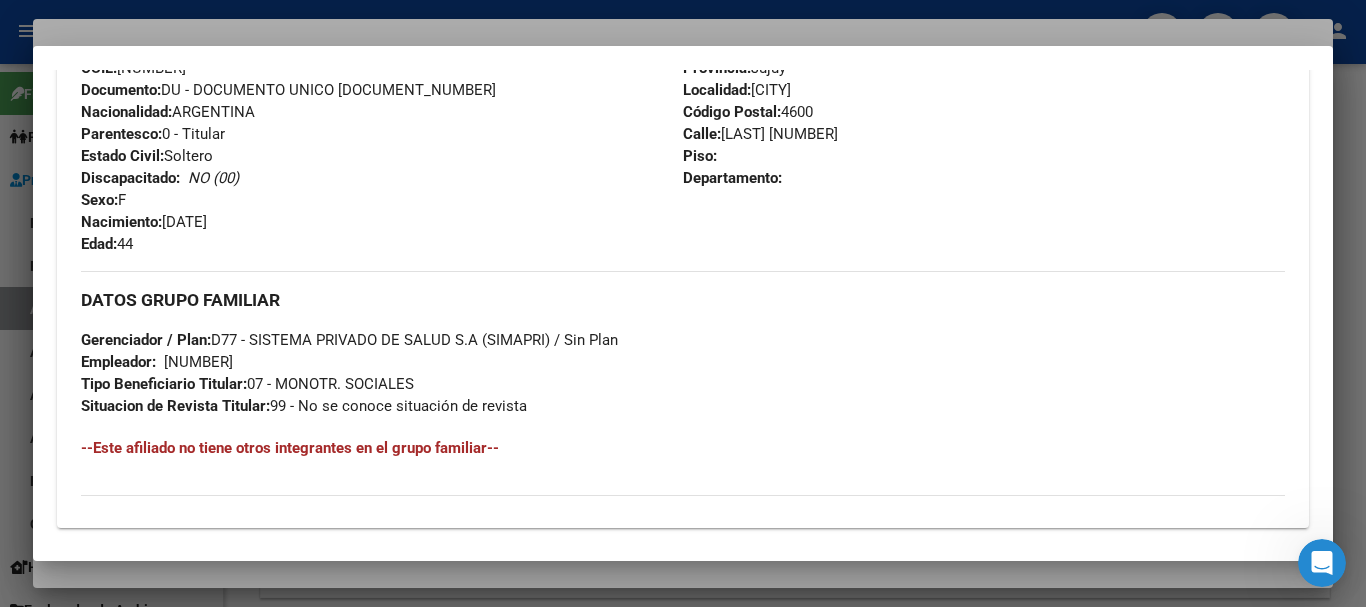 scroll, scrollTop: 1053, scrollLeft: 0, axis: vertical 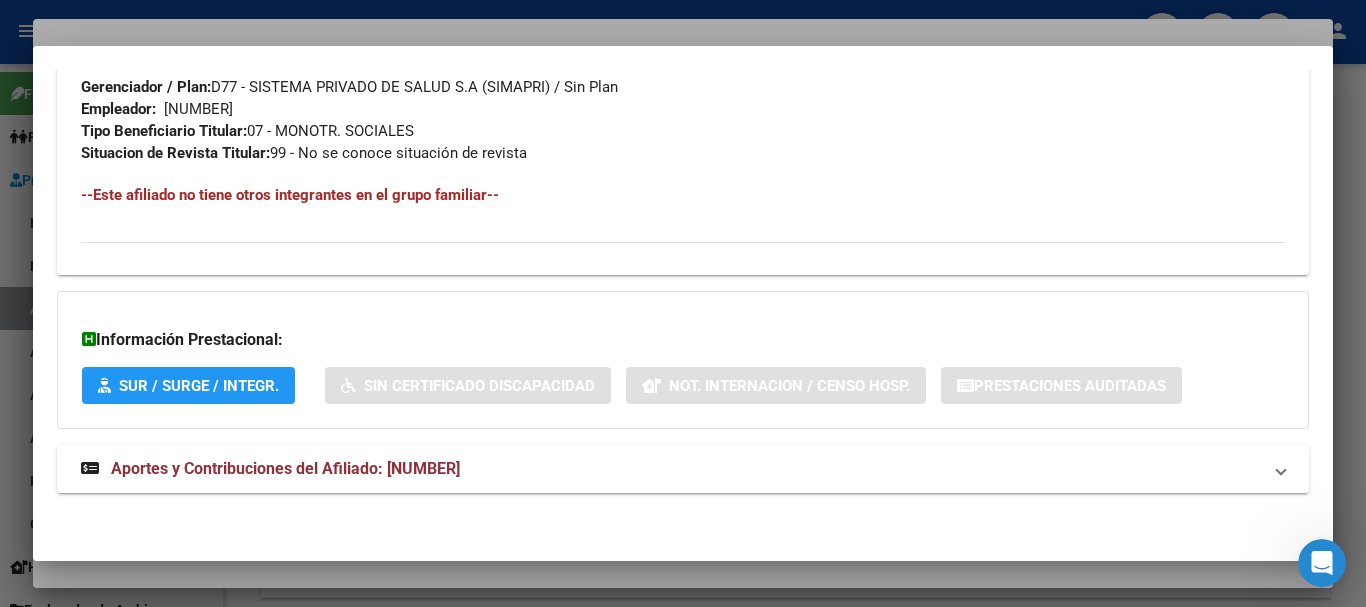 click on "Aportes y Contribuciones del Afiliado: [NUMBER]" at bounding box center (285, 468) 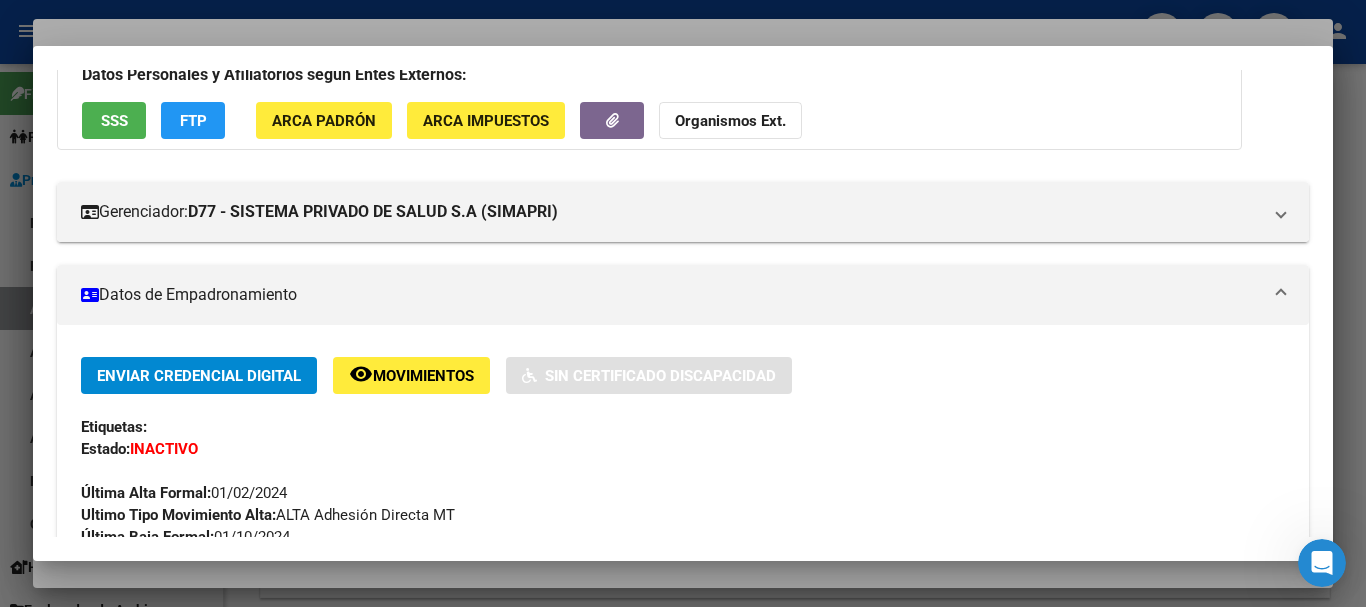 scroll, scrollTop: 0, scrollLeft: 0, axis: both 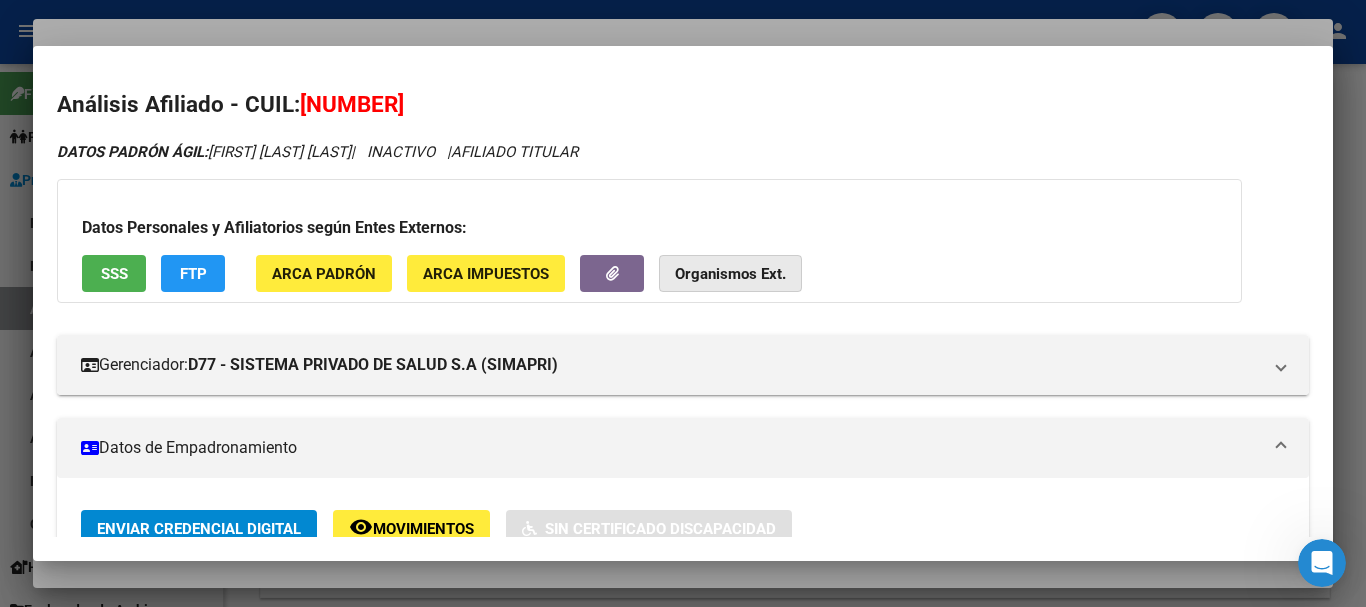 click on "Organismos Ext." 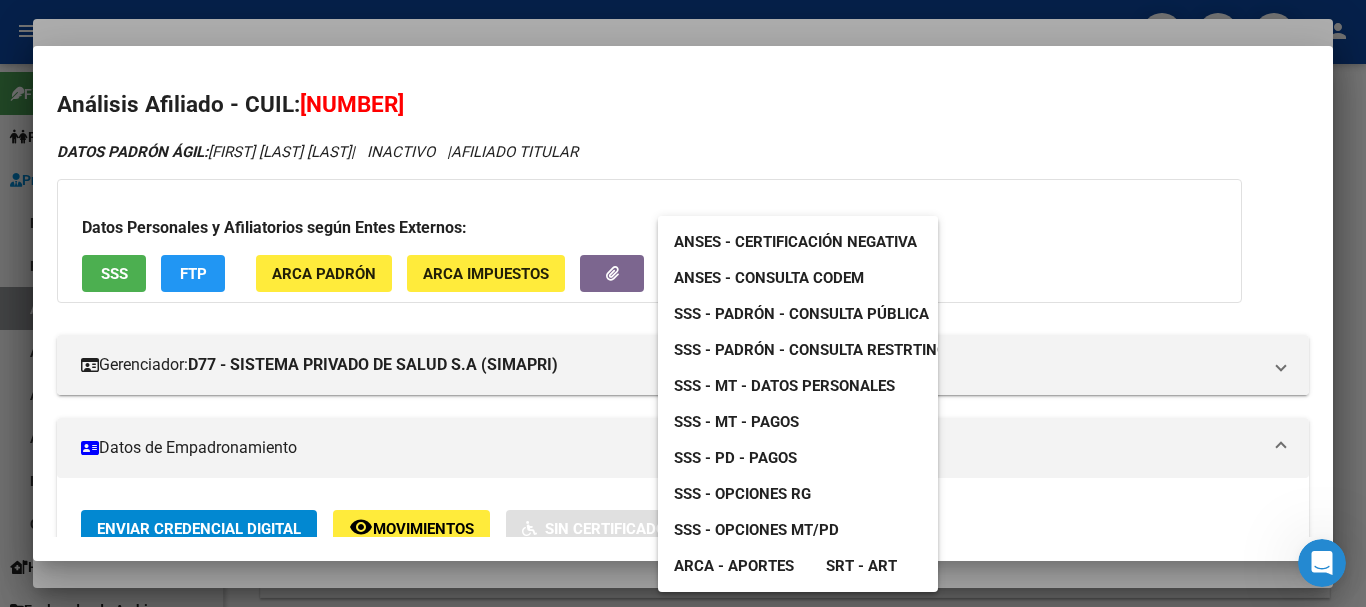 click on "SSS - MT - Datos Personales" at bounding box center [784, 386] 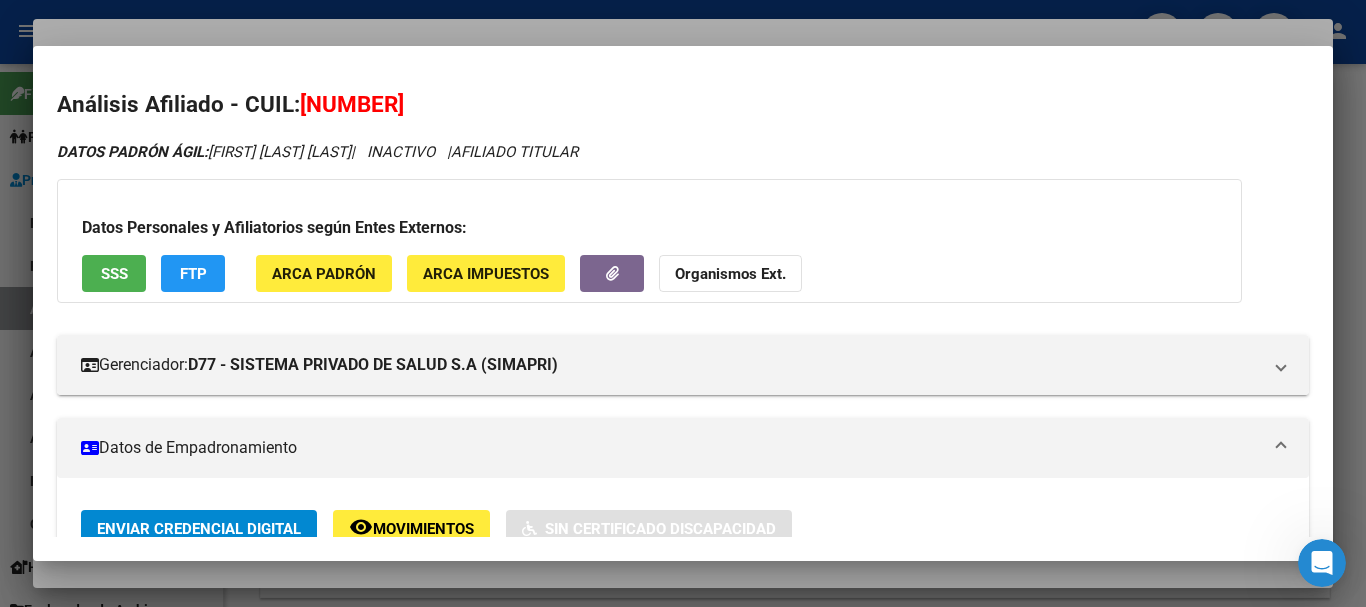 click at bounding box center (683, 303) 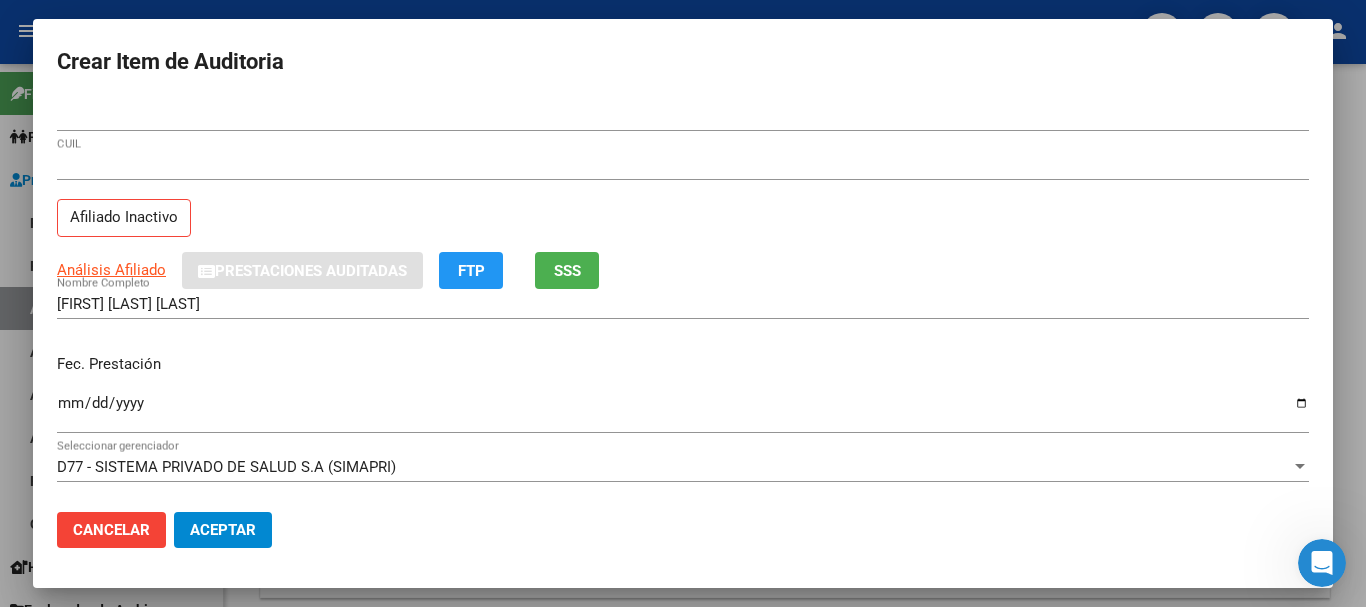 click on "[ID_NUMBER] Afiliado Inactivo" at bounding box center [683, 201] 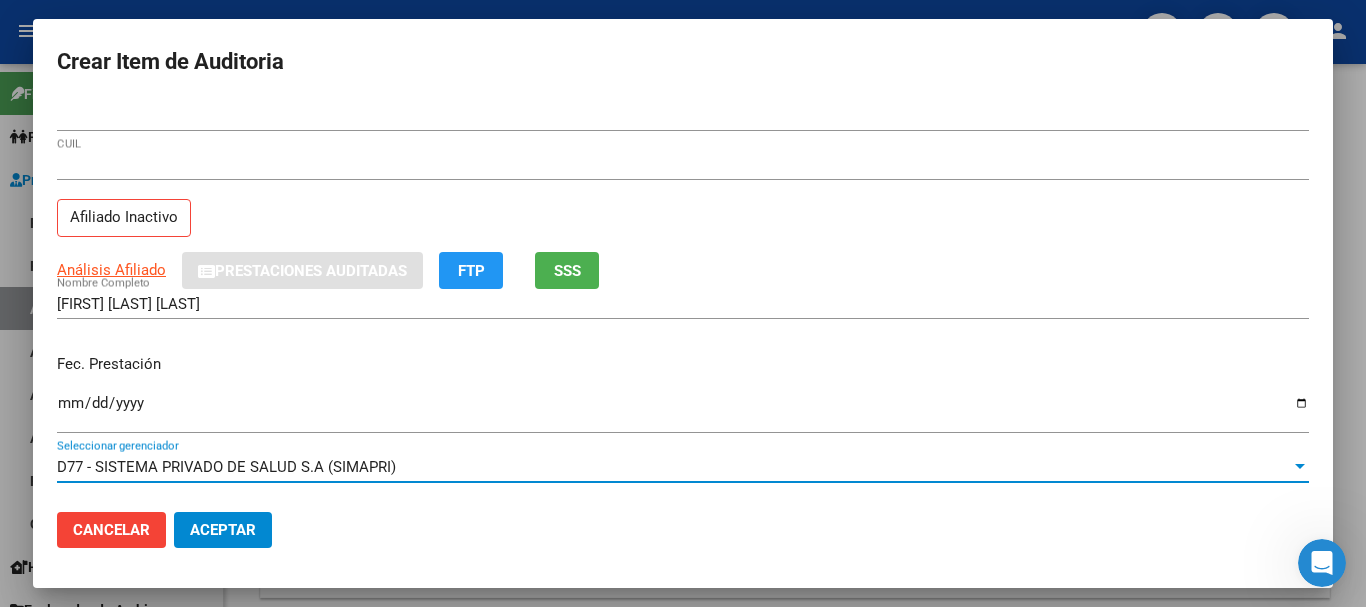 scroll, scrollTop: 270, scrollLeft: 0, axis: vertical 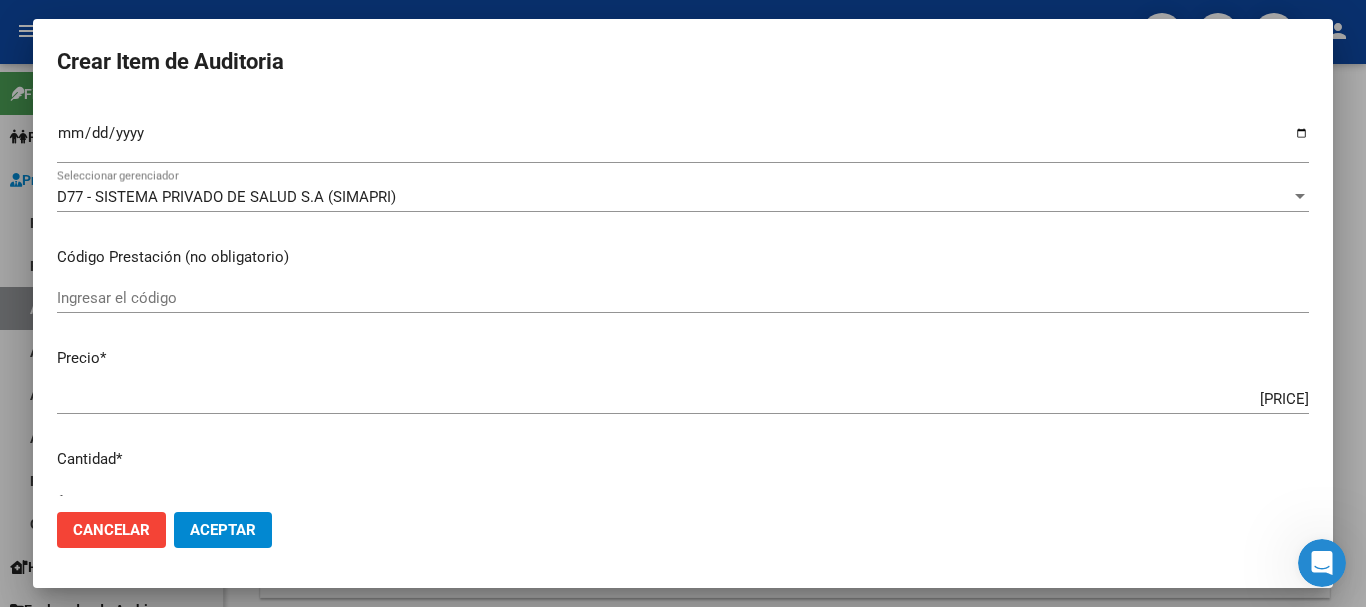 type on "$ 0,03" 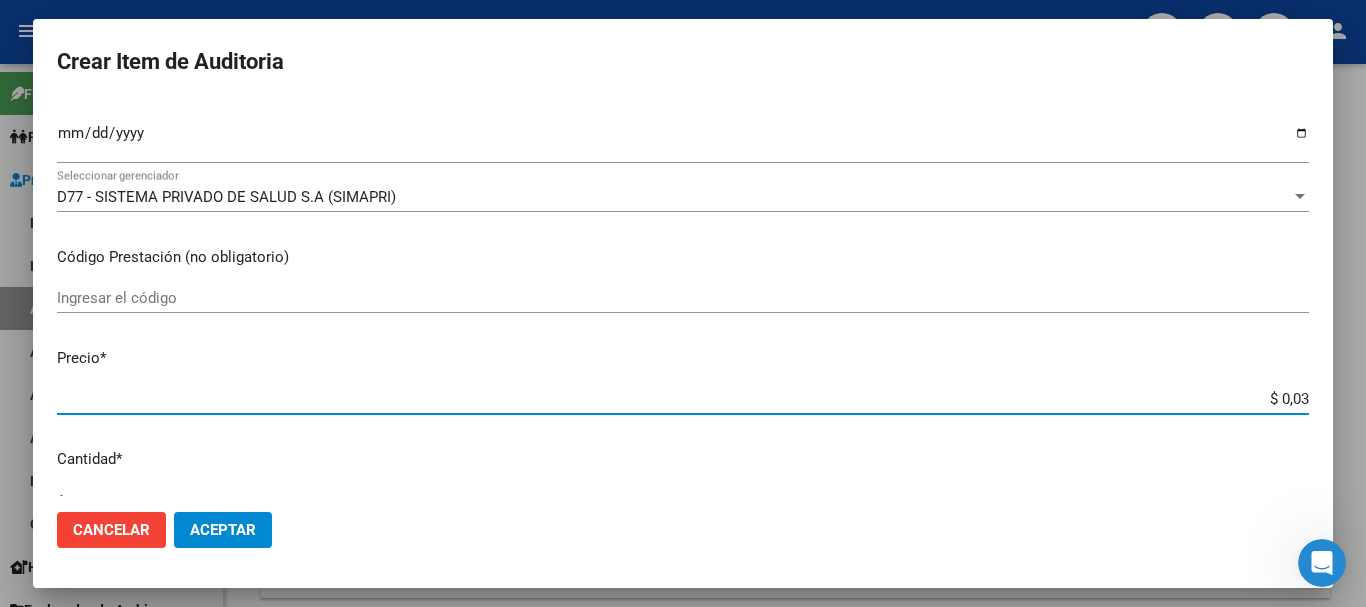 type on "$ 0,39" 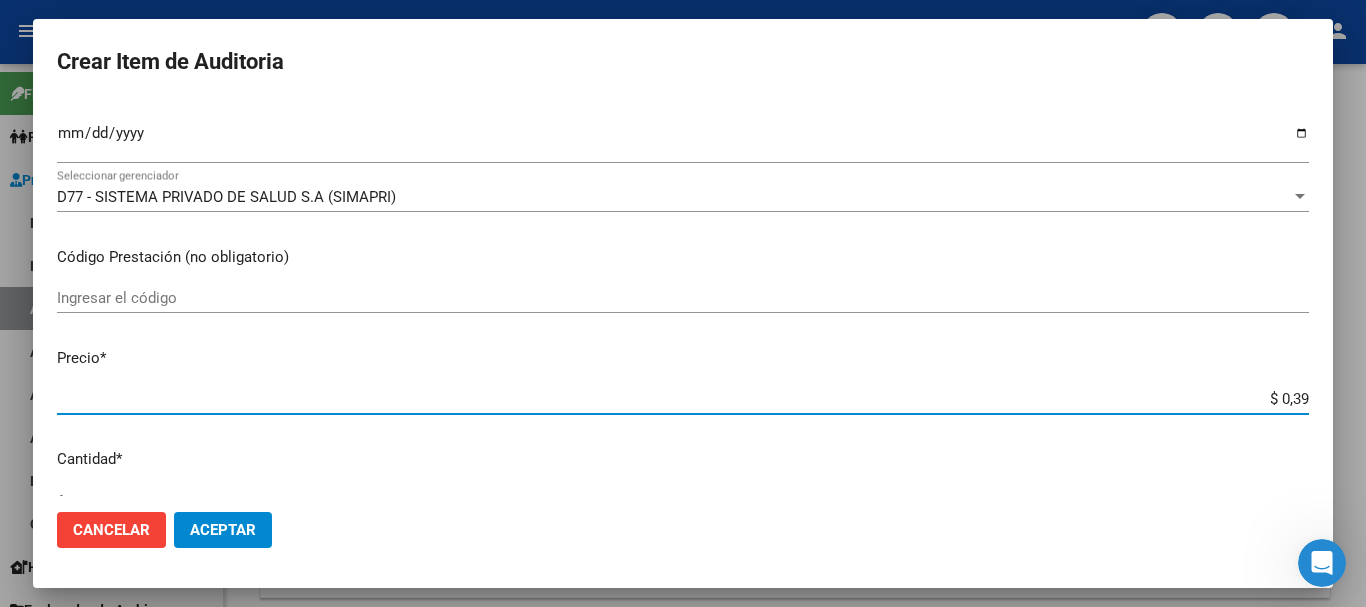 type on "$ 3,99" 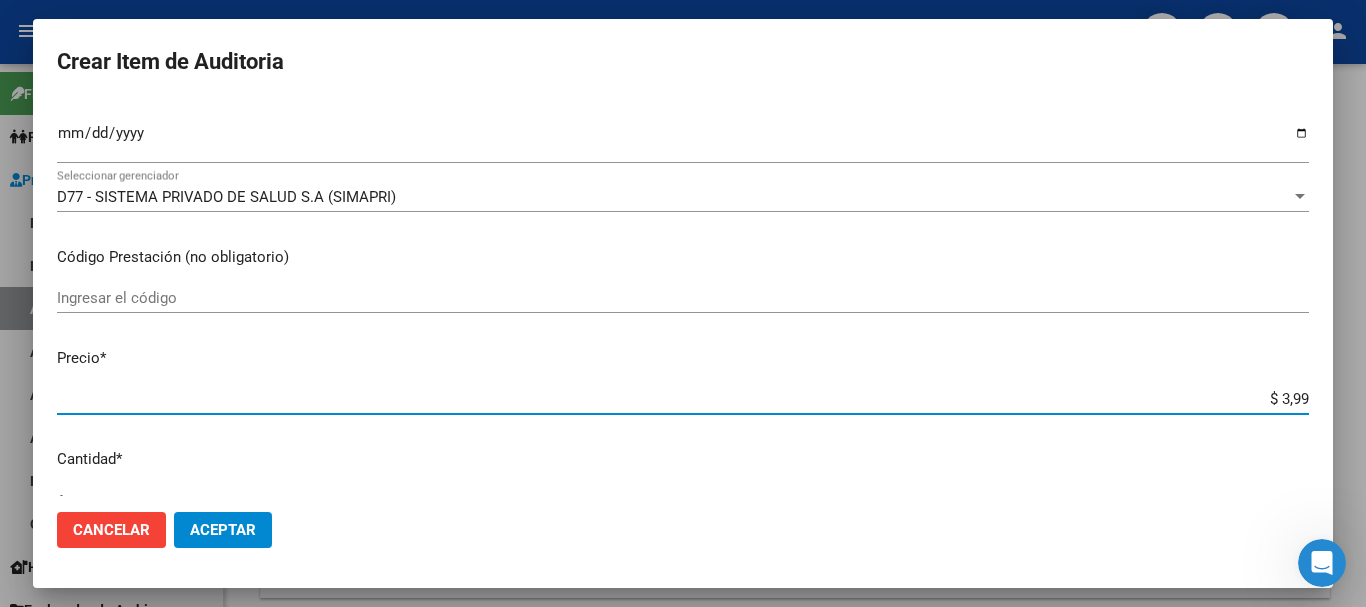 type on "$ 39,98" 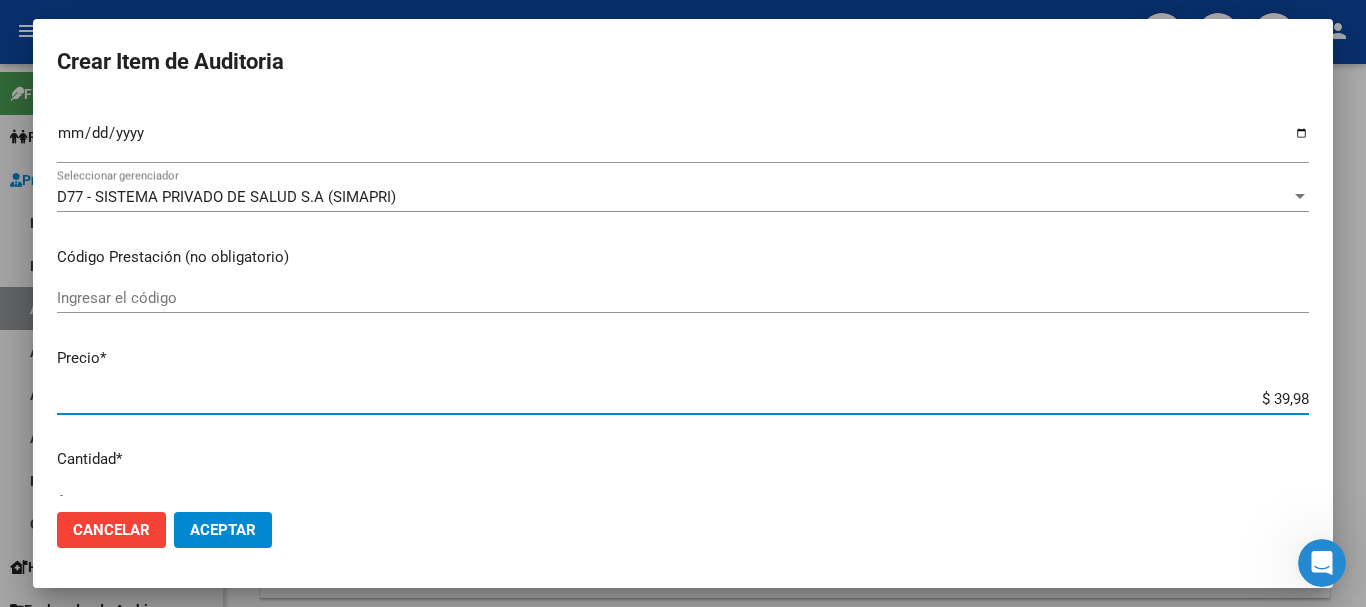 type on "$ 39,98" 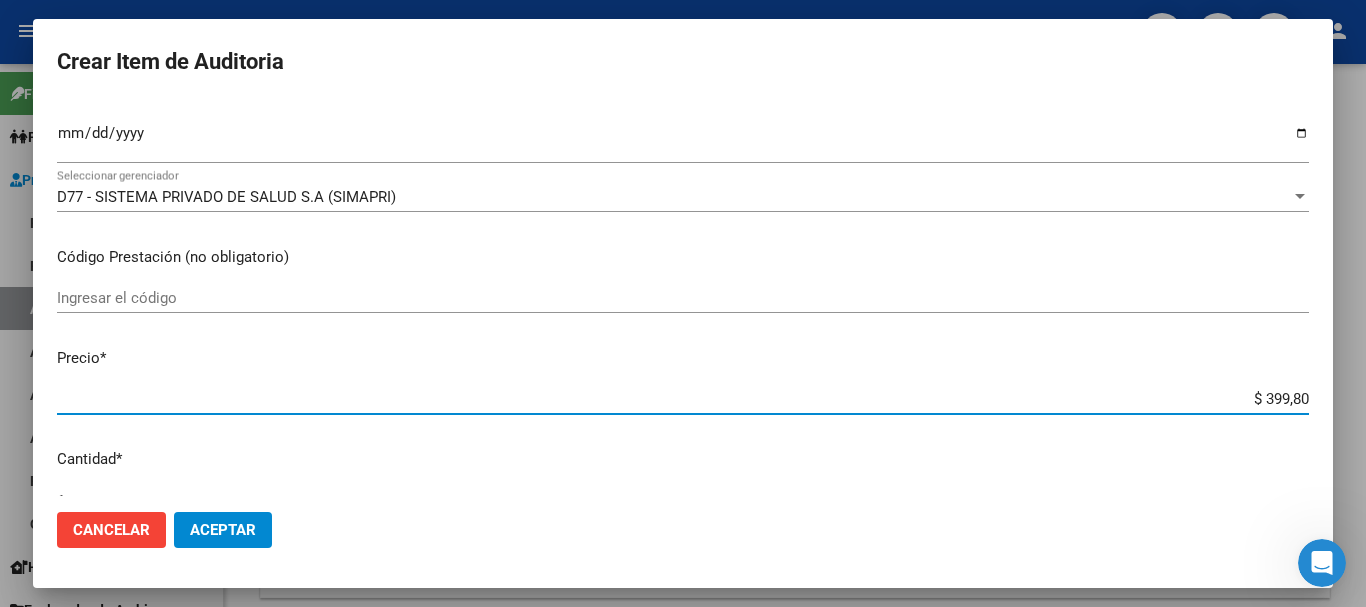 type on "$ 3.998,00" 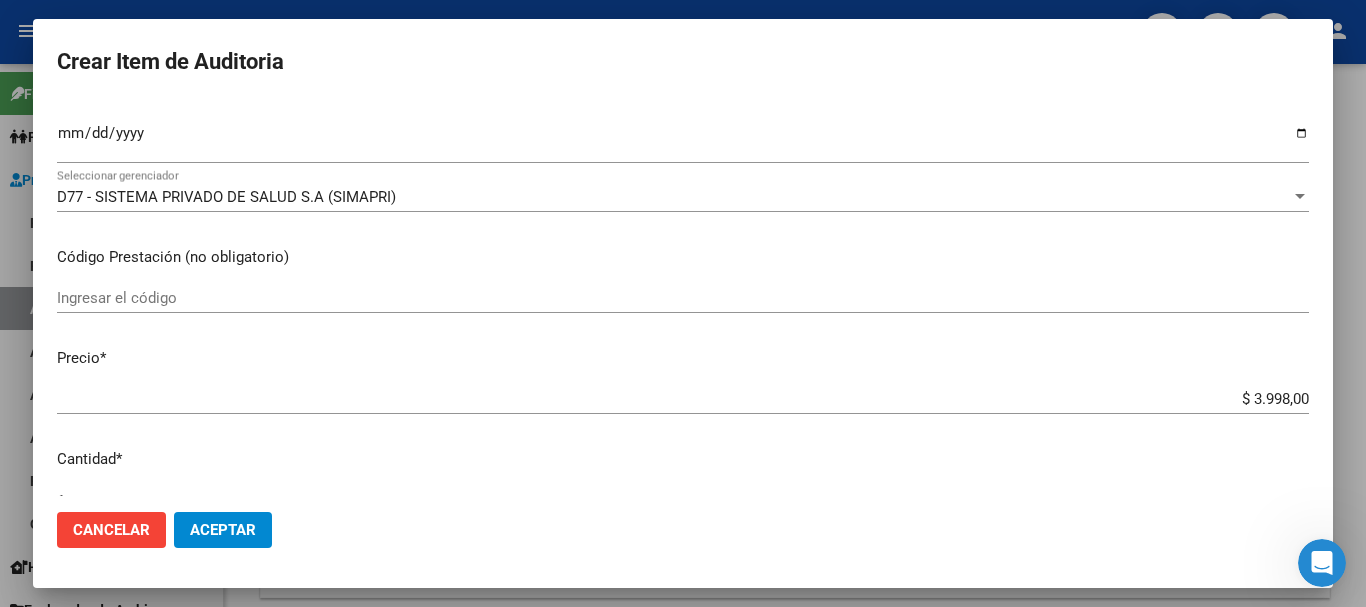 scroll, scrollTop: 675, scrollLeft: 0, axis: vertical 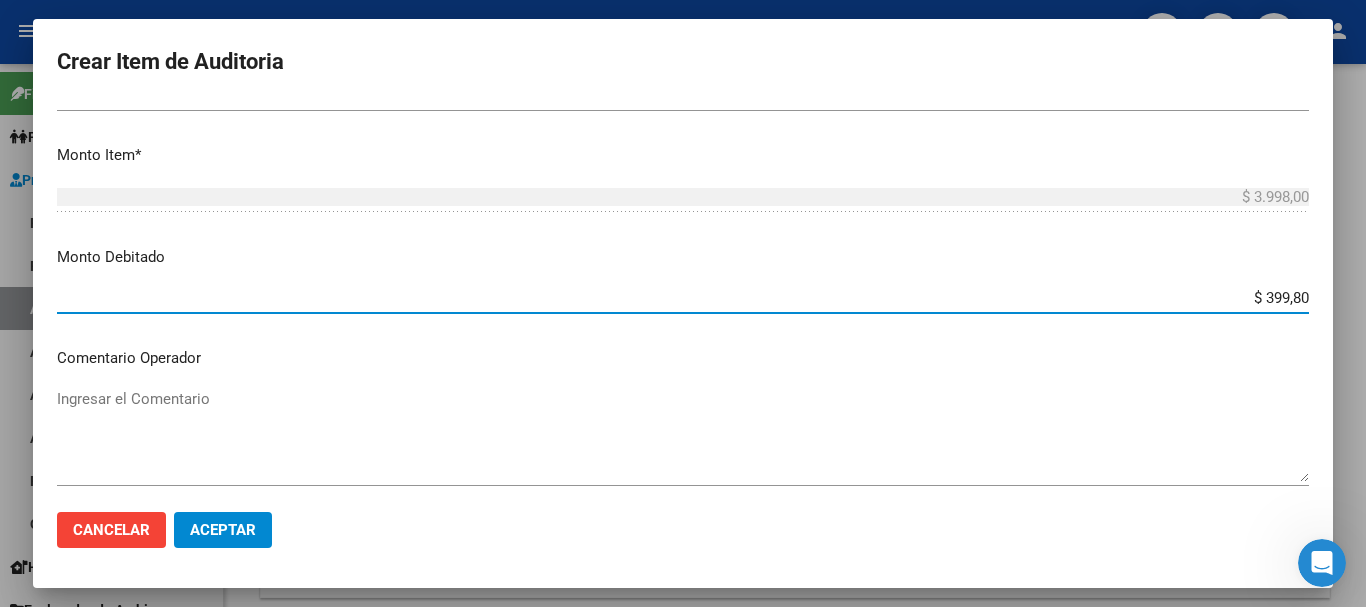 type on "$ 3.998,00" 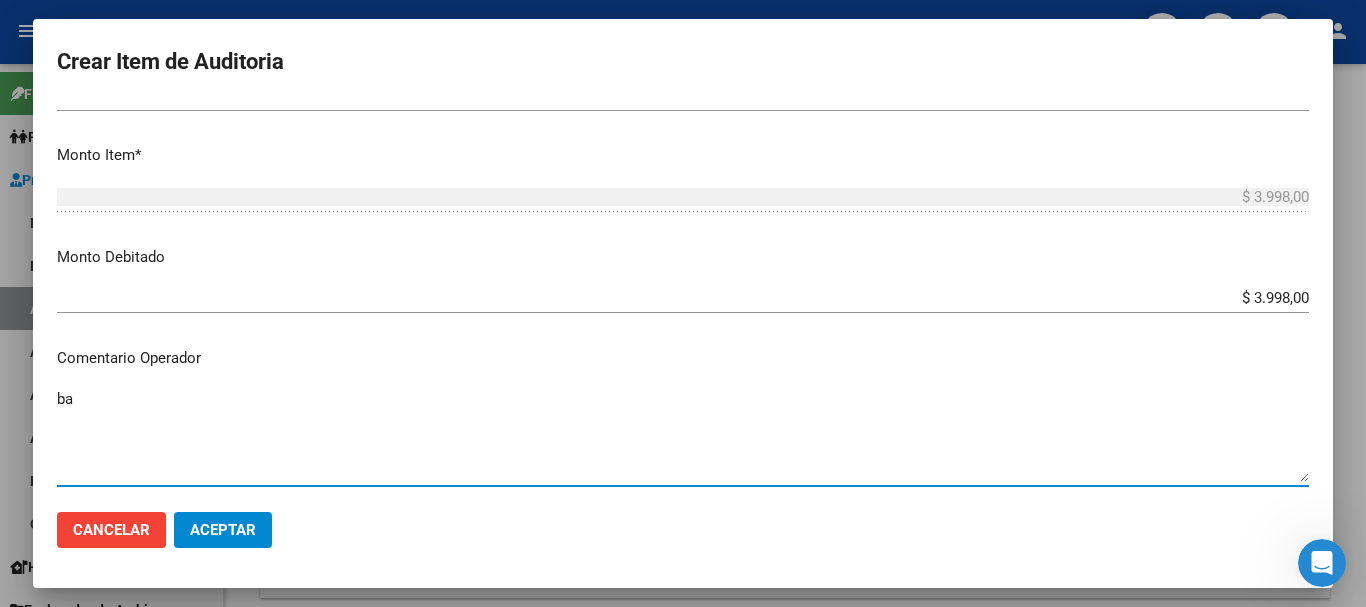 type on "b" 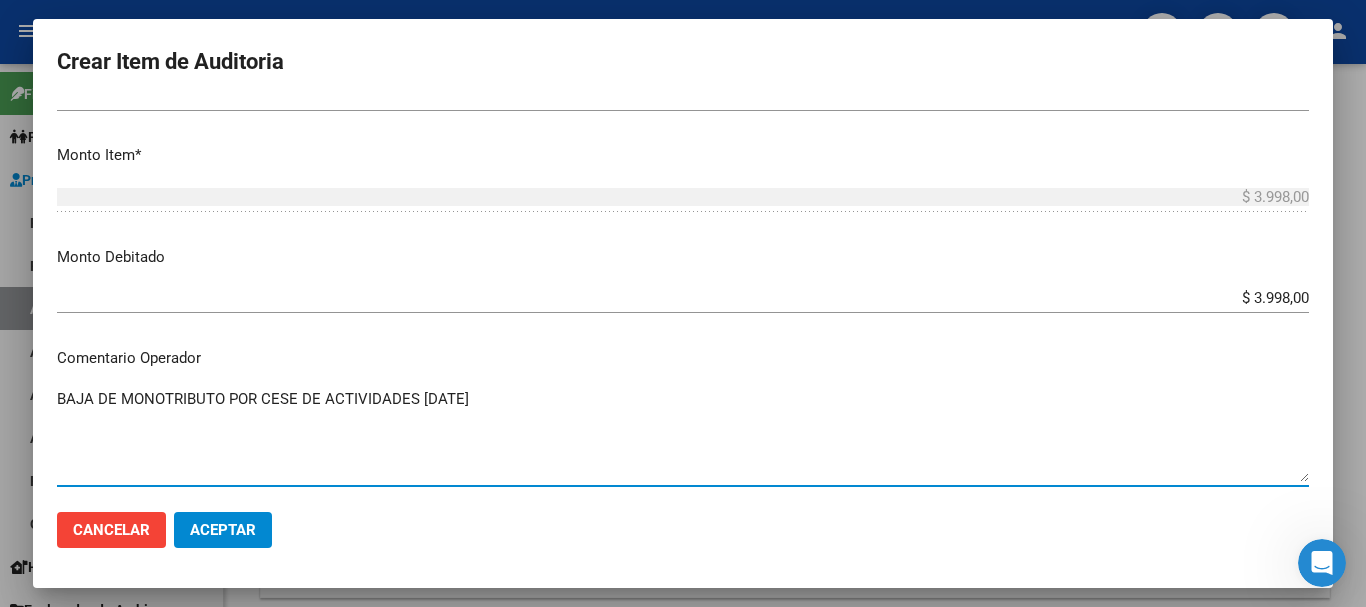 type on "BAJA DE MONOTRIBUTO POR CESE DE ACTIVIDADES [DATE]" 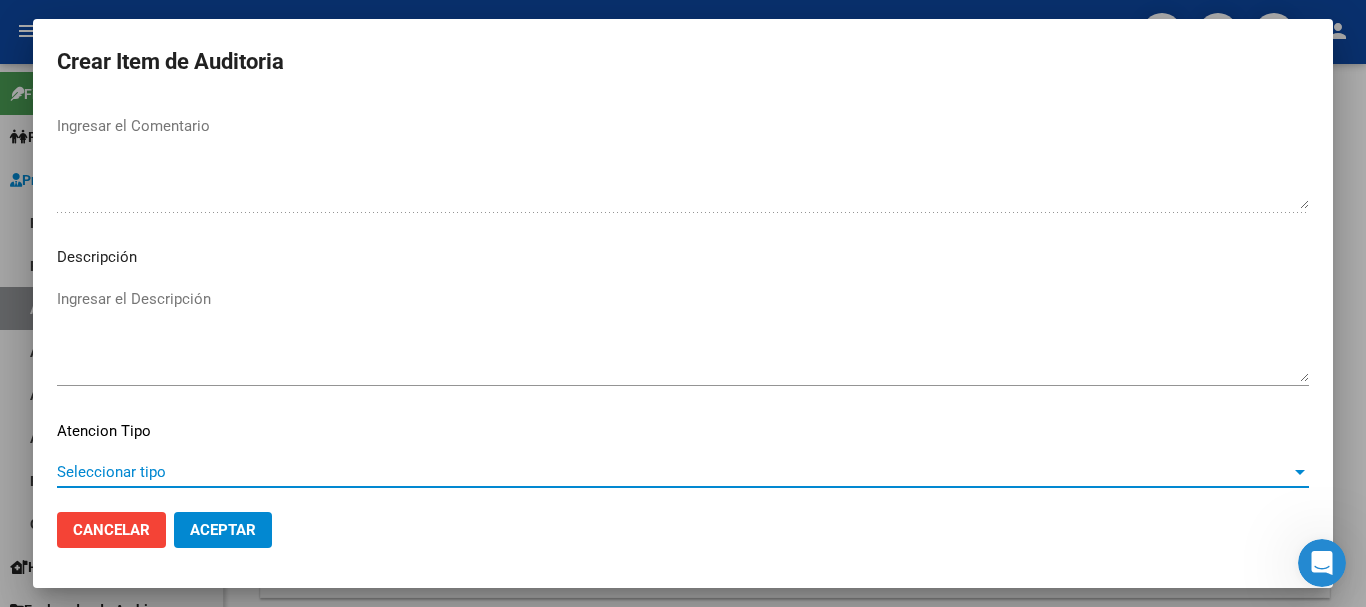 scroll, scrollTop: 1233, scrollLeft: 0, axis: vertical 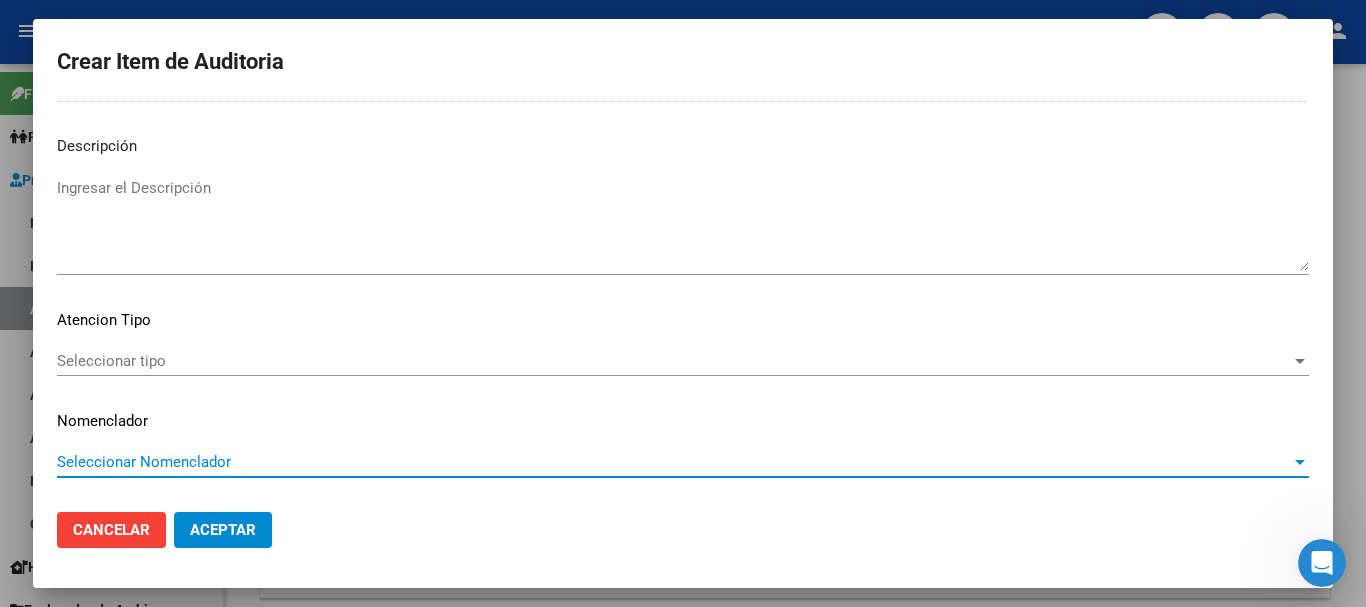 type 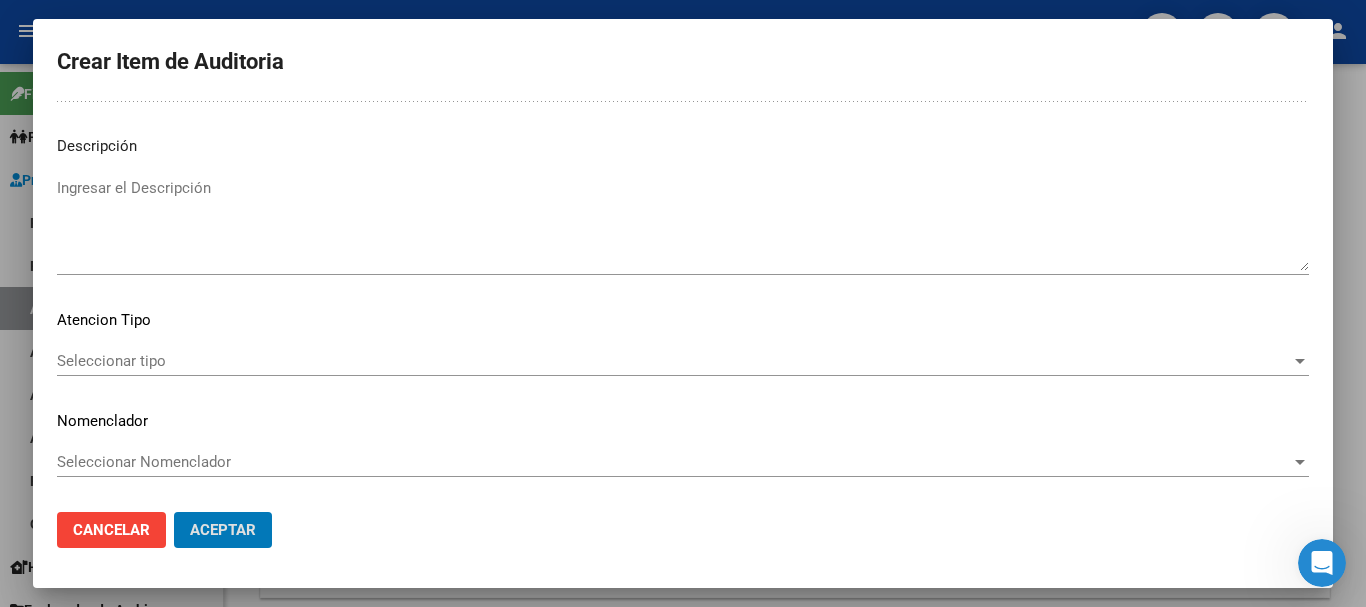 type 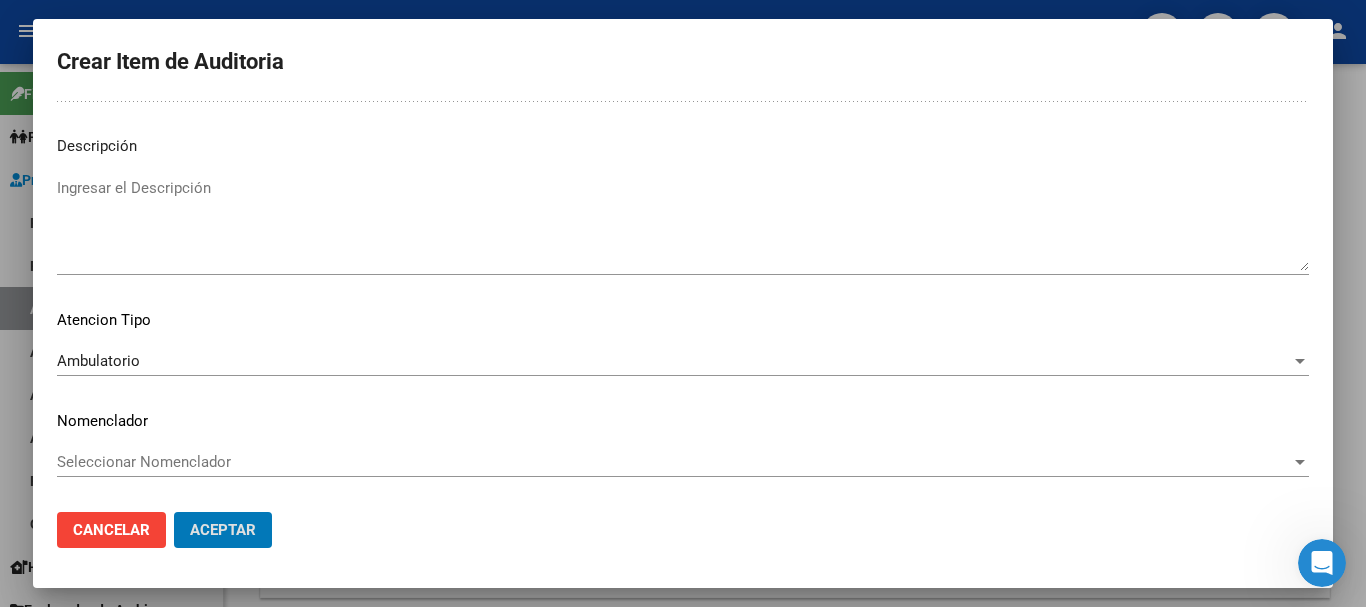 click on "Aceptar" 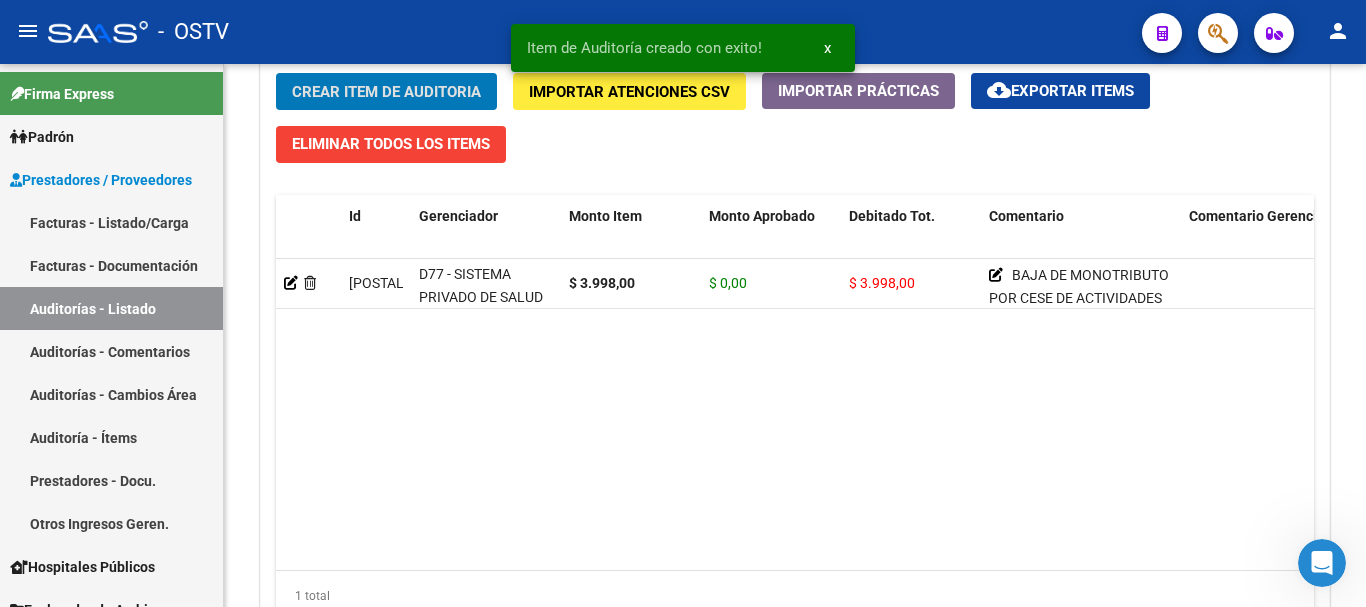 scroll, scrollTop: 1501, scrollLeft: 0, axis: vertical 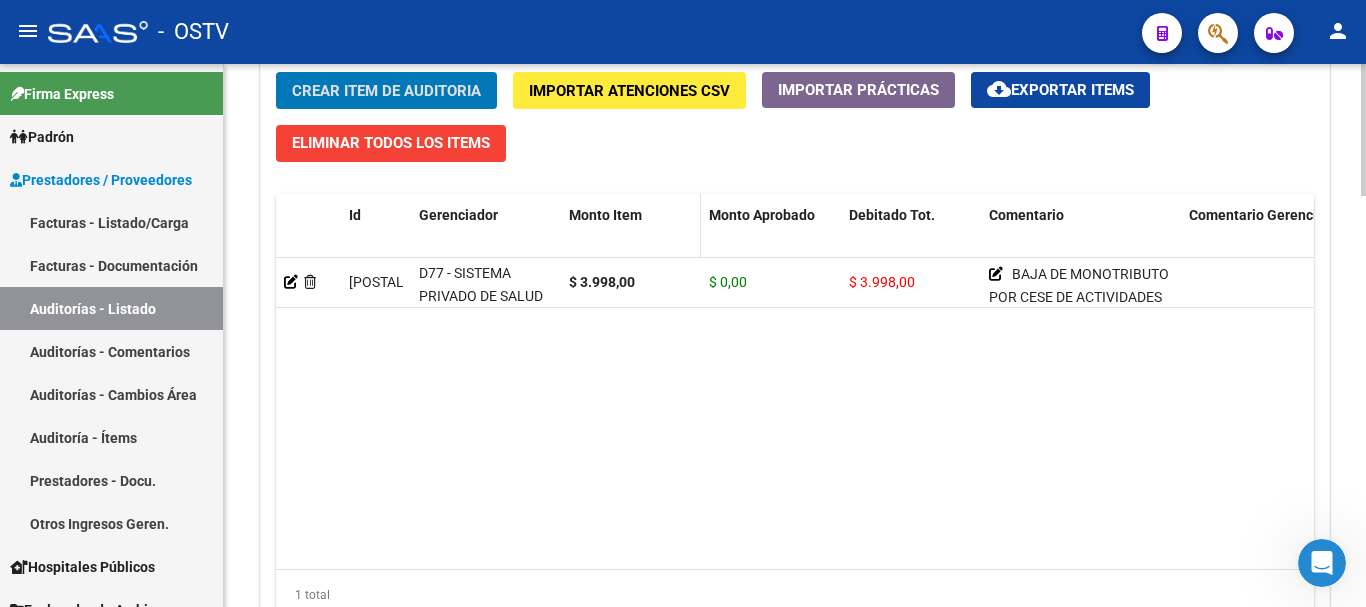 type 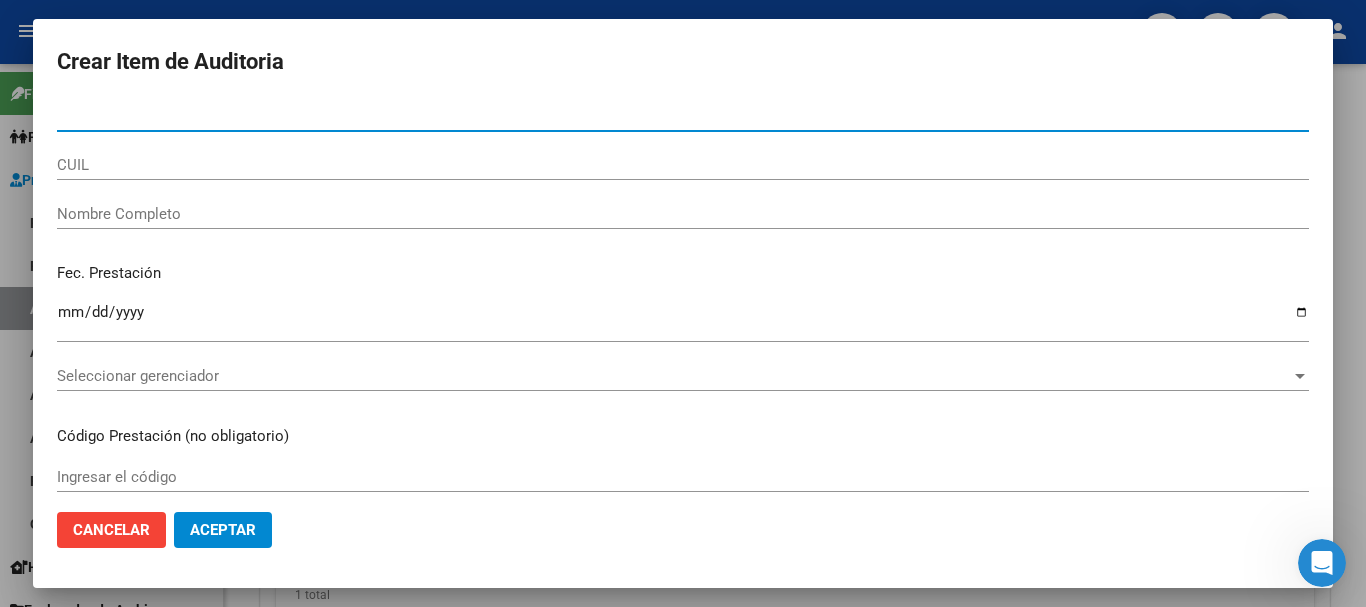 paste on "[DOCUMENT_NUMBER]" 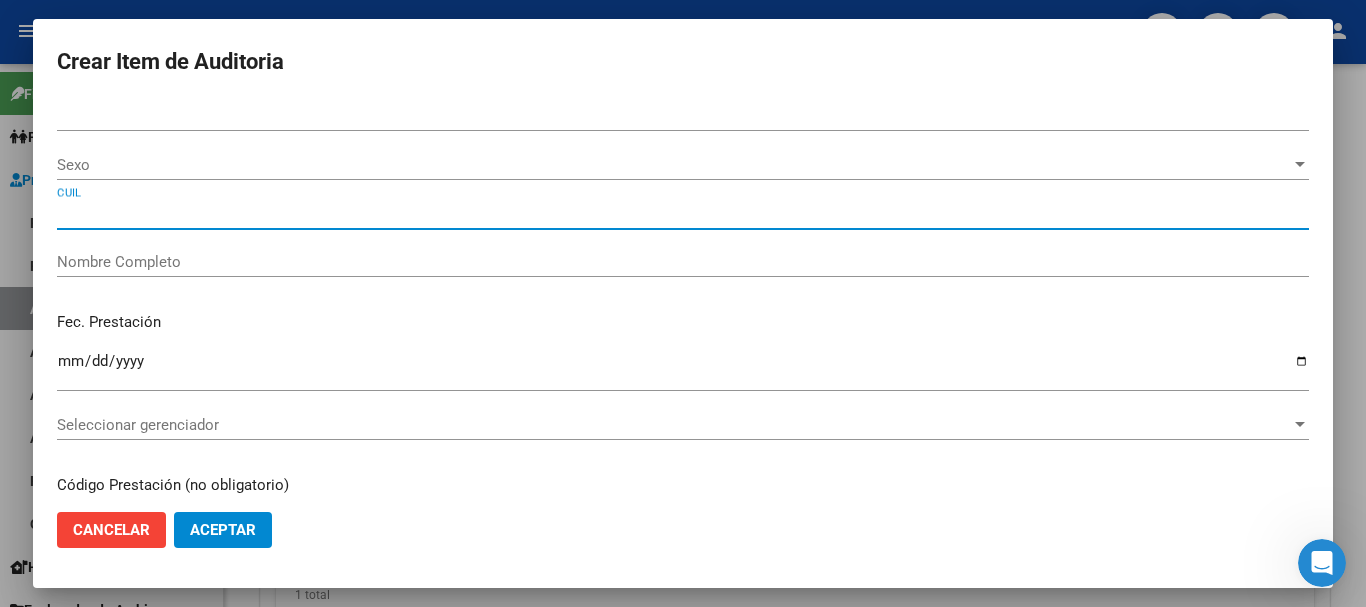 type on "[NUMBER]" 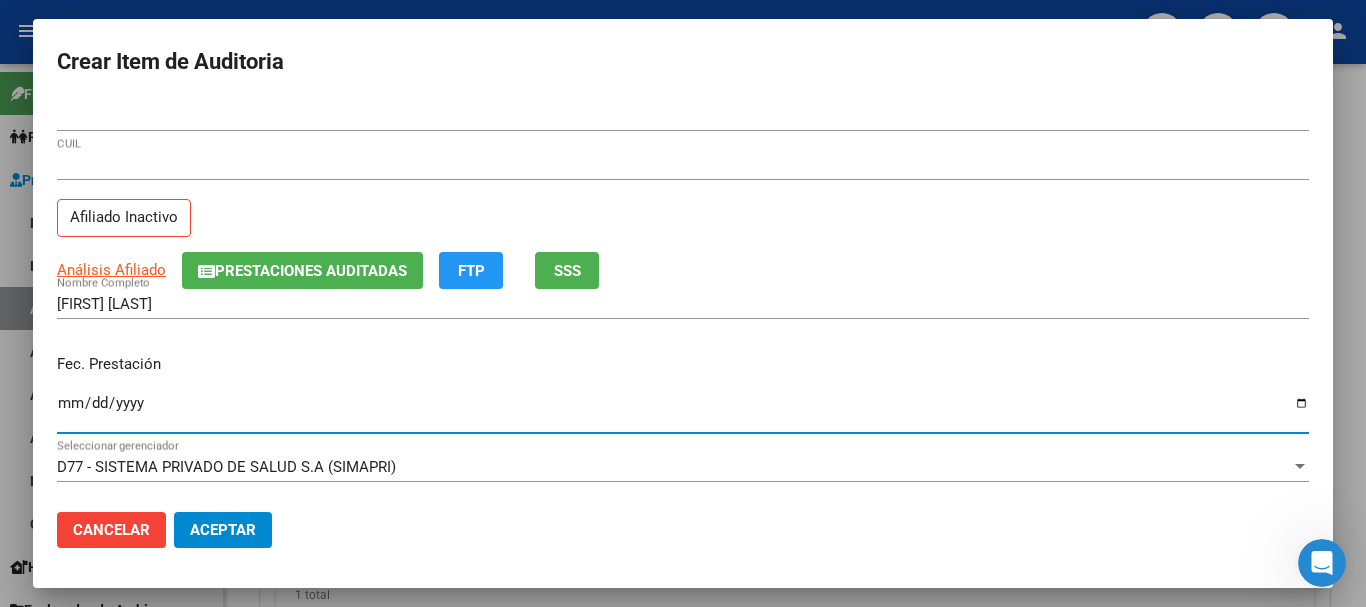 type on "2024-09-19" 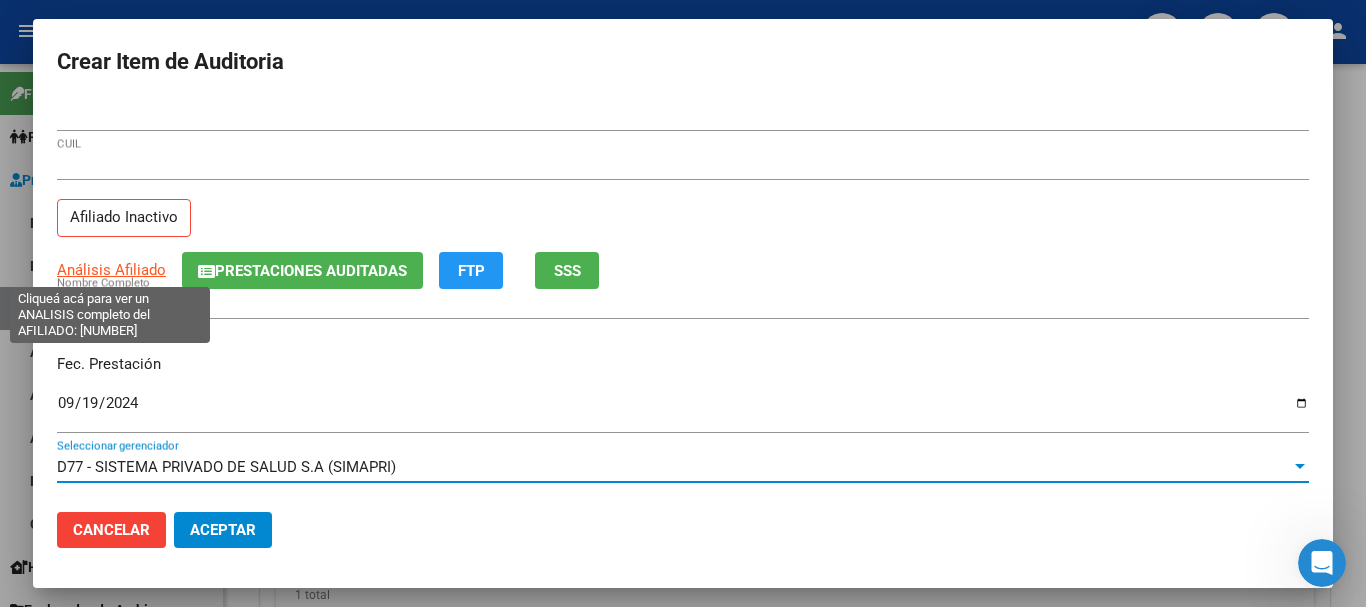 click on "Análisis Afiliado" at bounding box center [111, 270] 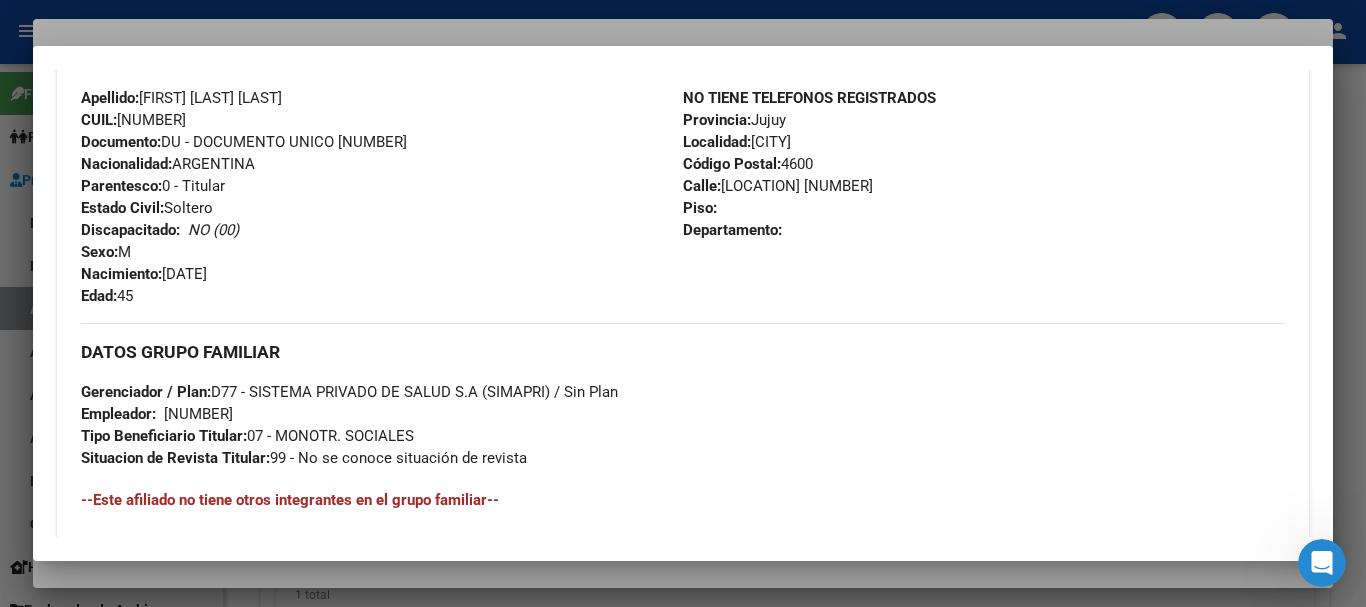 scroll, scrollTop: 1053, scrollLeft: 0, axis: vertical 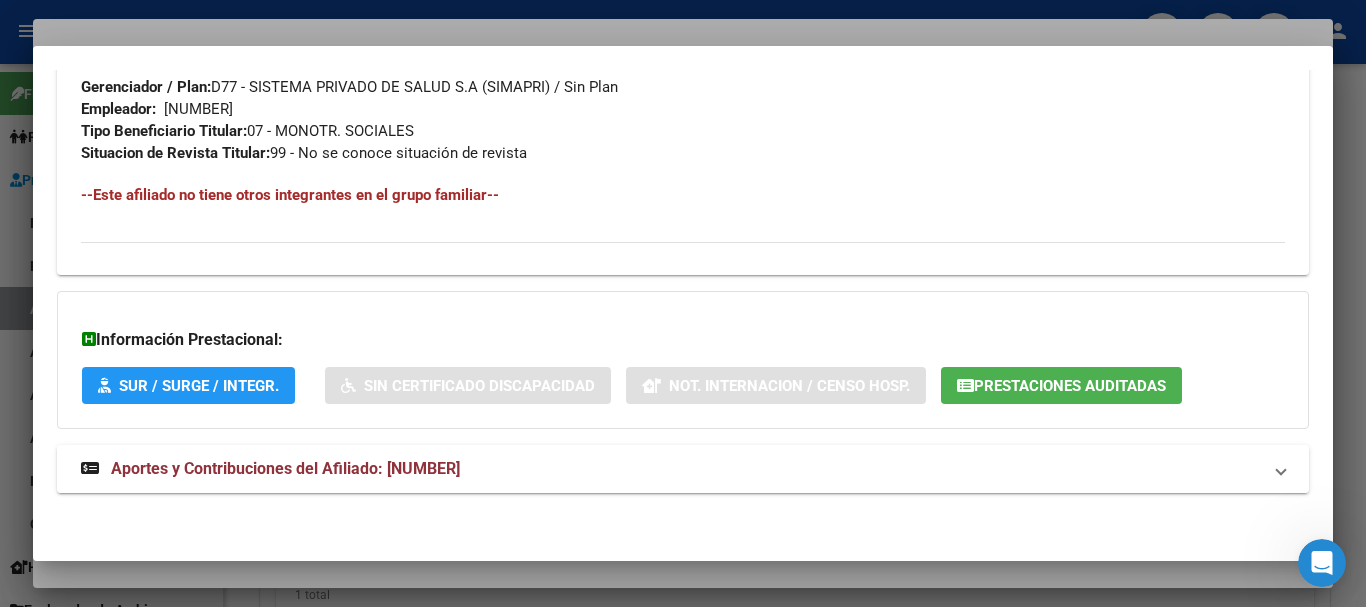click on "Aportes y Contribuciones del Afiliado: [NUMBER]" at bounding box center (285, 468) 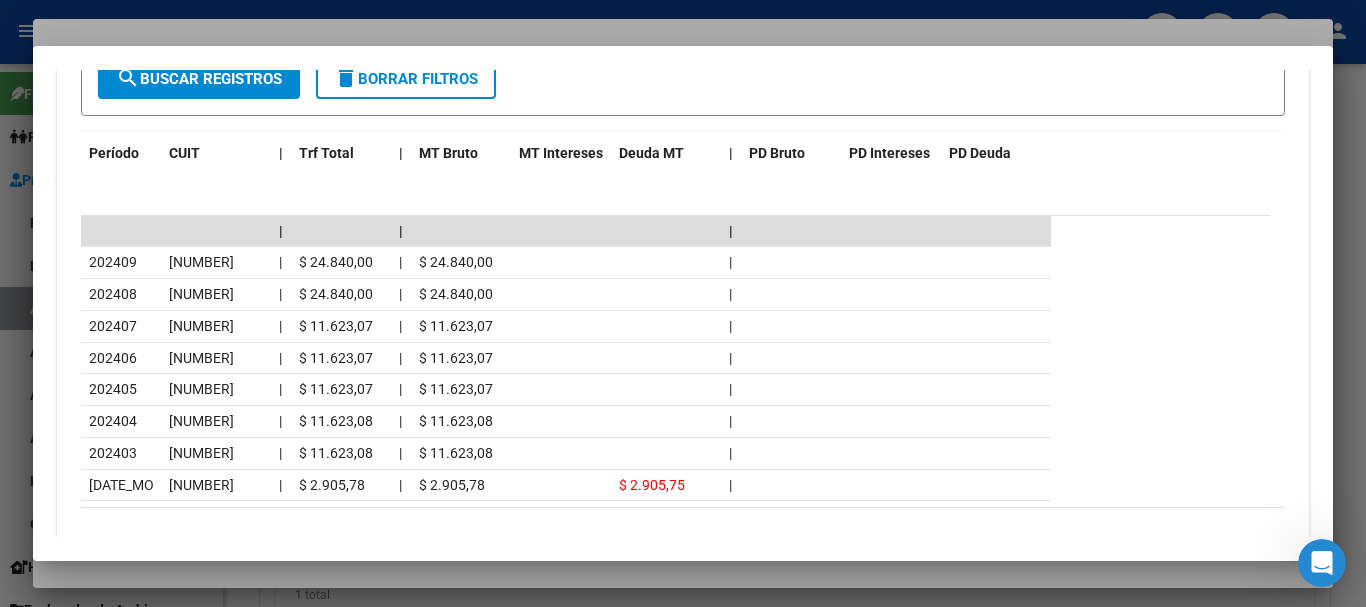 scroll, scrollTop: 1888, scrollLeft: 0, axis: vertical 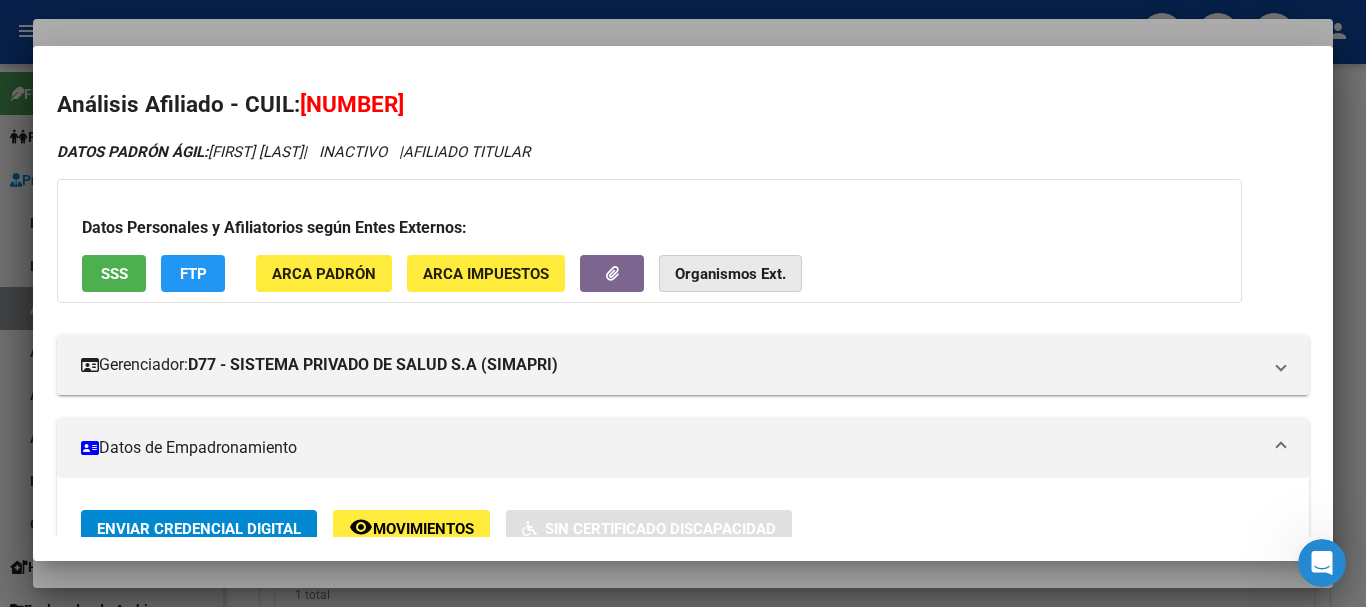 click on "Organismos Ext." 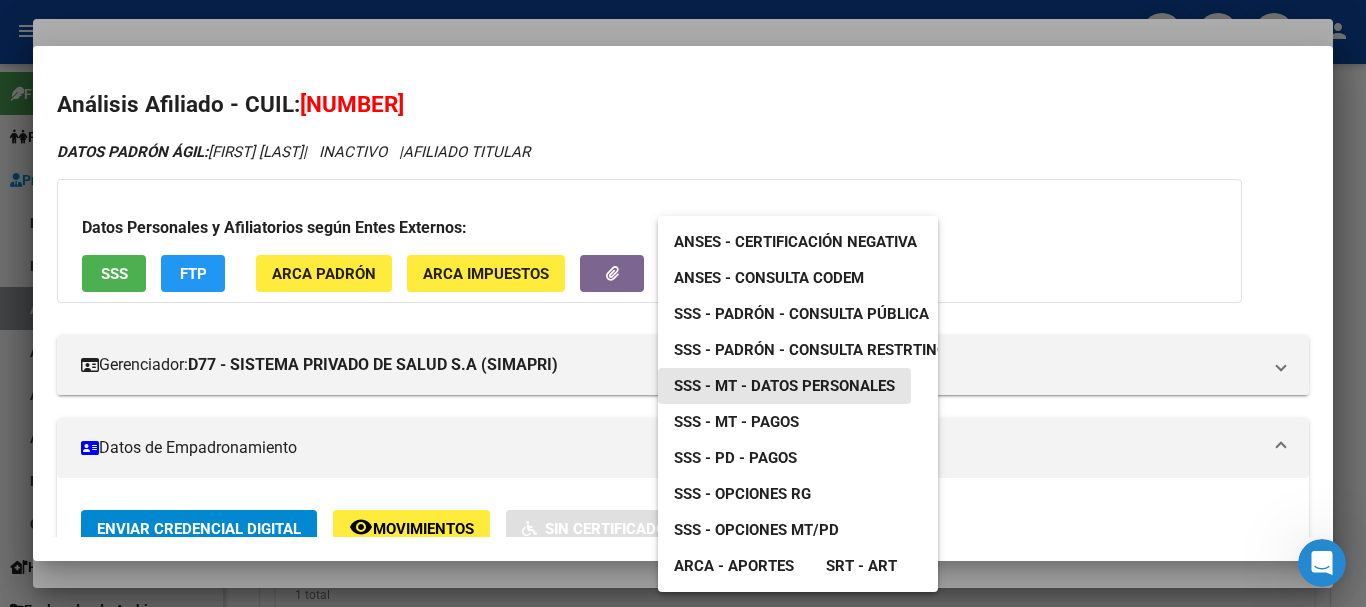 click on "SSS - MT - Datos Personales" at bounding box center (784, 386) 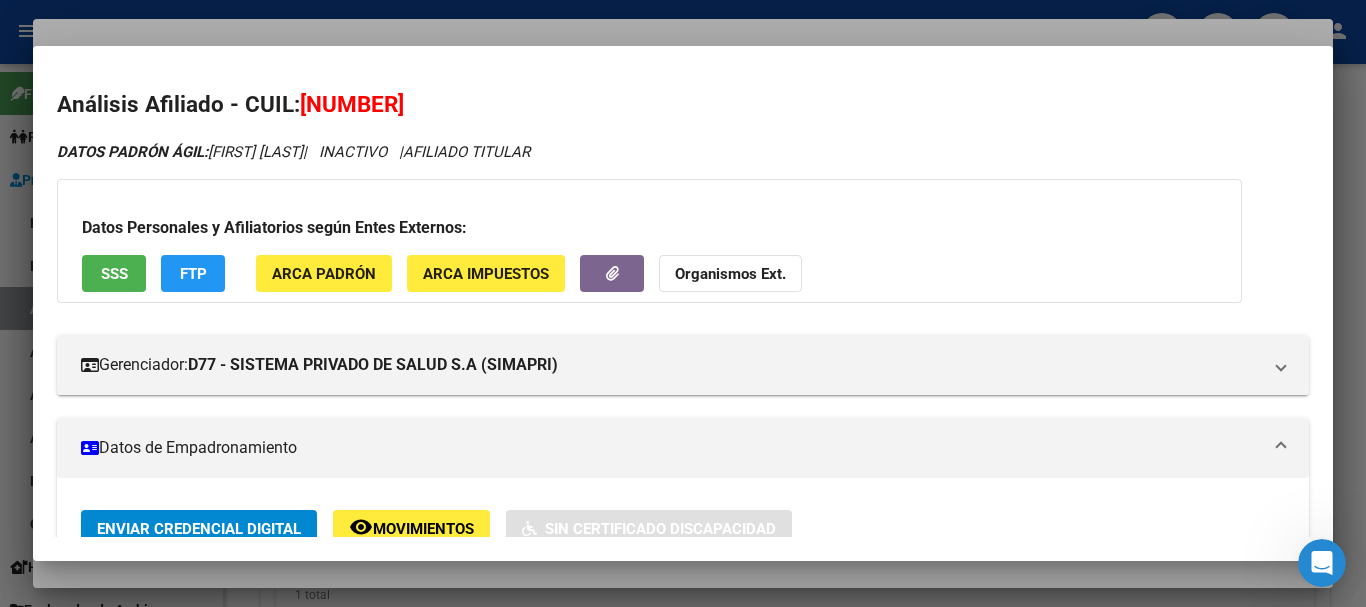 click at bounding box center (683, 303) 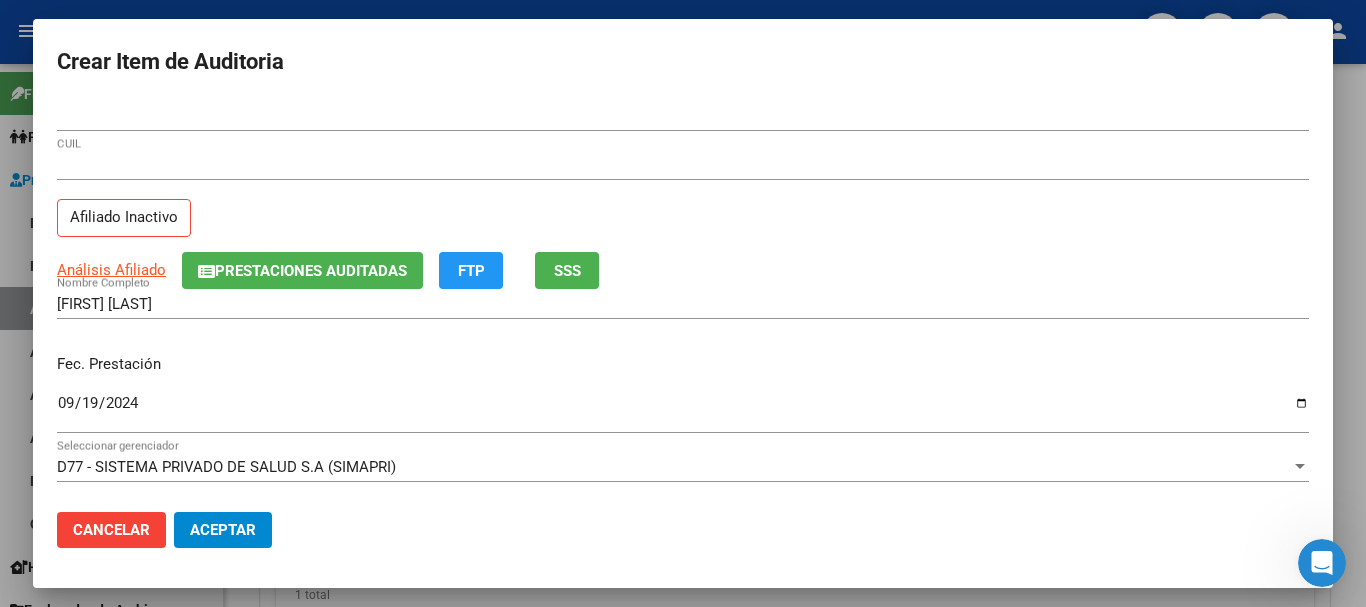 click on "[NUMBER] CUIL" at bounding box center (683, 174) 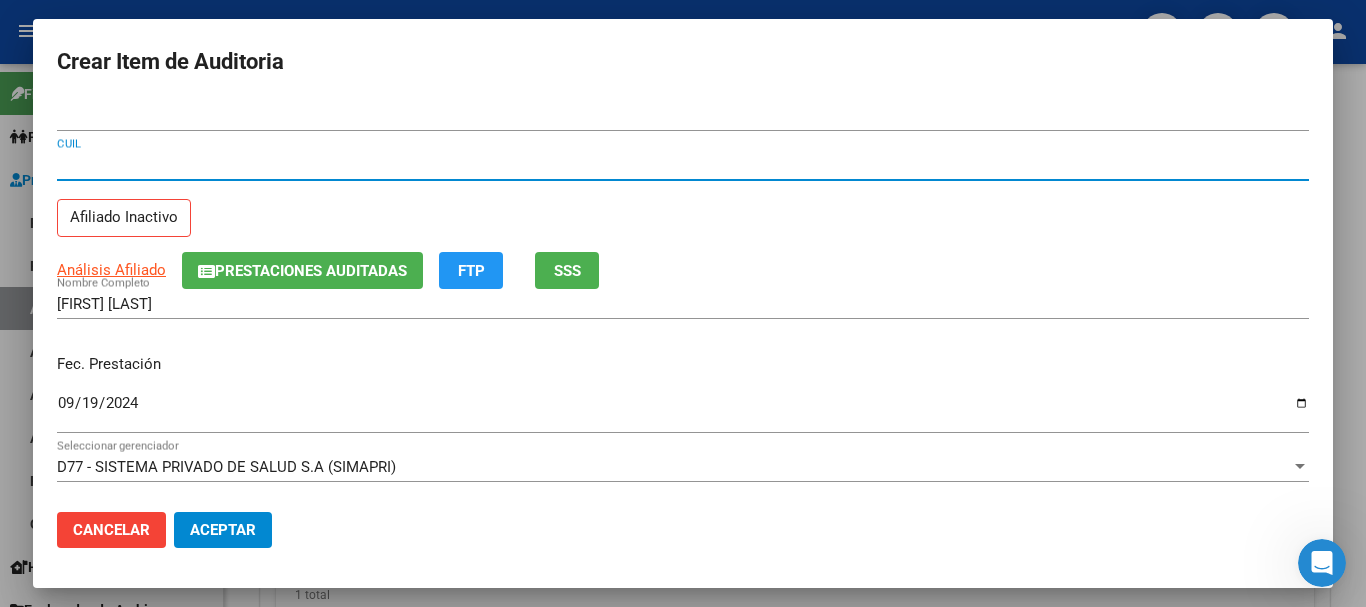 type 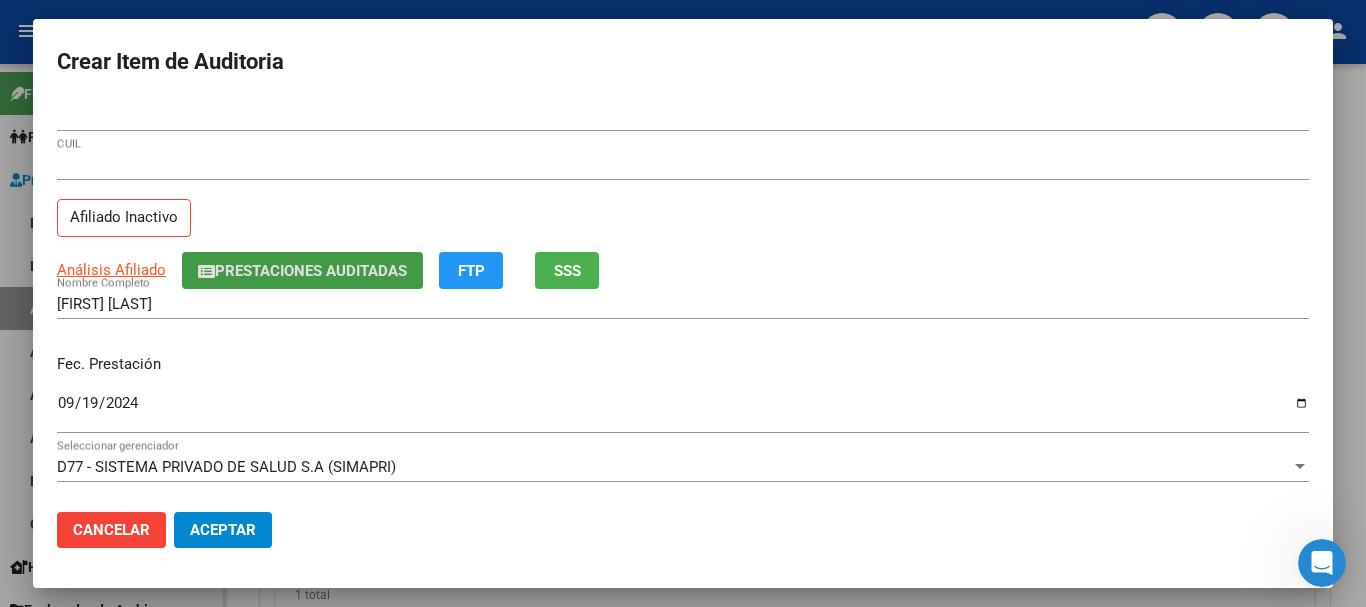type 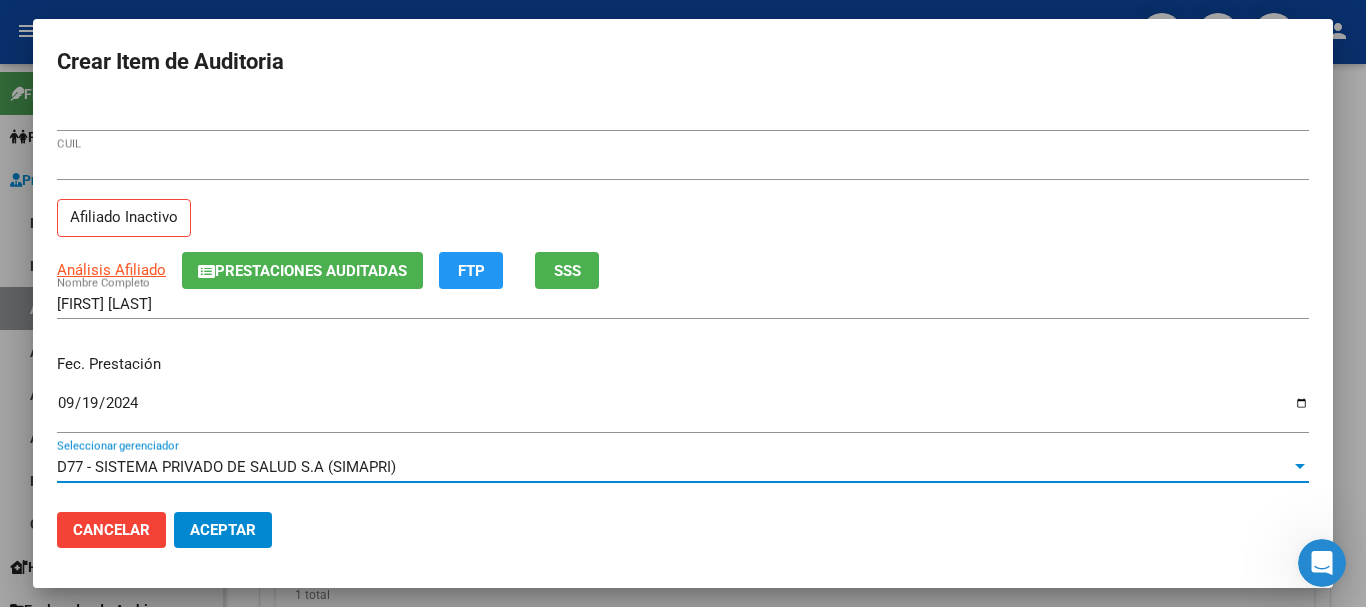 scroll, scrollTop: 270, scrollLeft: 0, axis: vertical 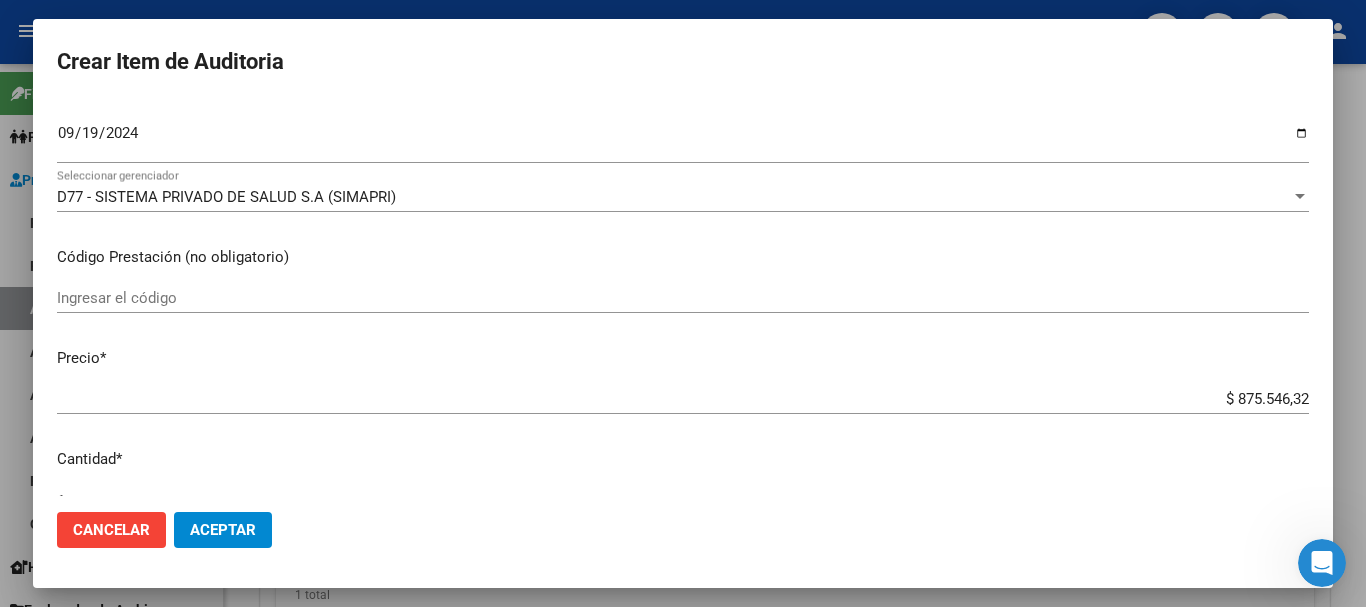 type on "$ 0,01" 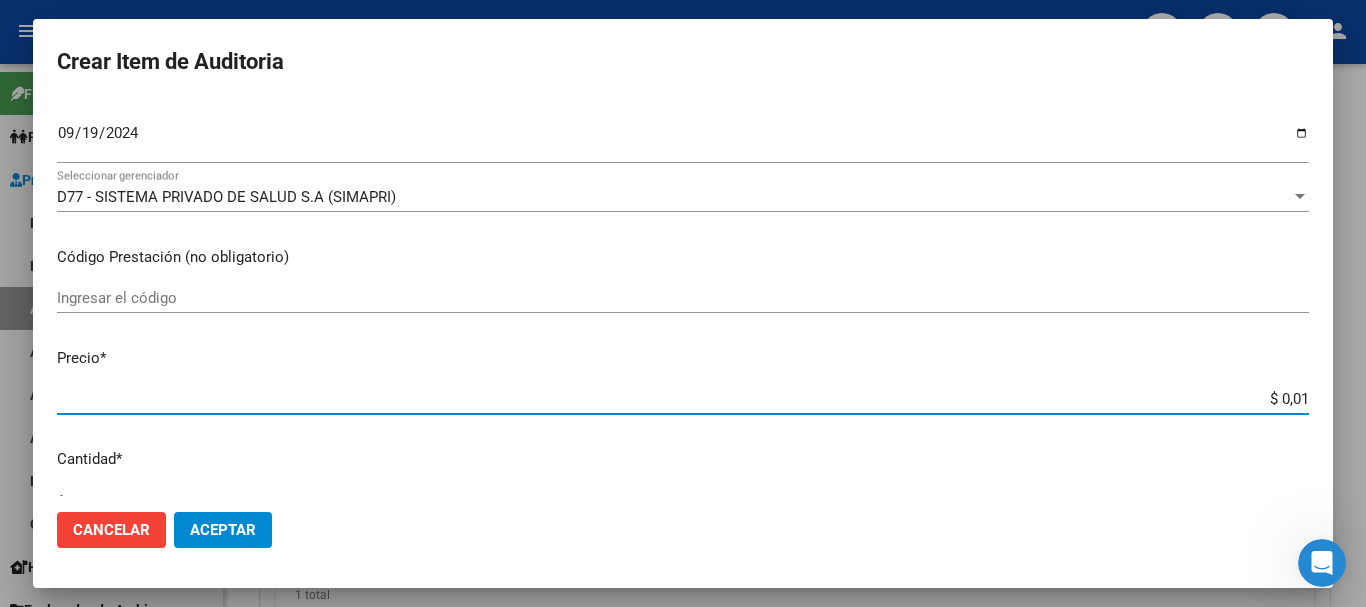 type on "$ 0,11" 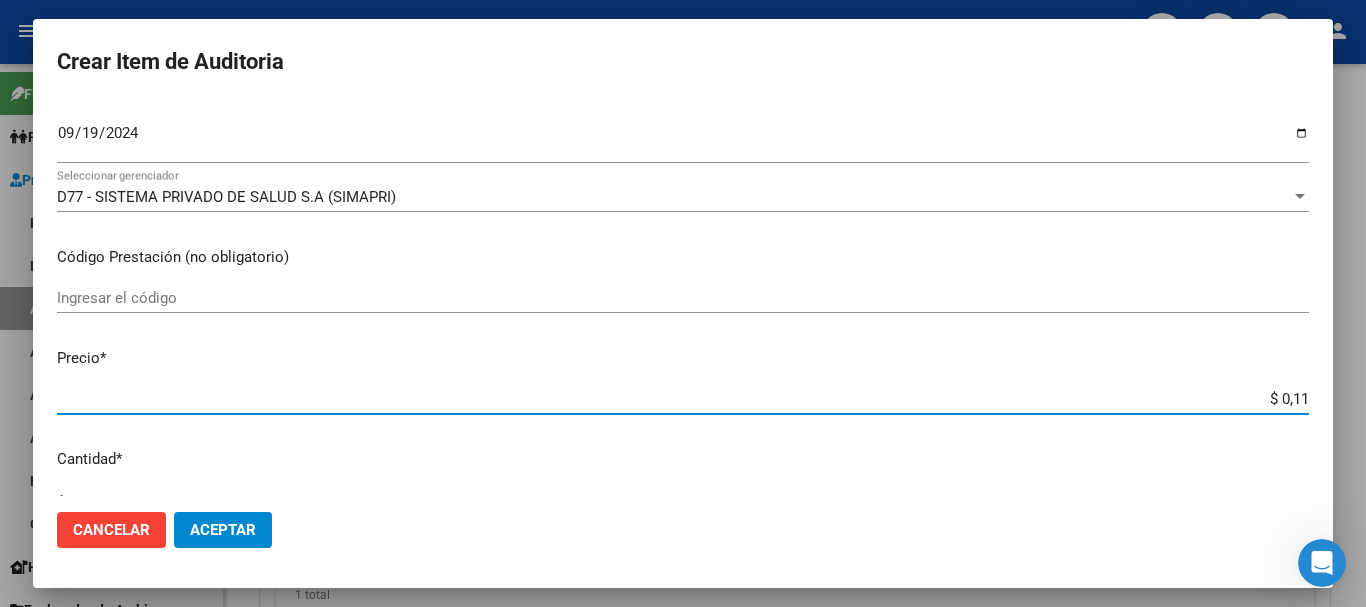 type on "$ 1,15" 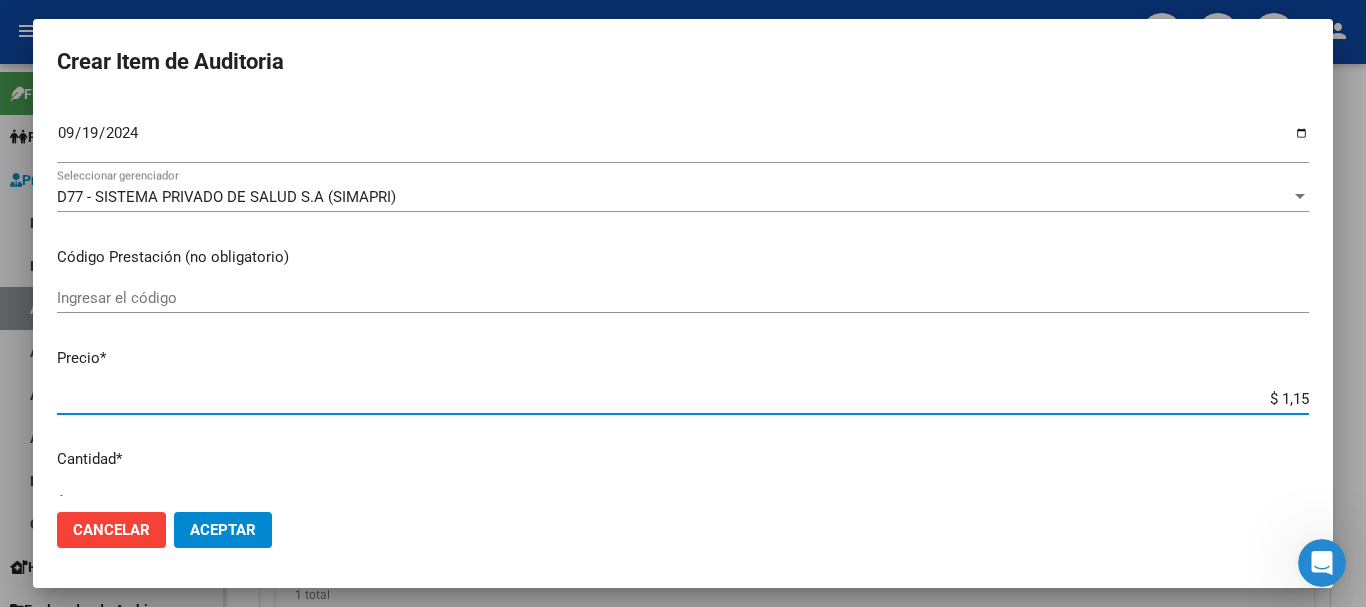 type on "$ 11,52" 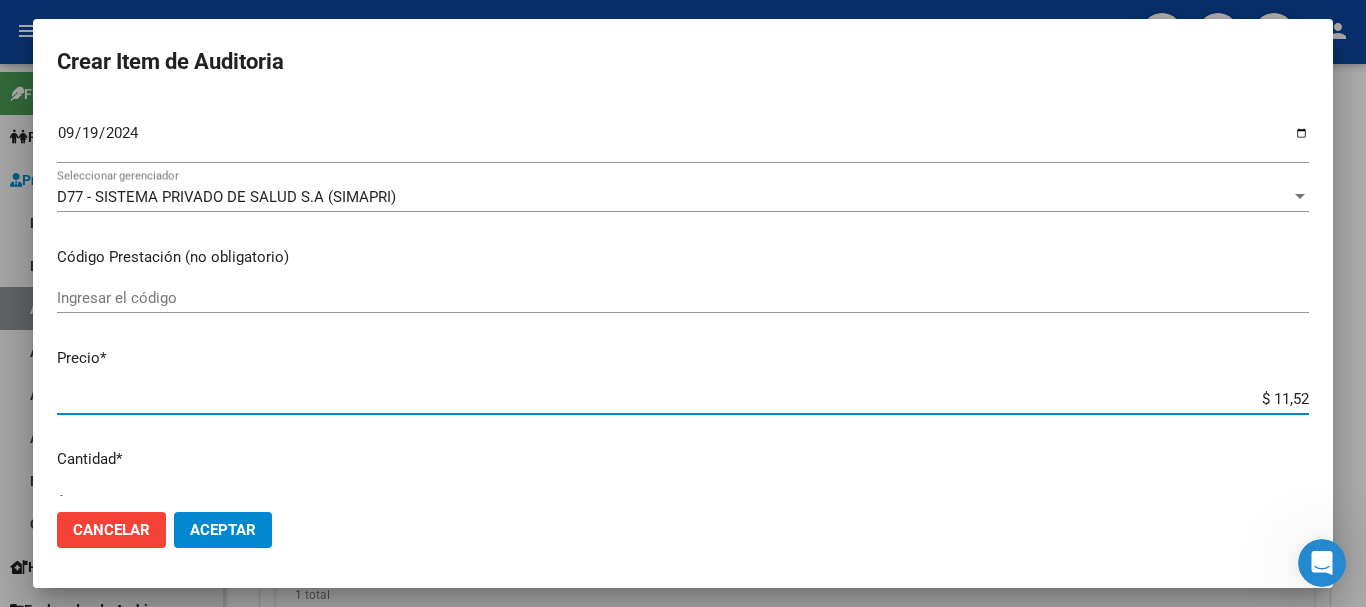 type on "$ 115,27" 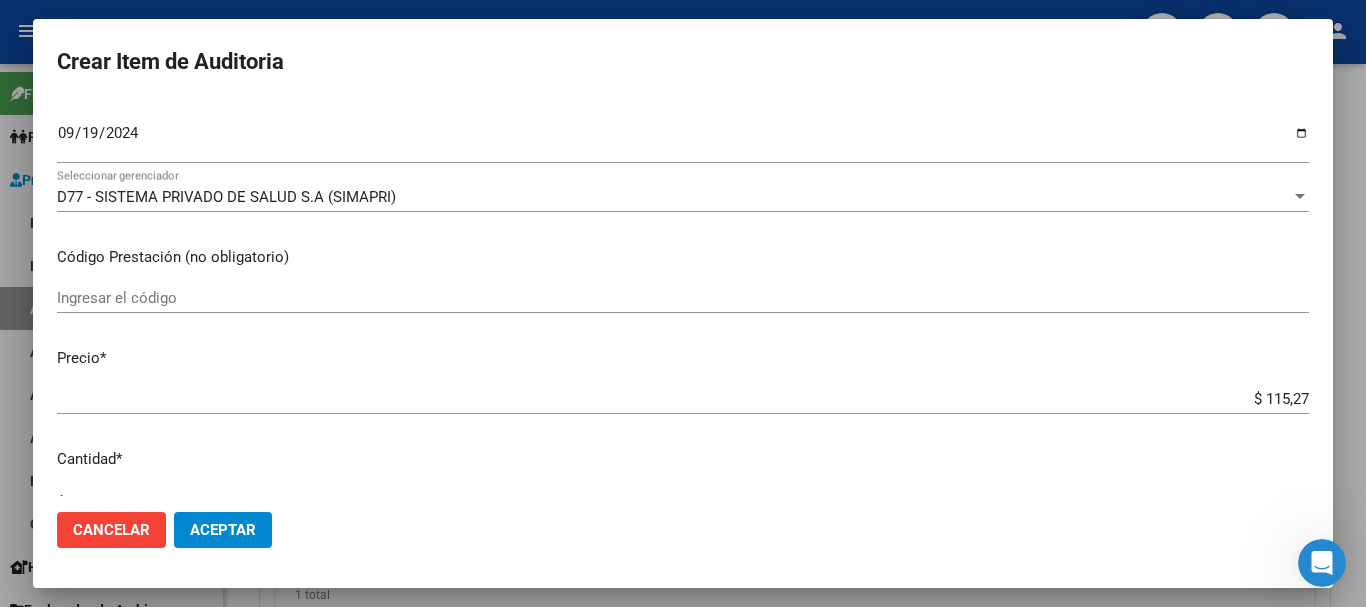 type on "$ 1.152,78" 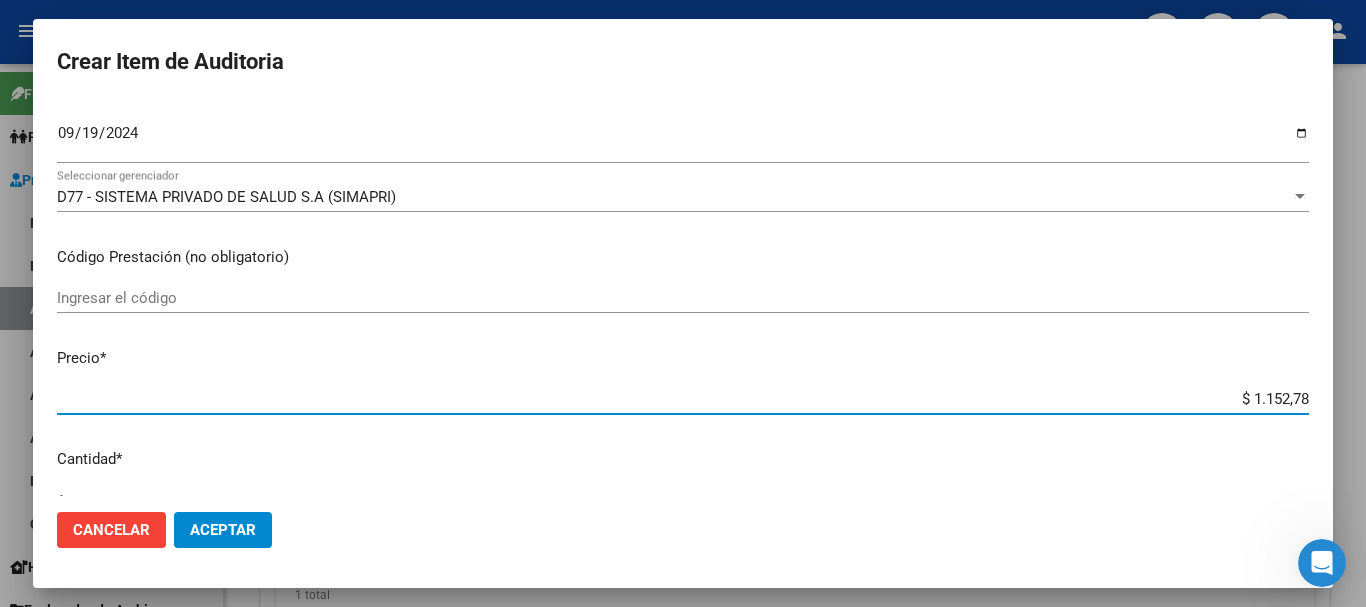 type on "[PRICE]" 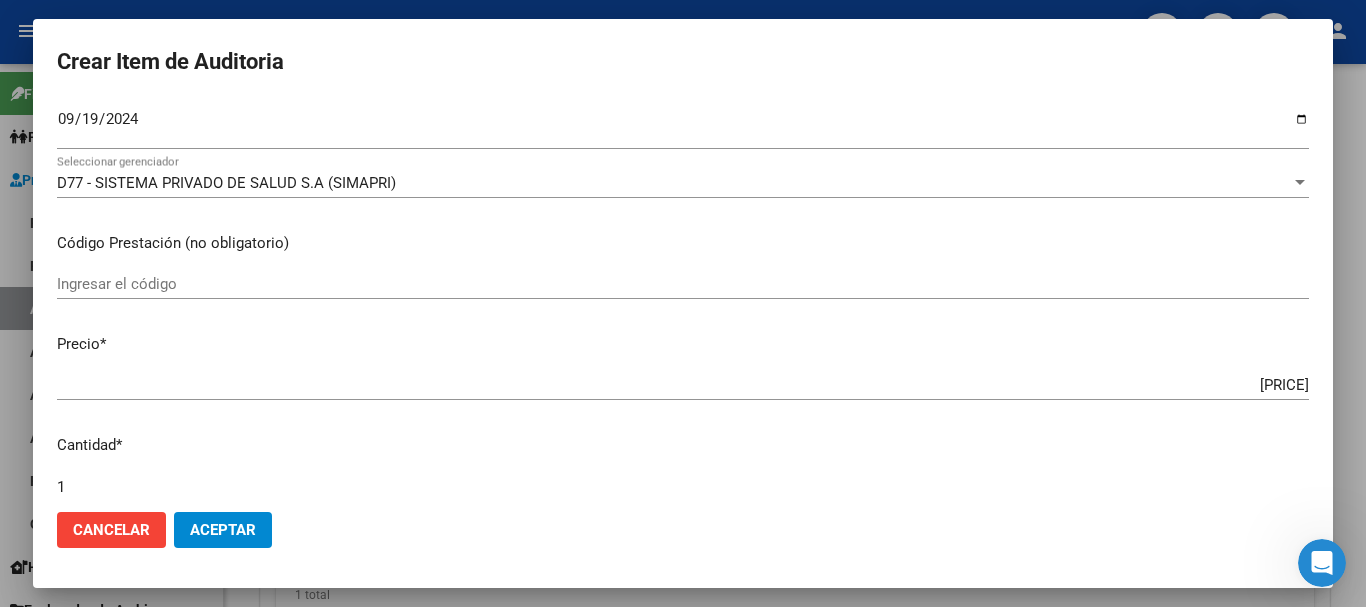 scroll, scrollTop: 675, scrollLeft: 0, axis: vertical 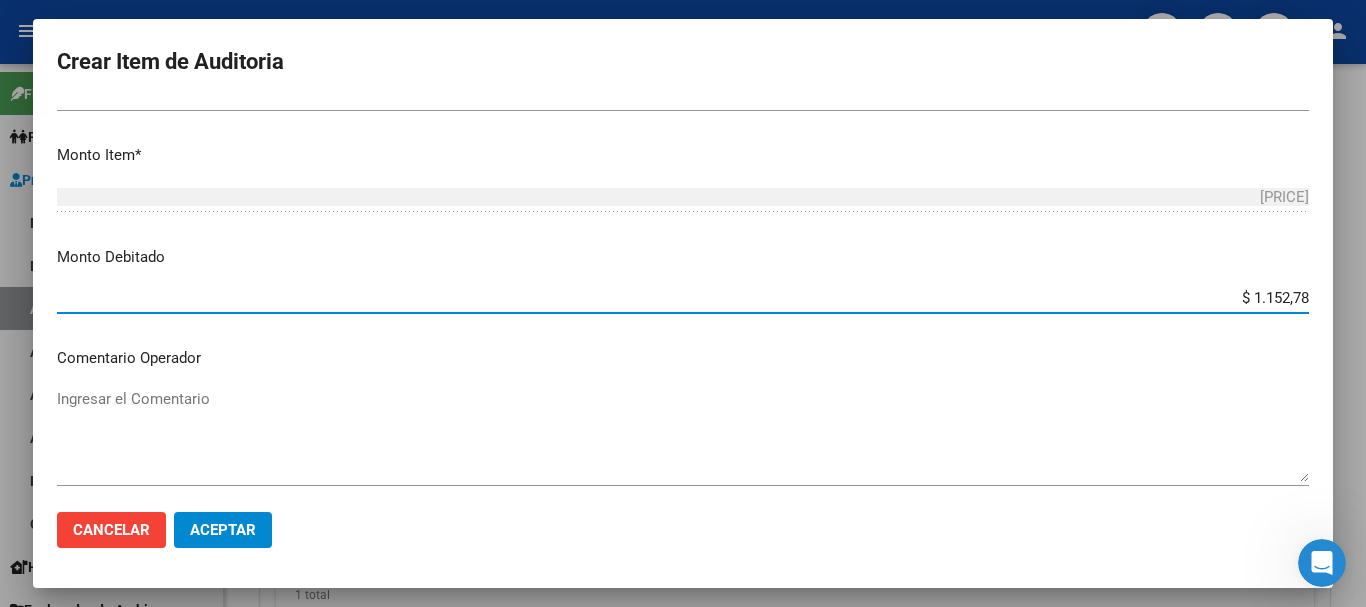 type on "[PRICE]" 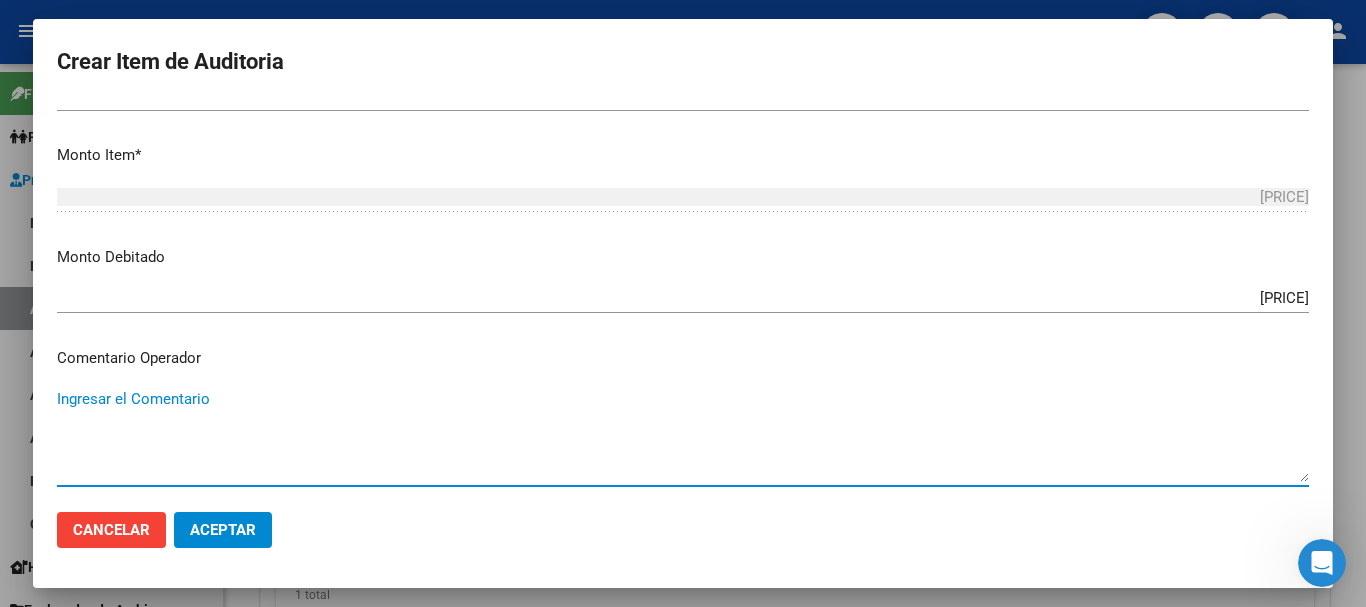 type on "V" 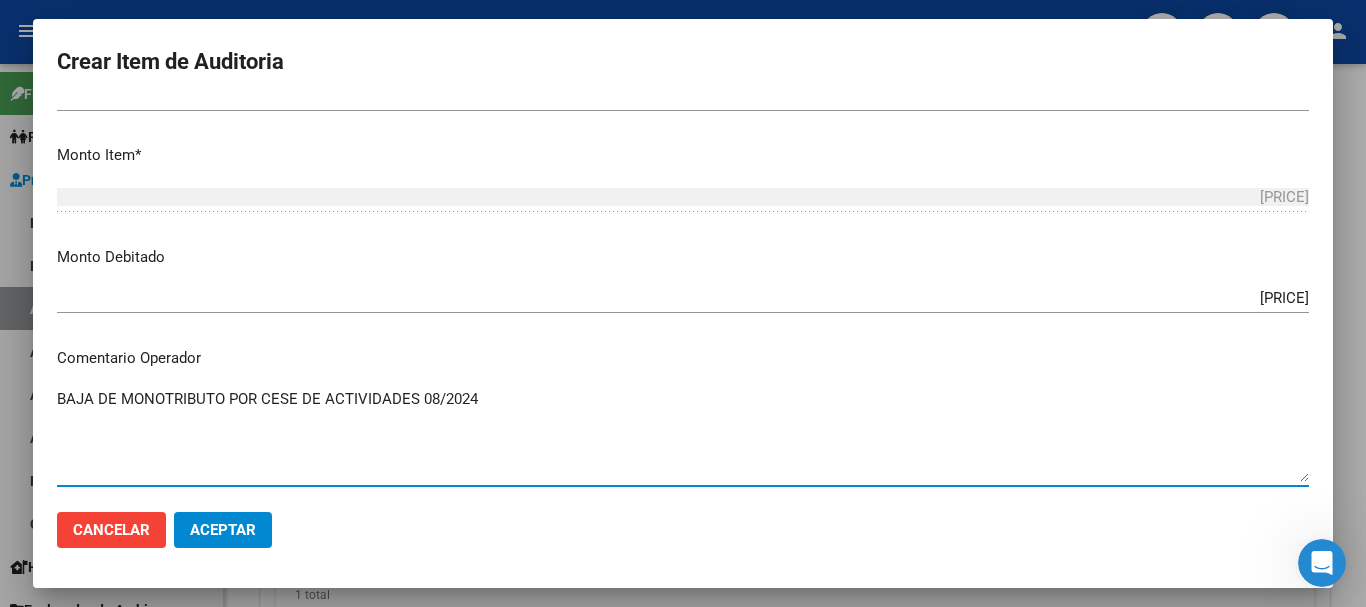 type on "BAJA DE MONOTRIBUTO POR CESE DE ACTIVIDADES 08/2024" 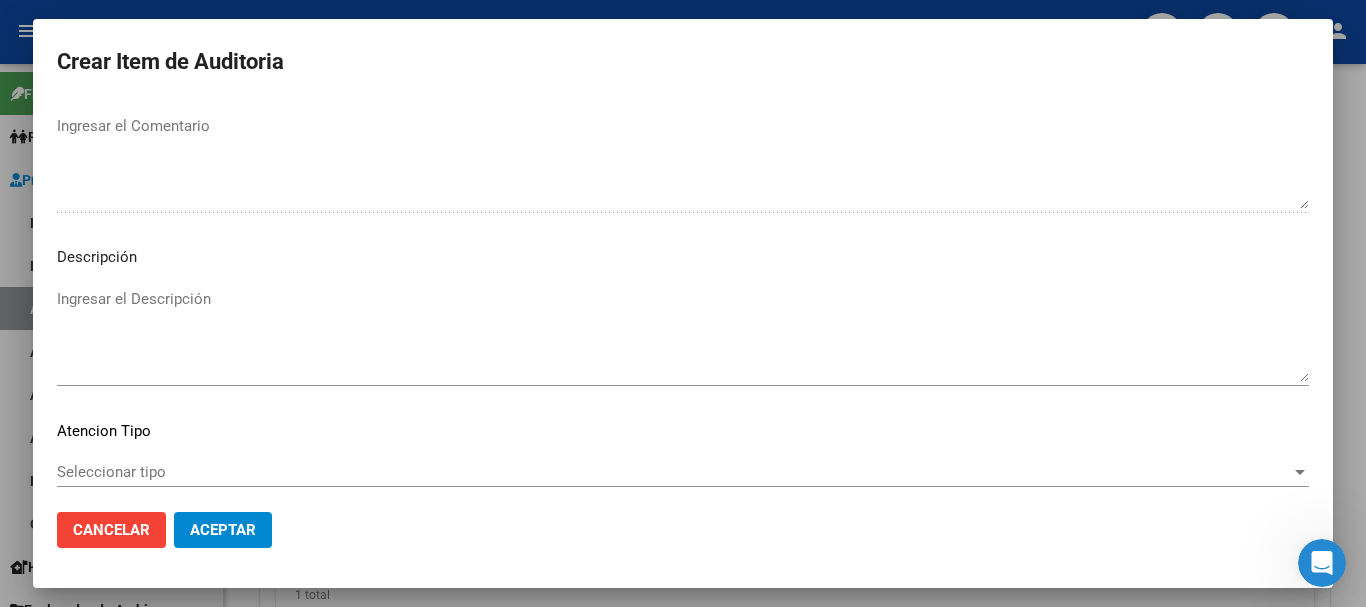 scroll, scrollTop: 1233, scrollLeft: 0, axis: vertical 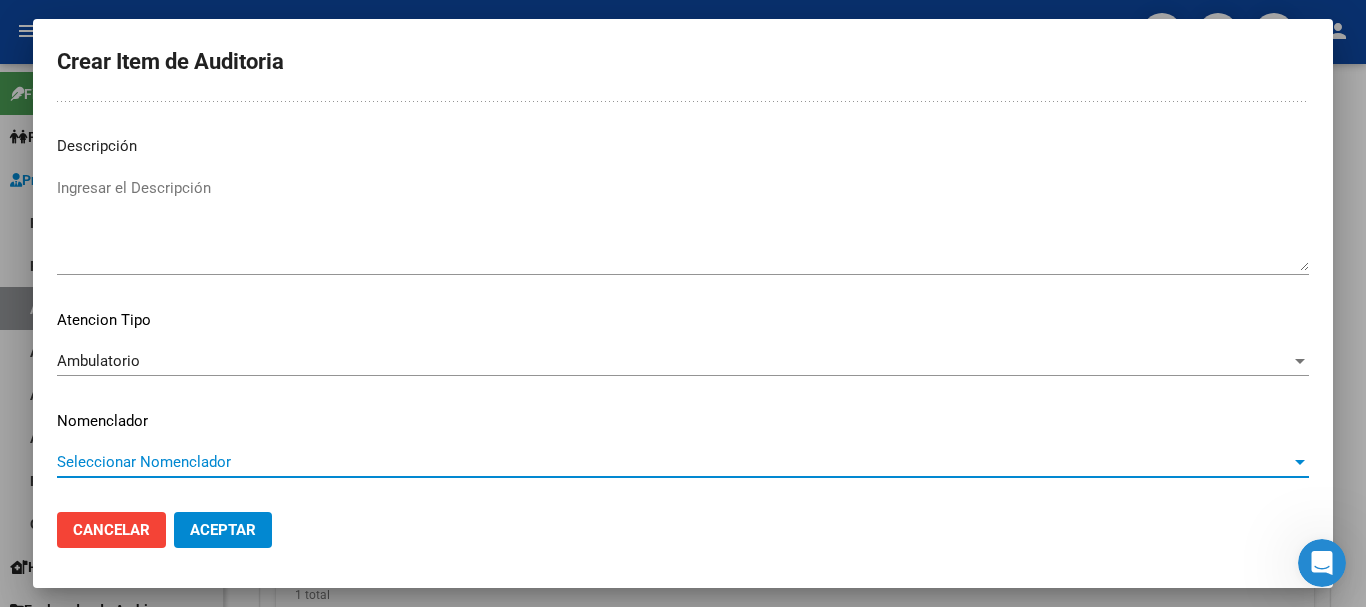 type 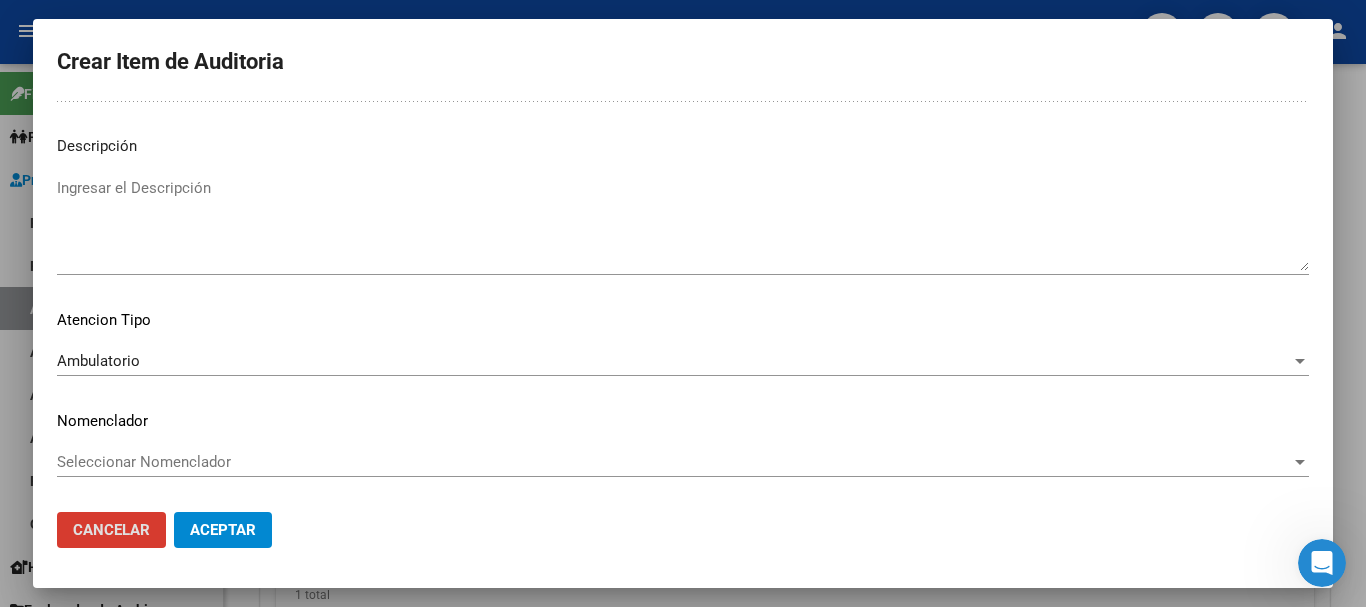 type 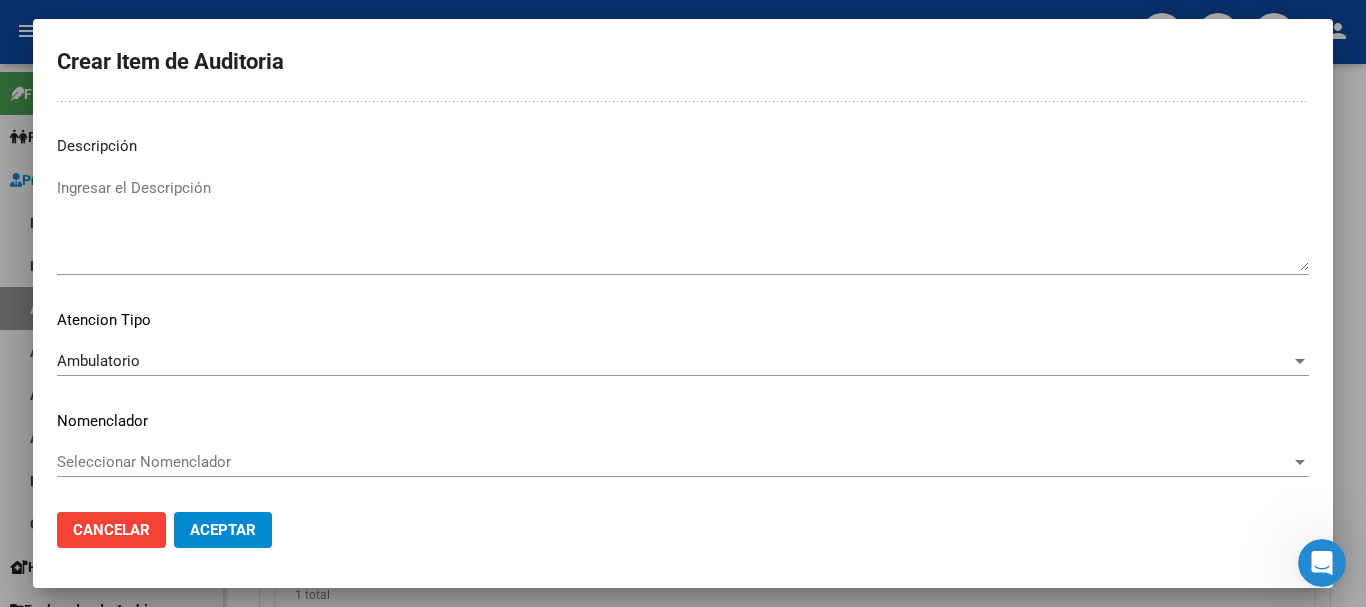 scroll, scrollTop: 0, scrollLeft: 0, axis: both 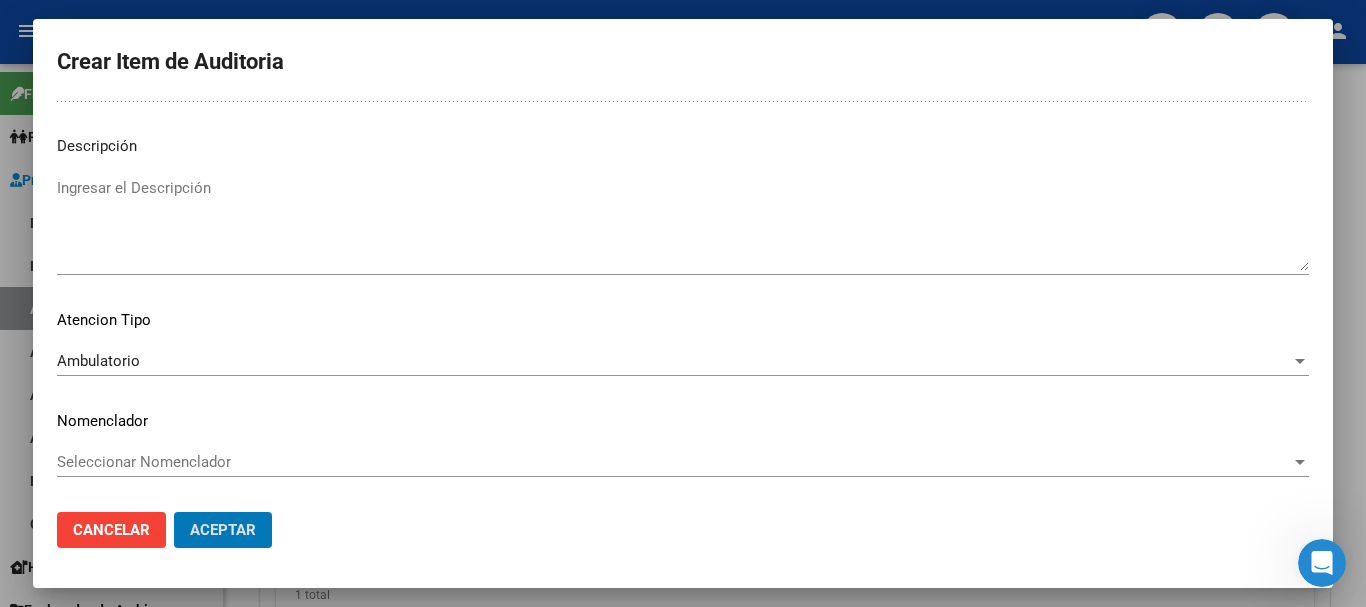 click on "Aceptar" 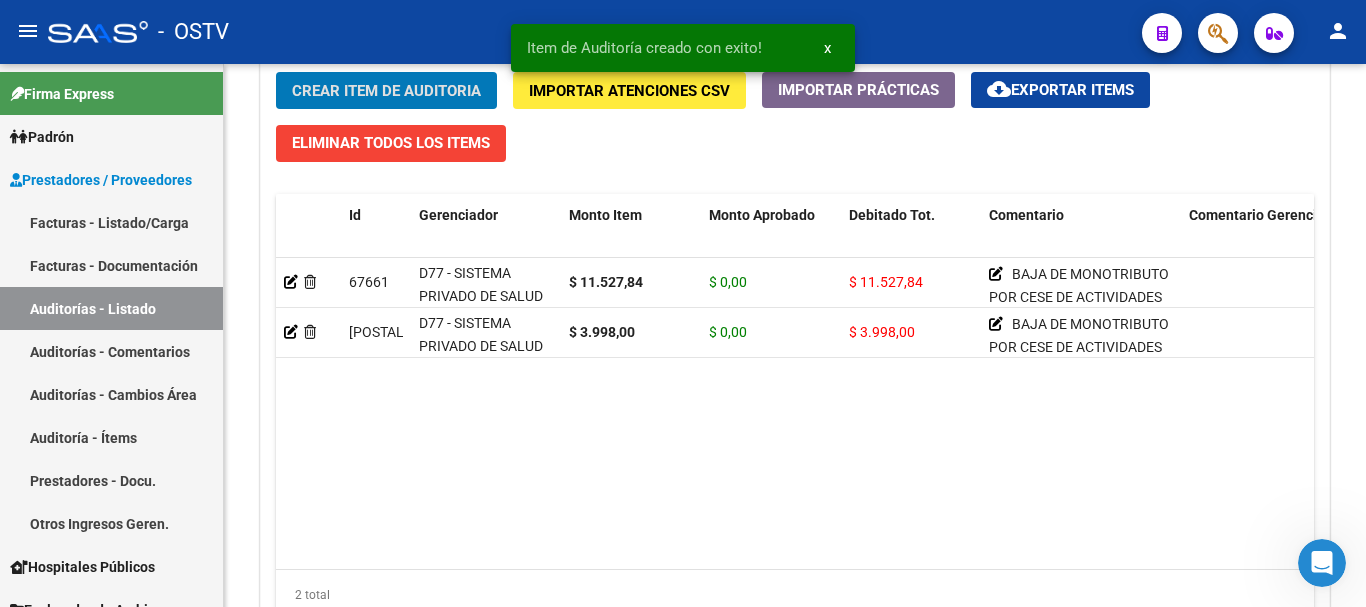 click on "Crear Item de Auditoria" 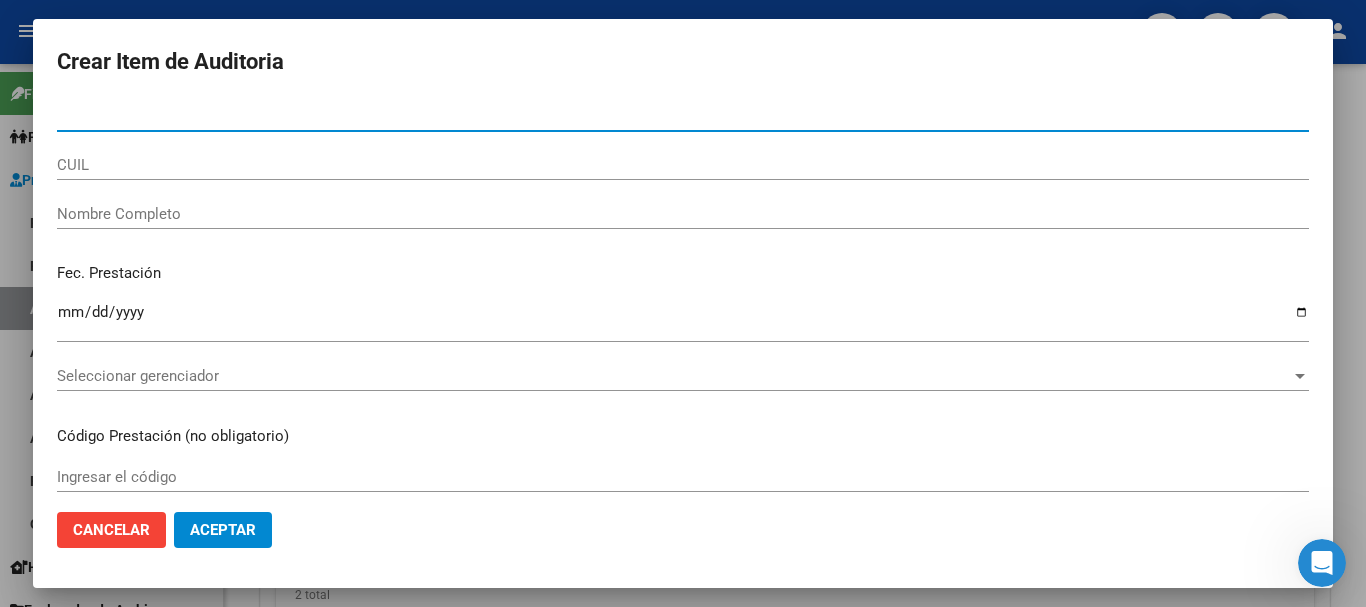 paste on "[NUMBER]" 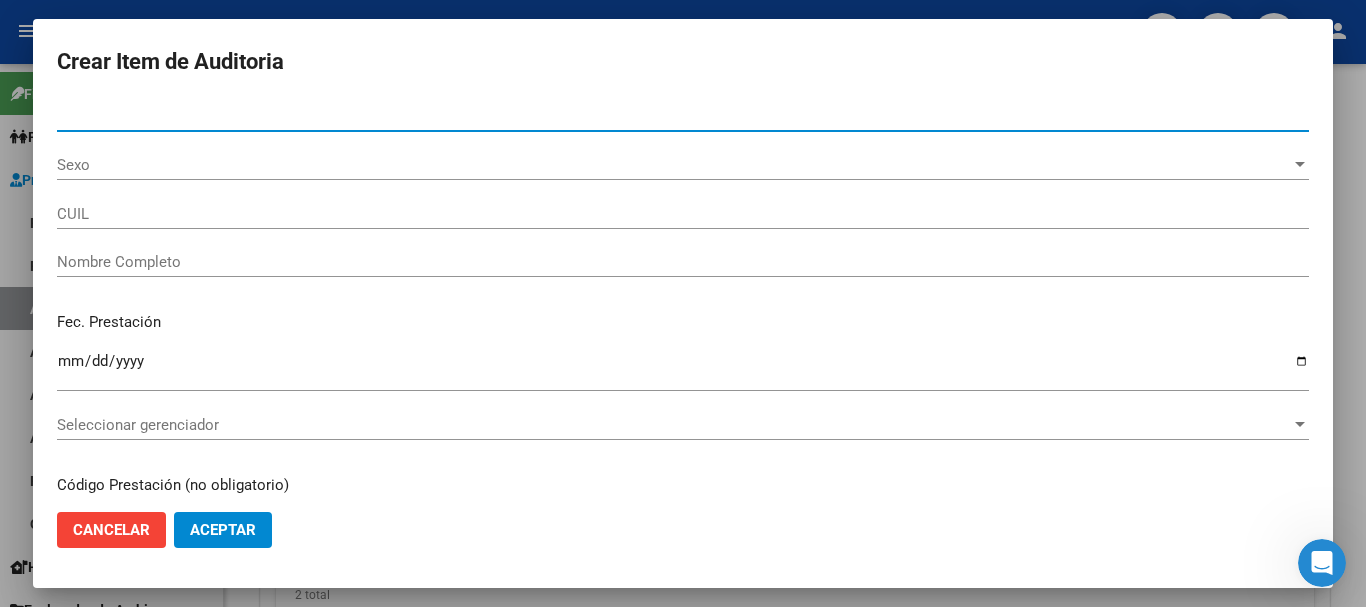 type on "[NUMBER]" 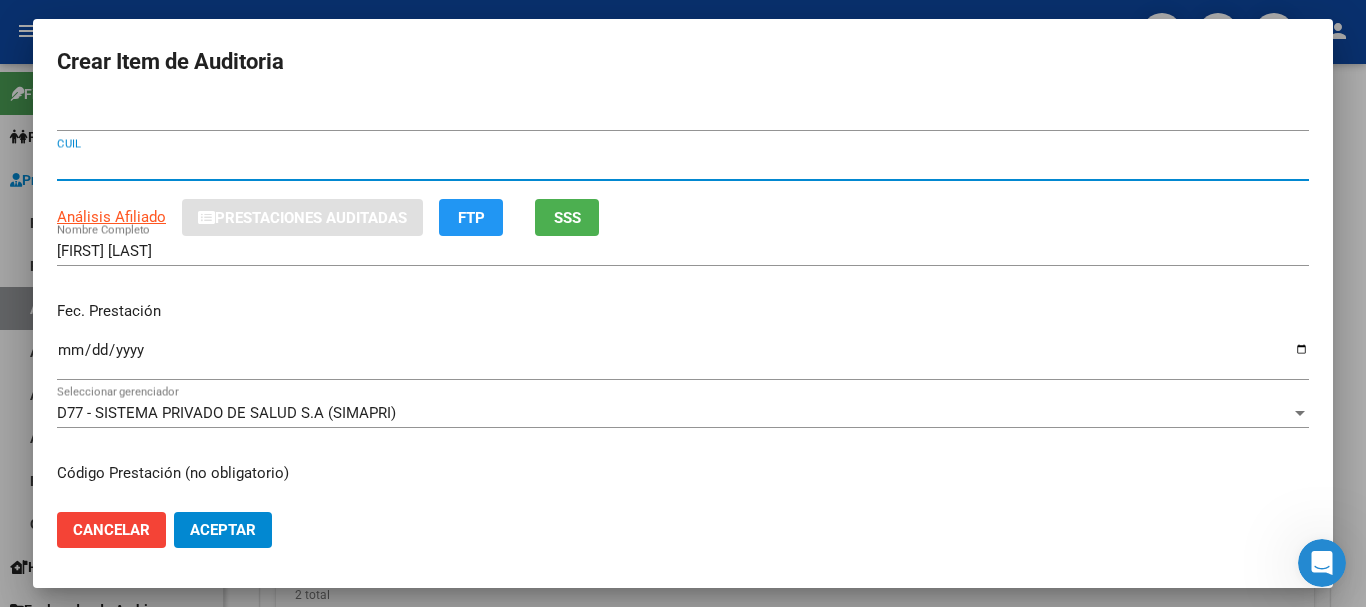 type 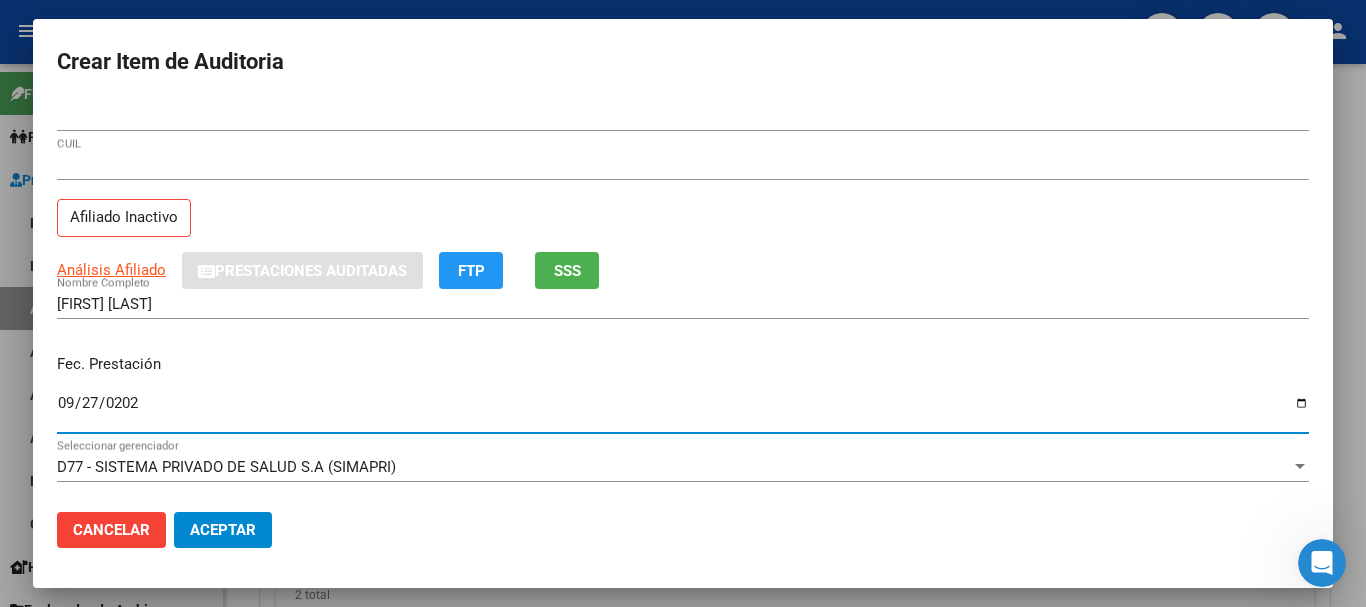 type on "[DATE]" 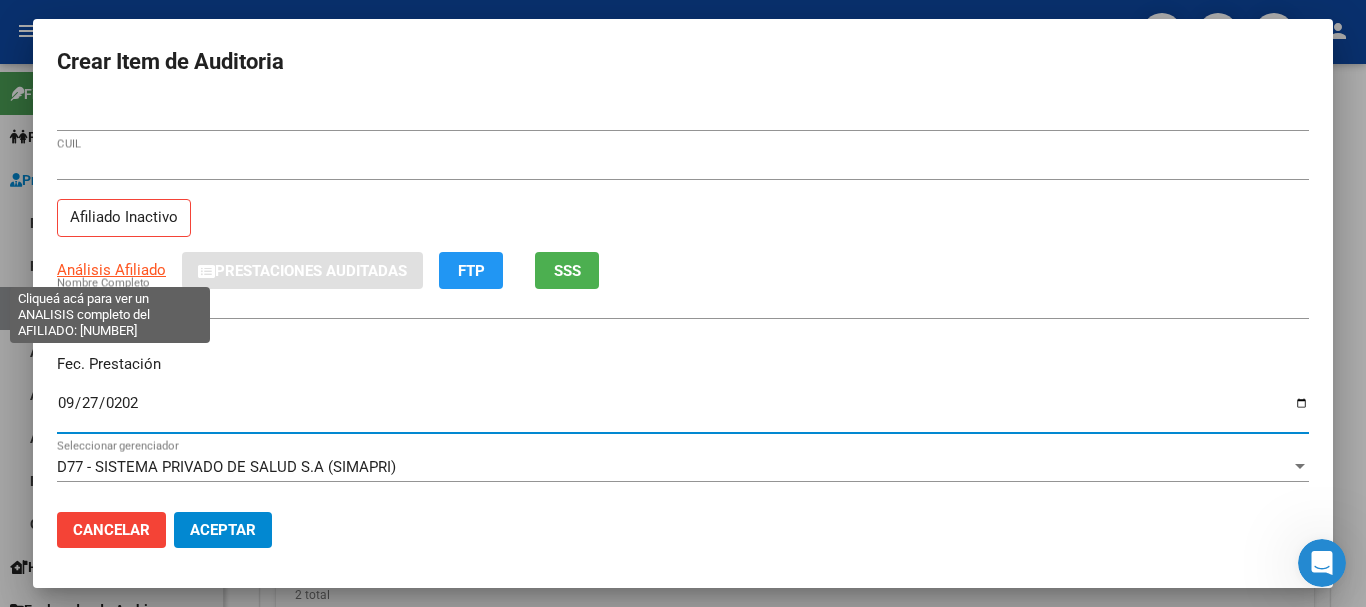 click on "Análisis Afiliado" at bounding box center (111, 270) 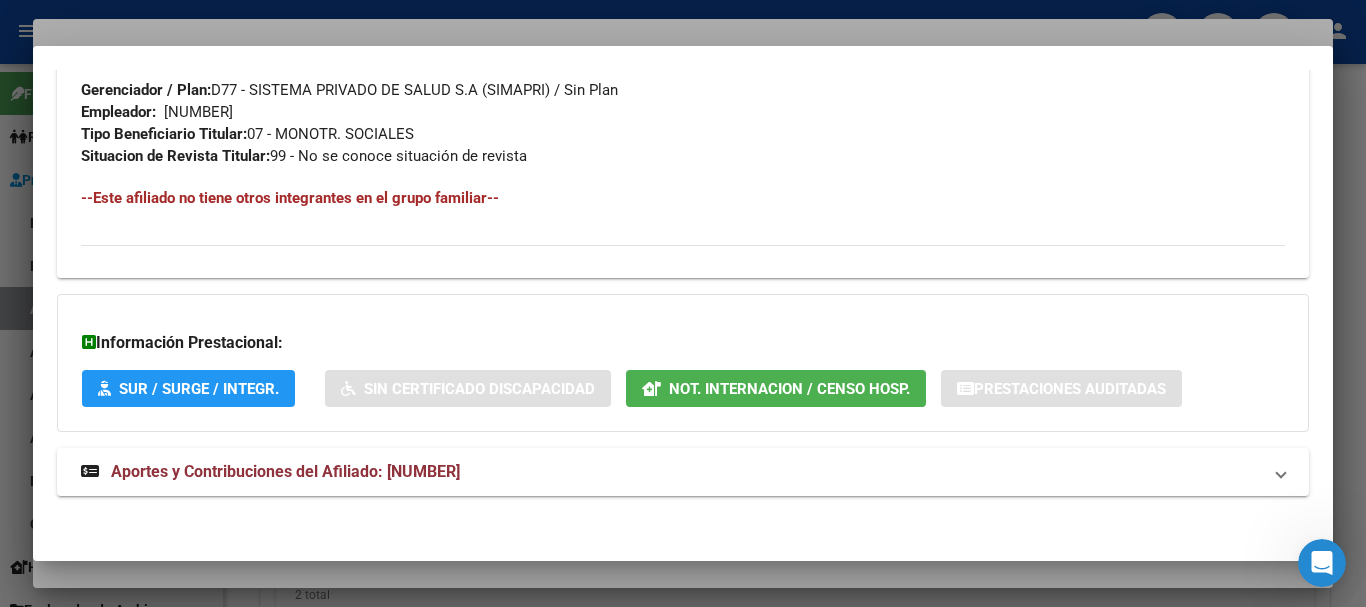 scroll, scrollTop: 1053, scrollLeft: 0, axis: vertical 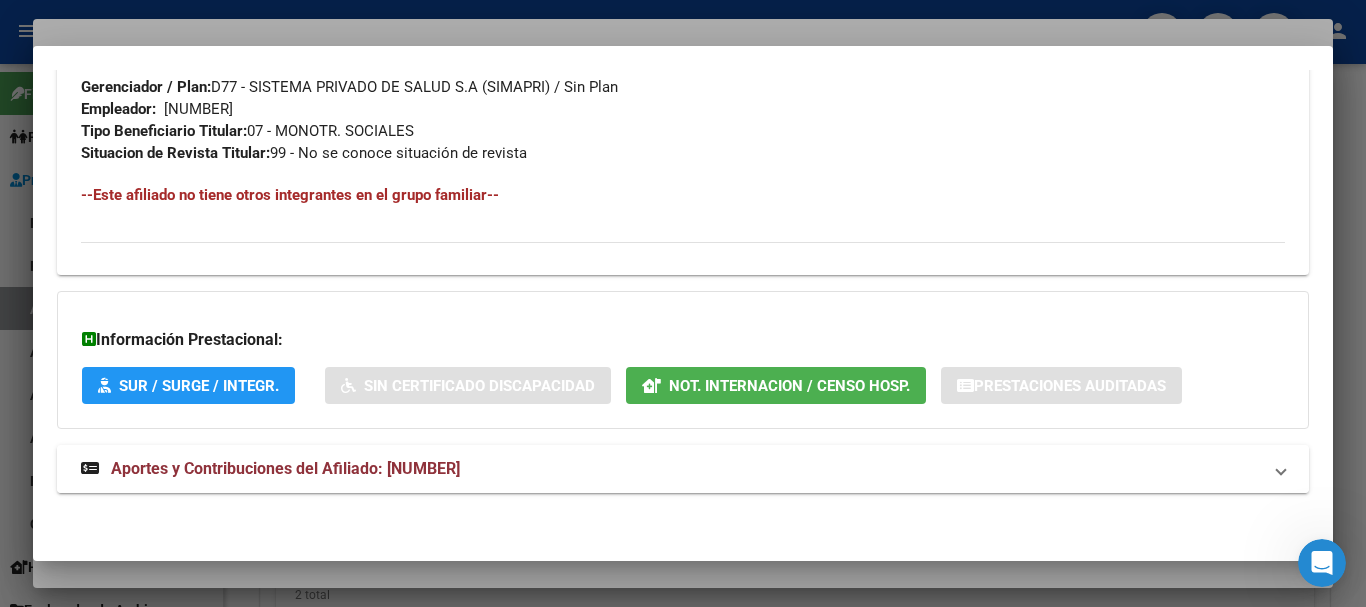 click on "Aportes y Contribuciones del Afiliado: [NUMBER]" at bounding box center [285, 468] 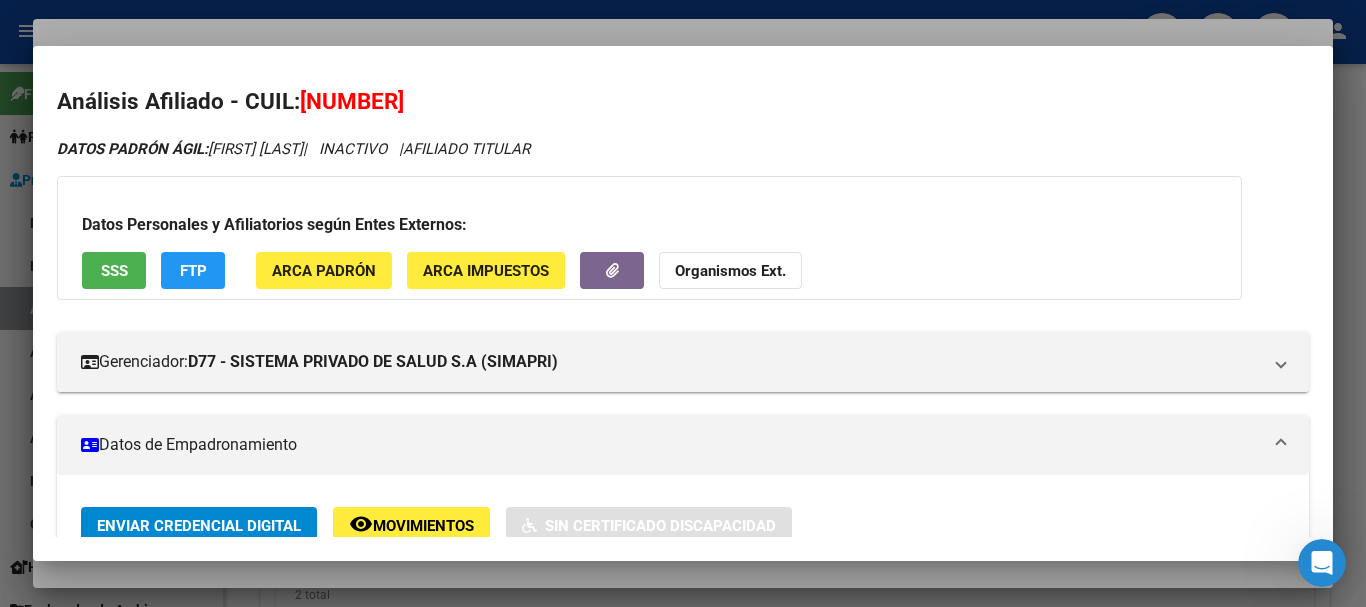 scroll, scrollTop: 0, scrollLeft: 0, axis: both 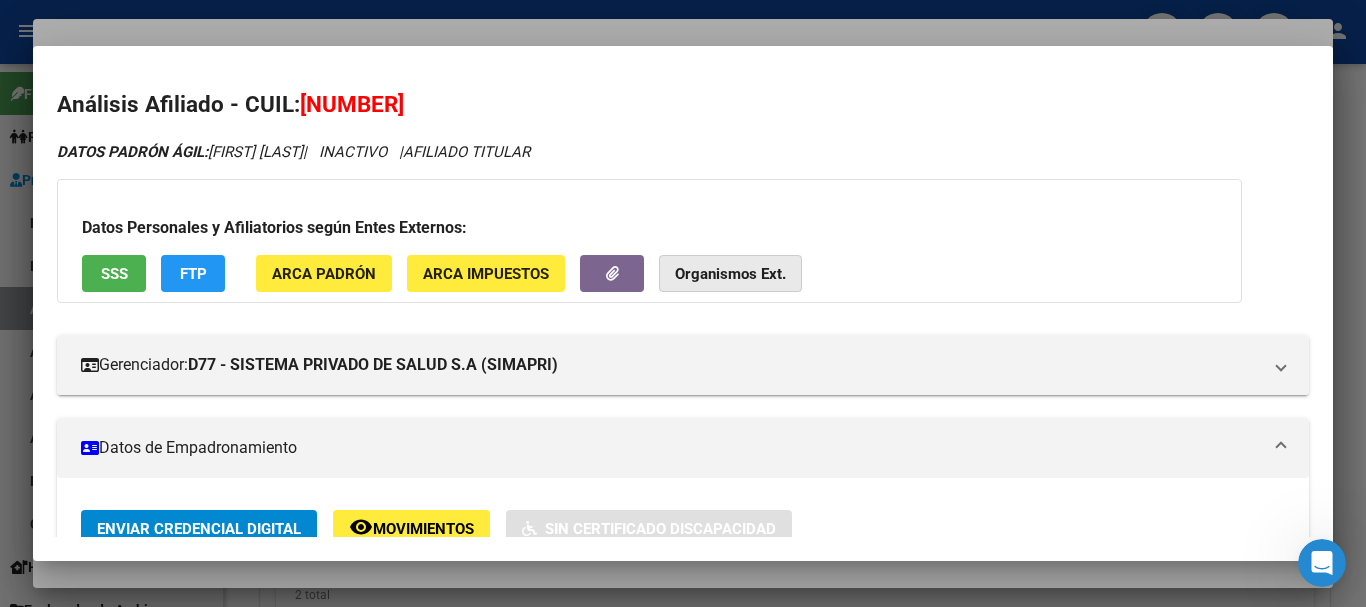 click on "Organismos Ext." 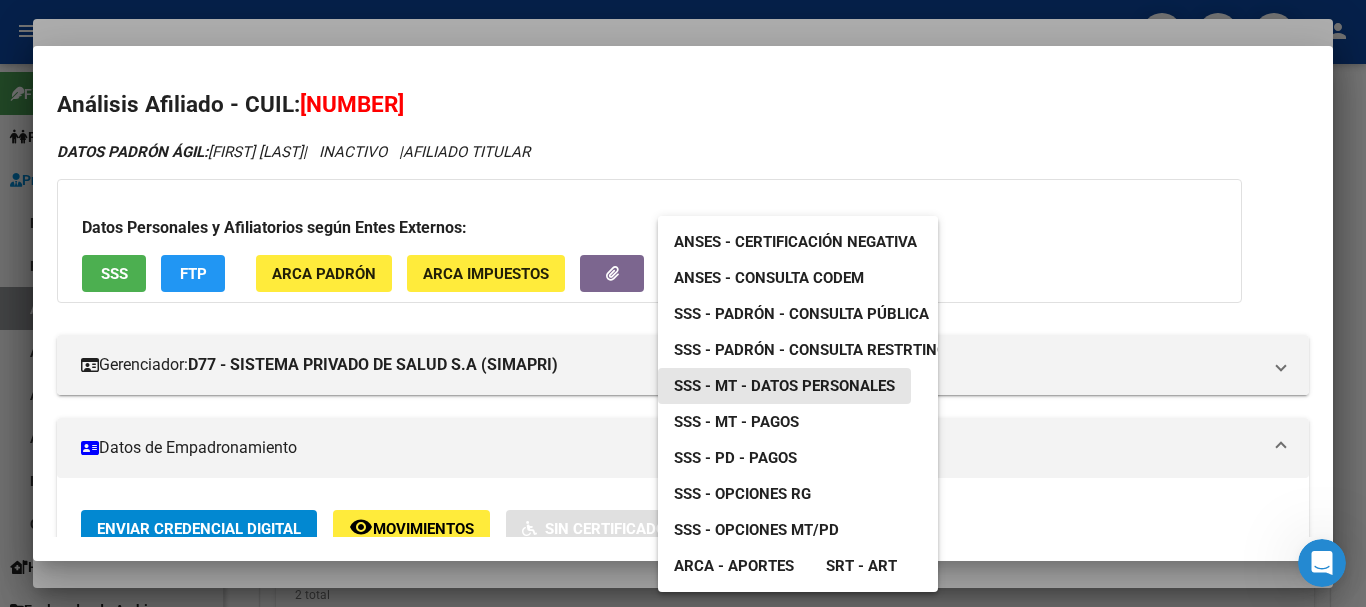 click on "SSS - MT - Datos Personales" at bounding box center (784, 386) 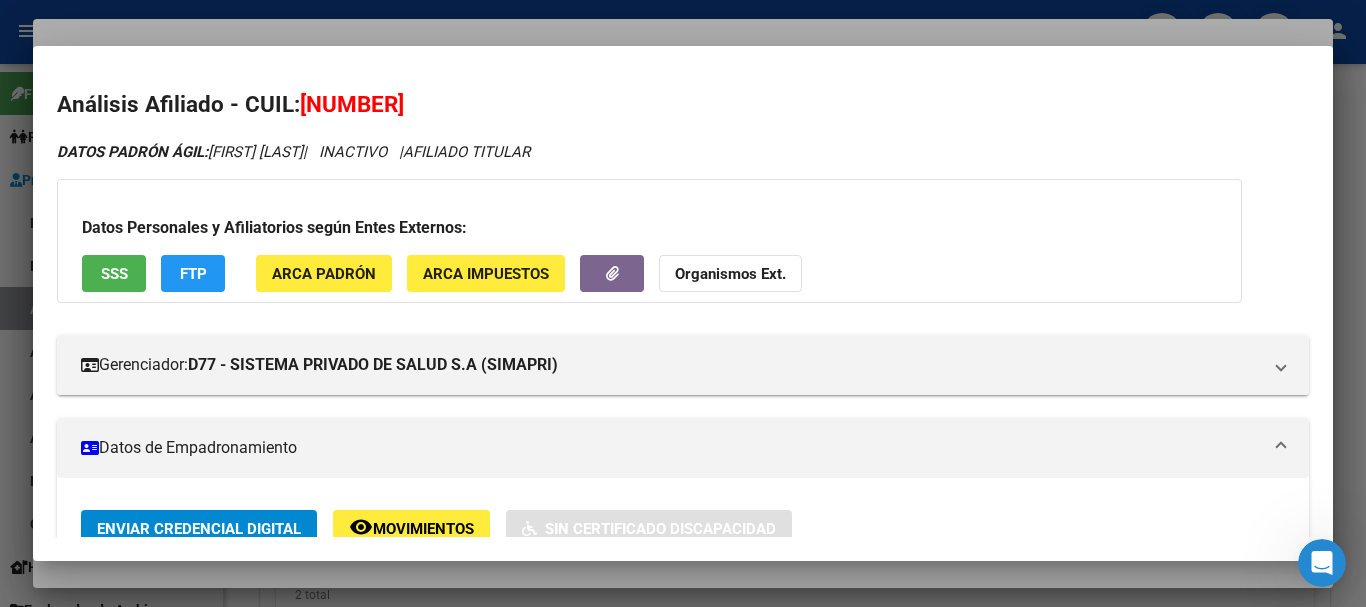 click at bounding box center [683, 303] 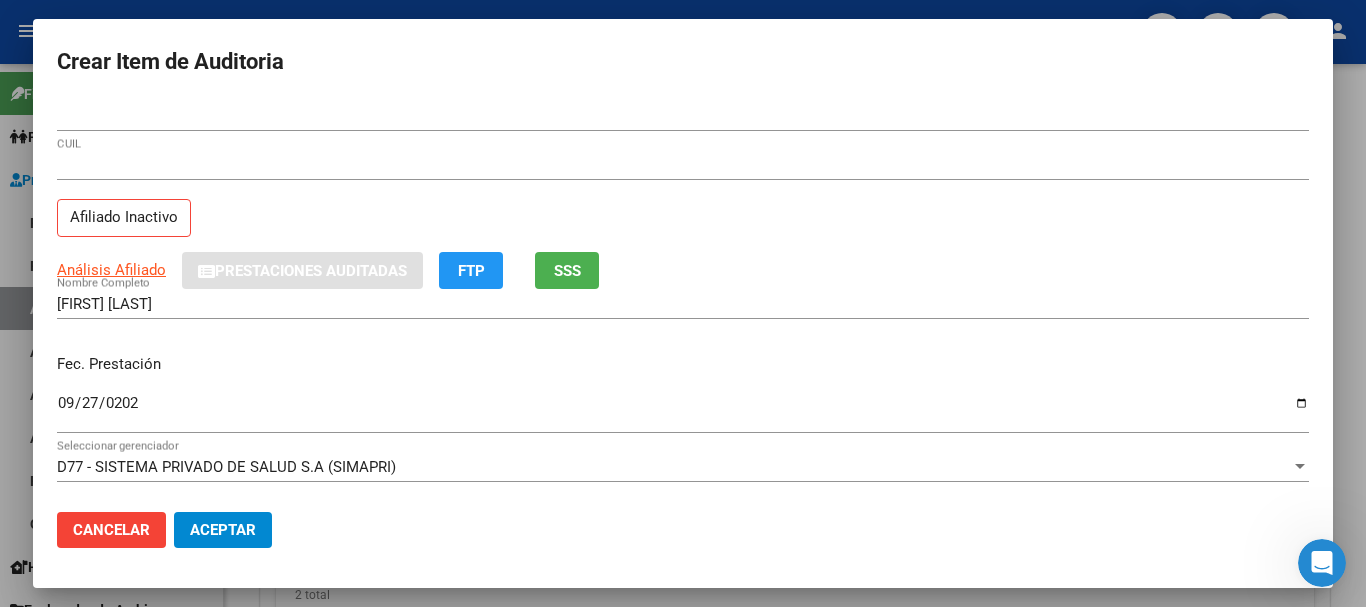 click on "[NUMBER] Nro Documento" at bounding box center (683, 116) 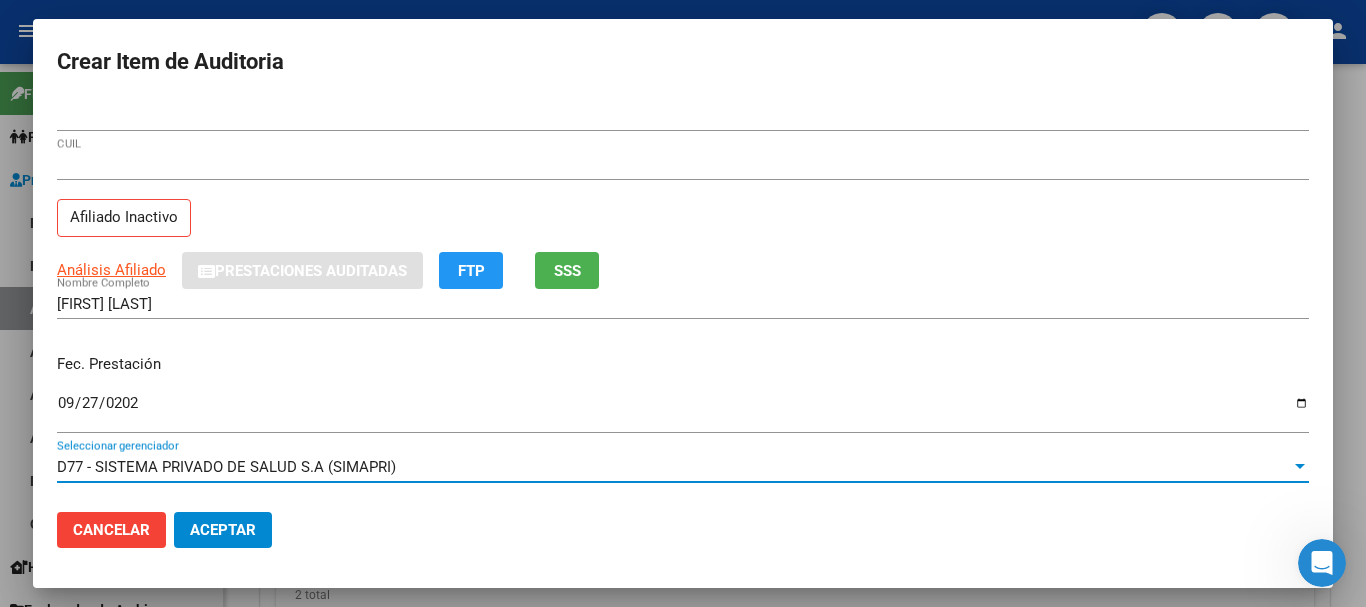 scroll, scrollTop: 270, scrollLeft: 0, axis: vertical 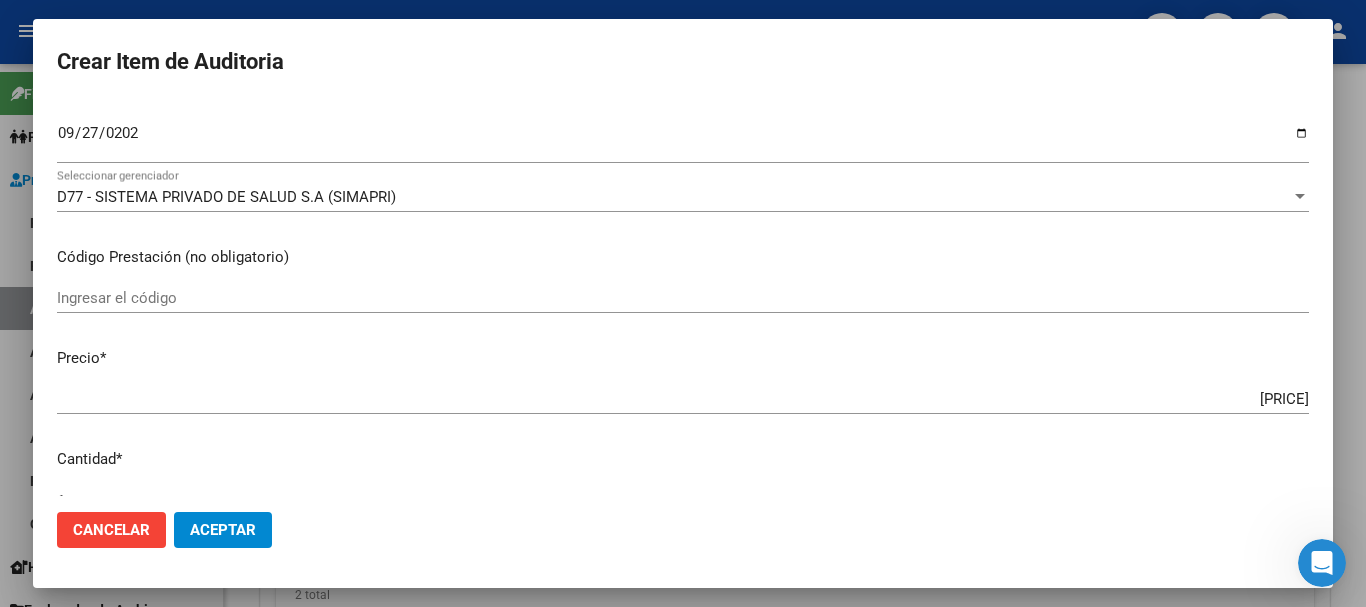 type on "$ 0,03" 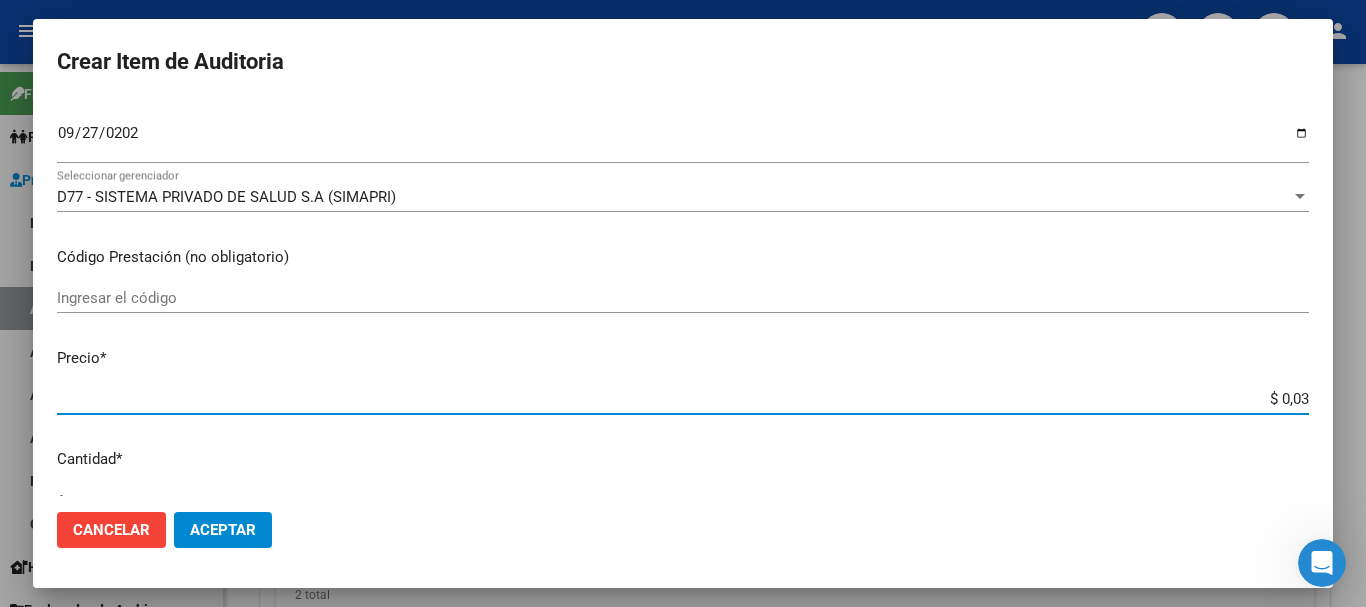 type on "$ 0,39" 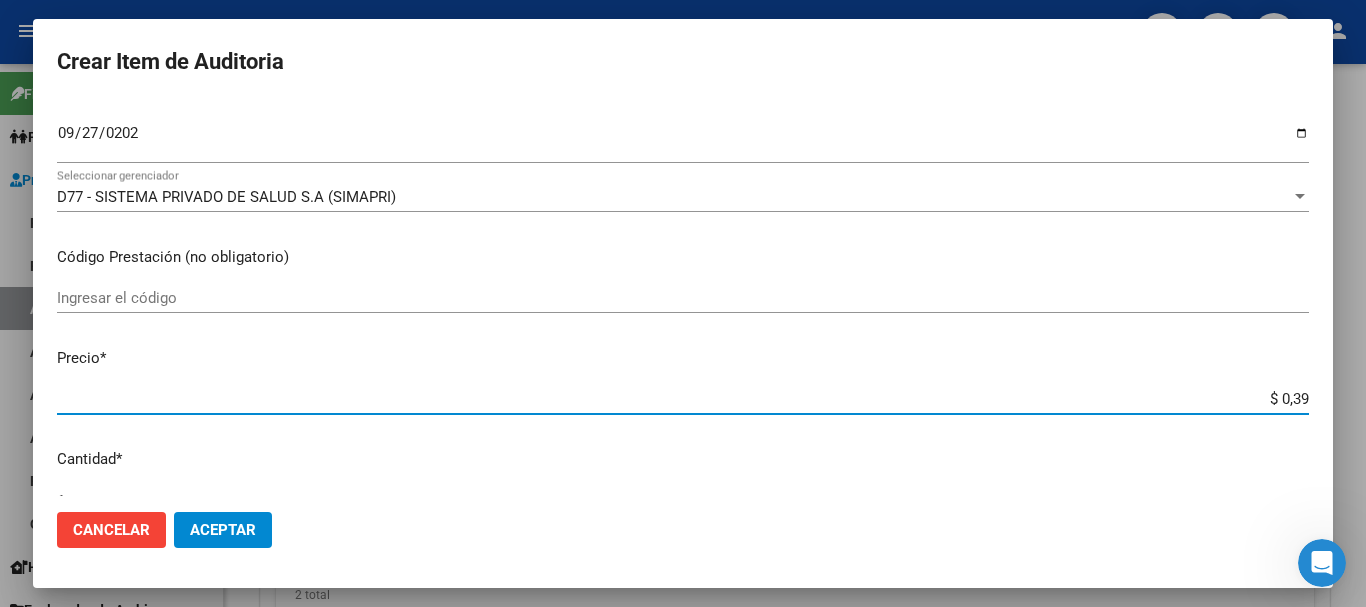 type on "$ 3,99" 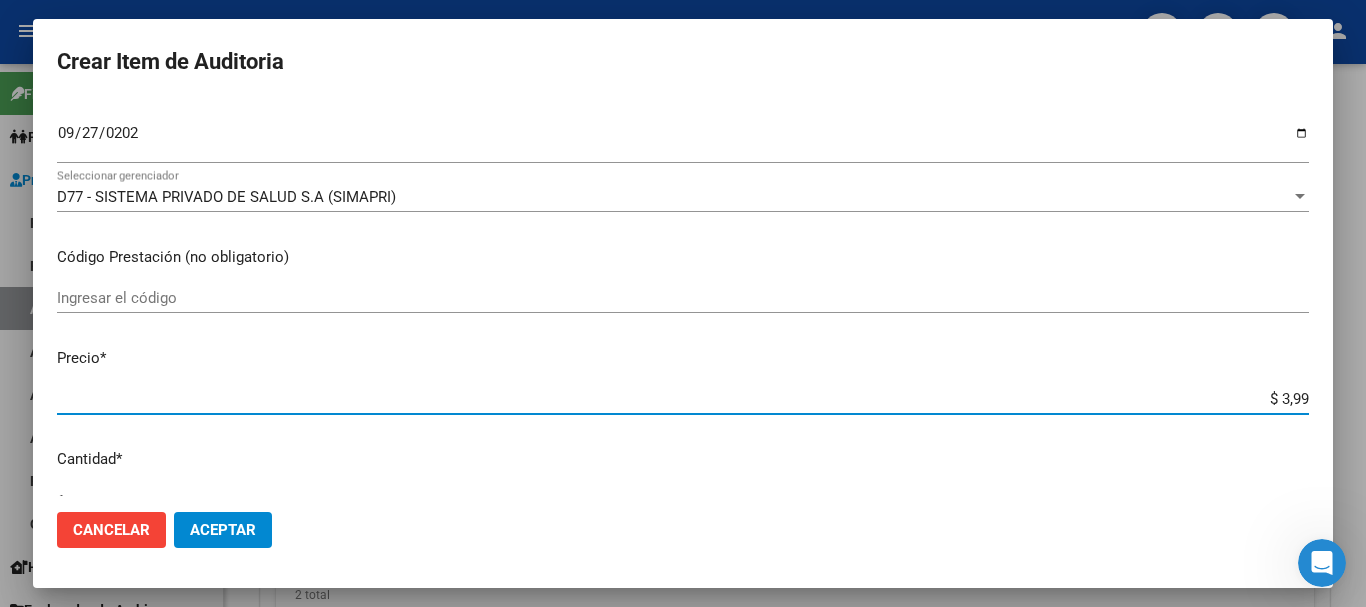 type on "$ 3,99" 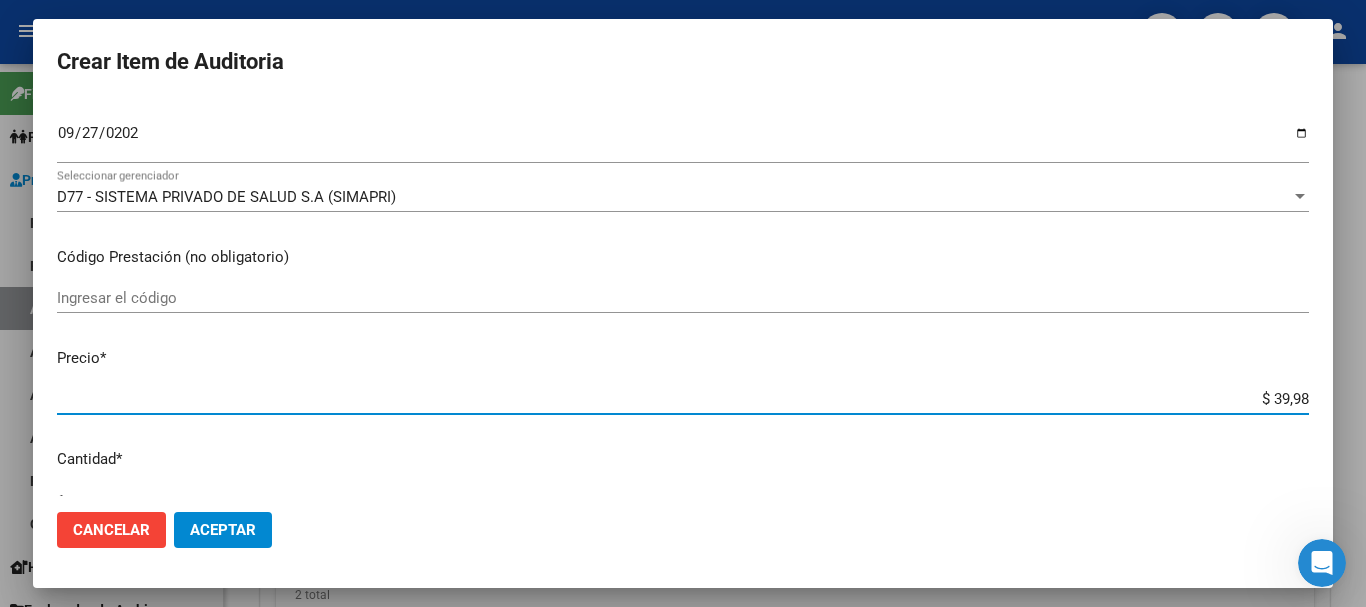 type on "$ 39,98" 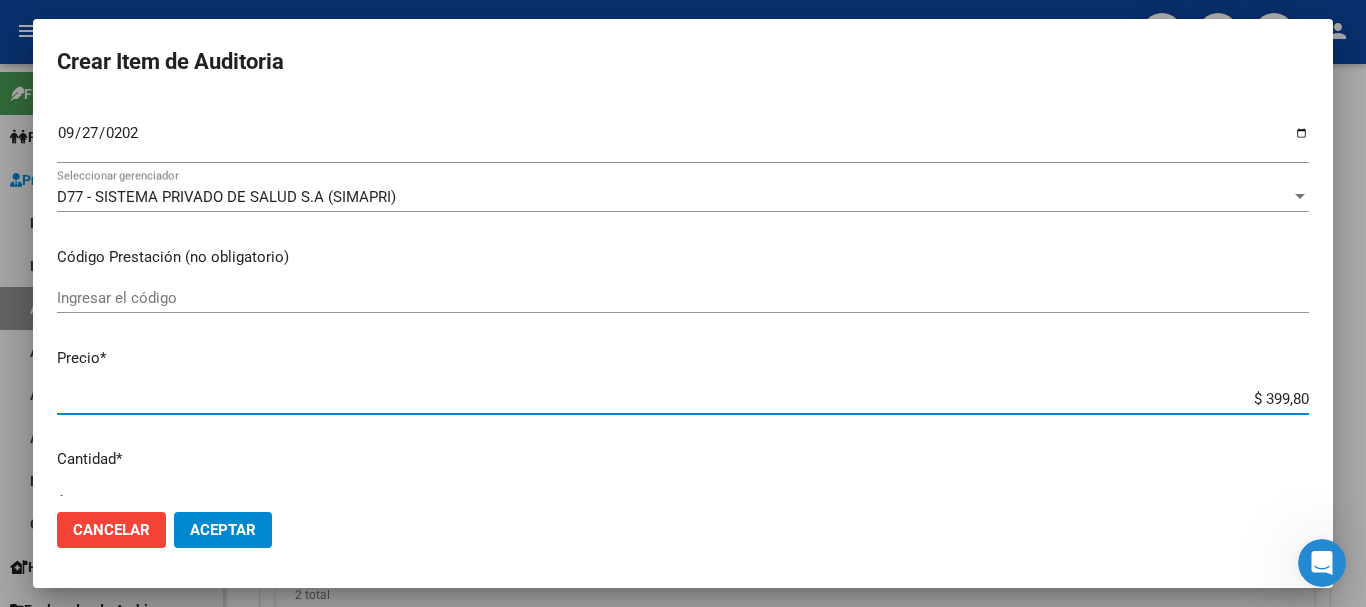 type on "$ 3.998,00" 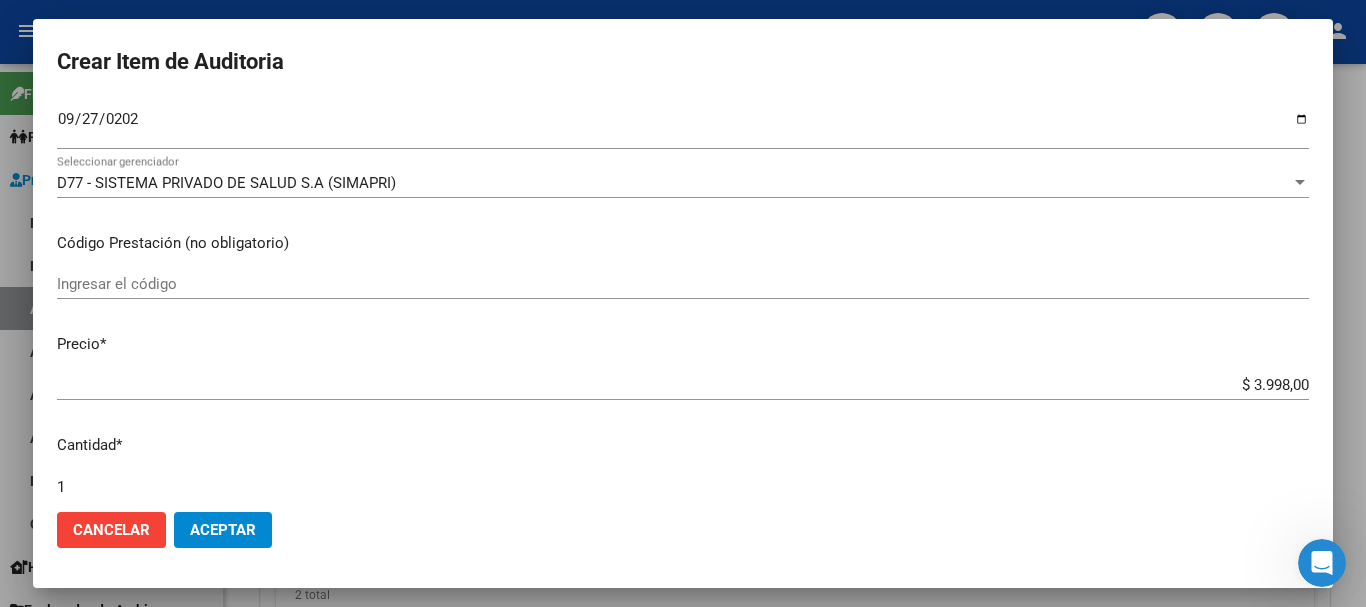 scroll, scrollTop: 675, scrollLeft: 0, axis: vertical 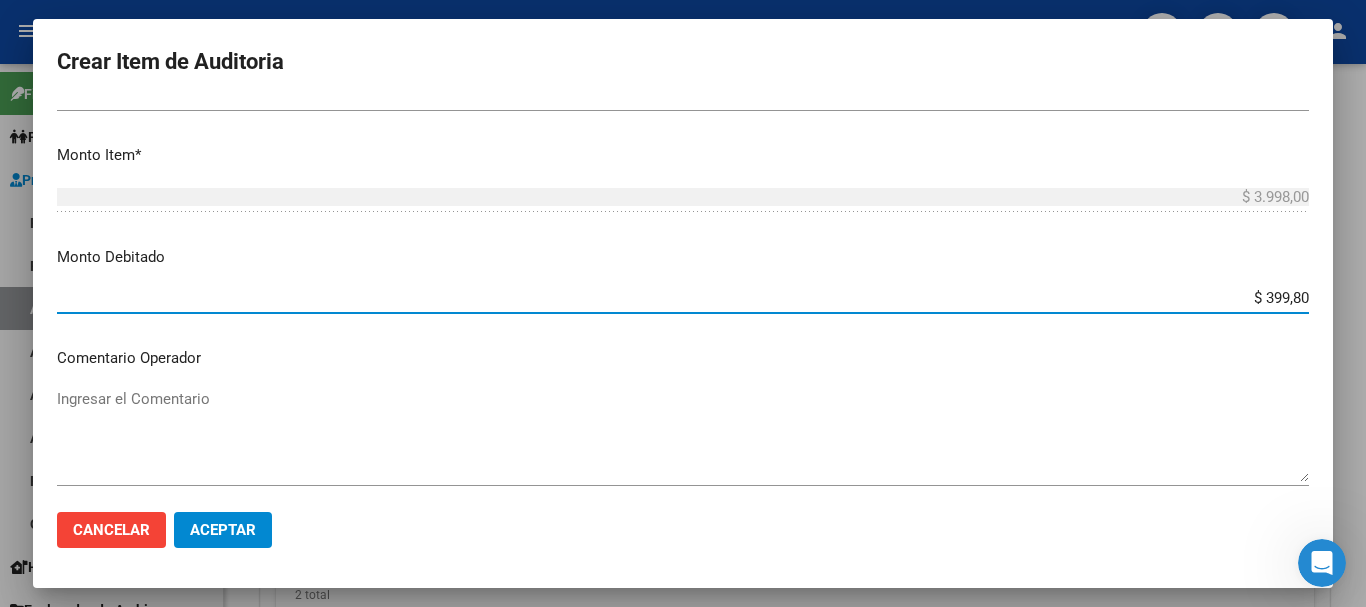 type on "$ 3.998,00" 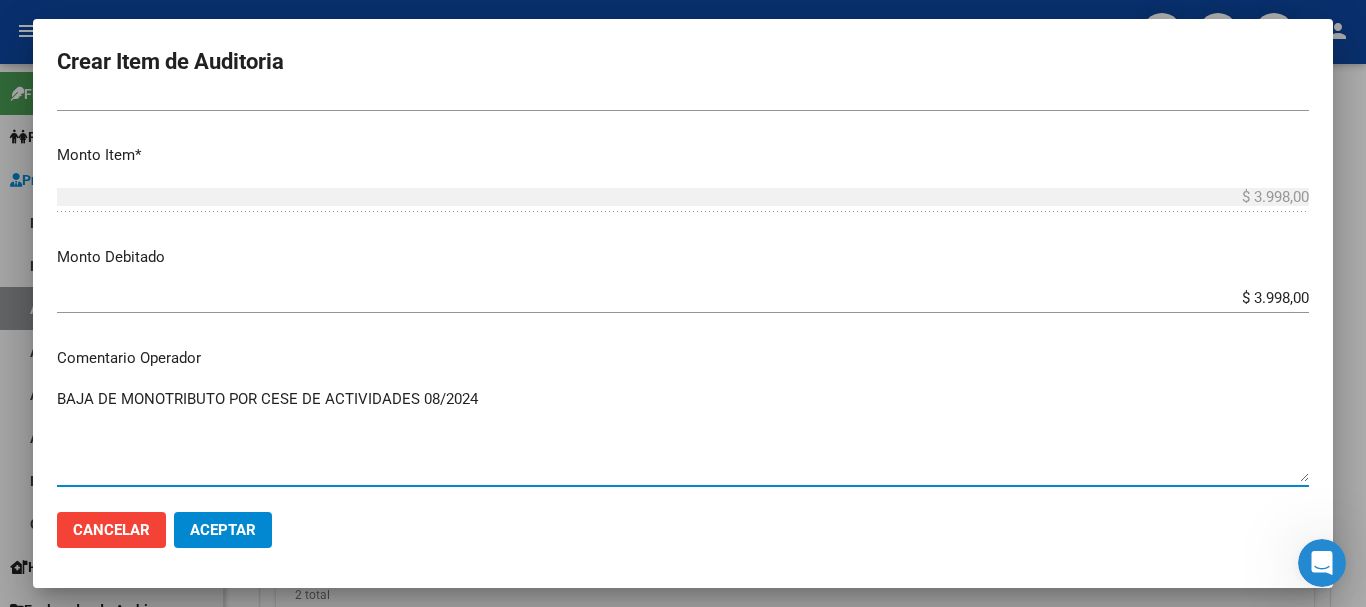 type on "BAJA DE MONOTRIBUTO POR CESE DE ACTIVIDADES 08/2024" 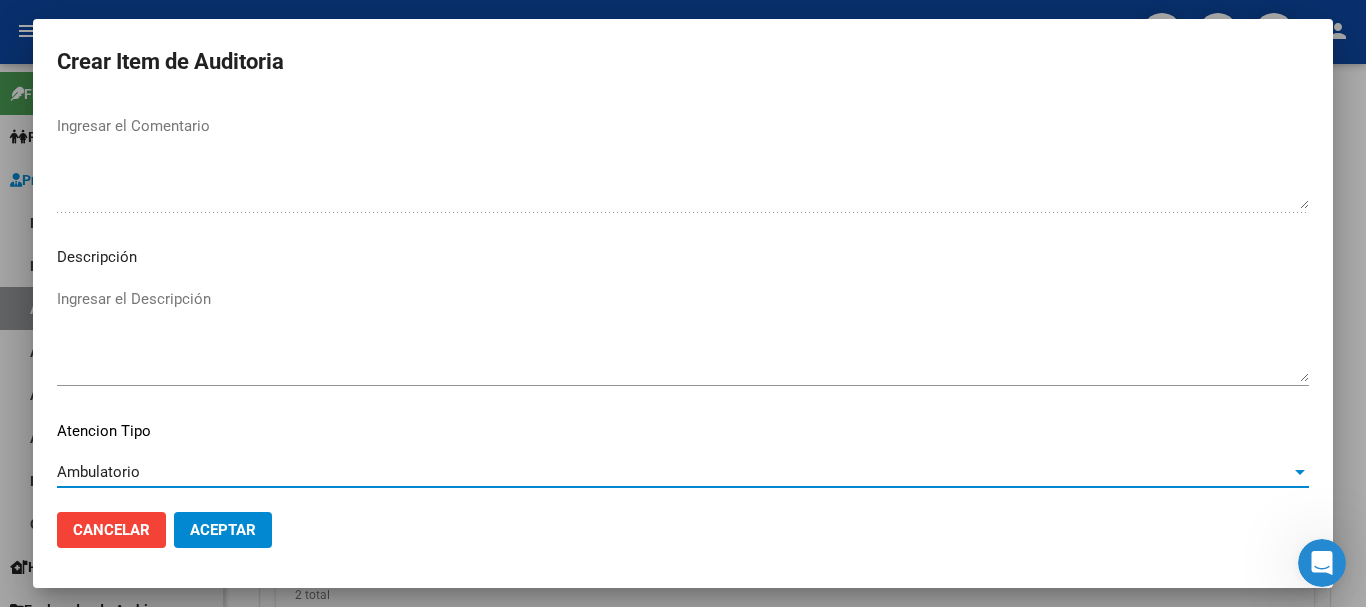 scroll, scrollTop: 1233, scrollLeft: 0, axis: vertical 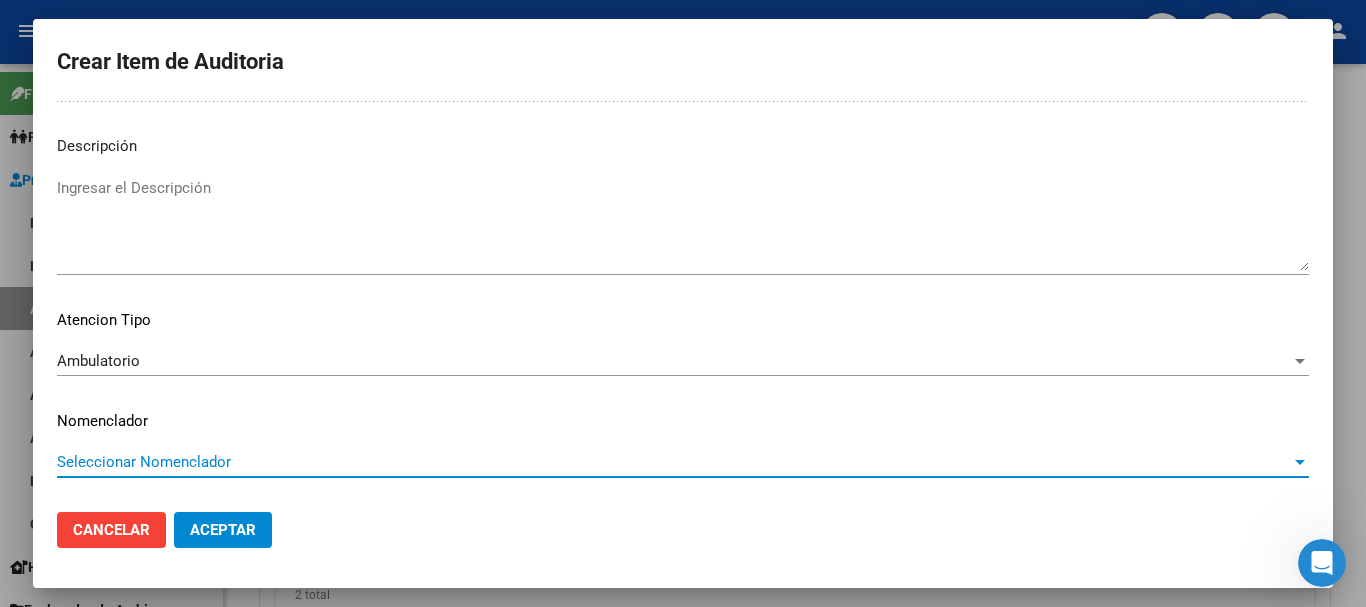 type 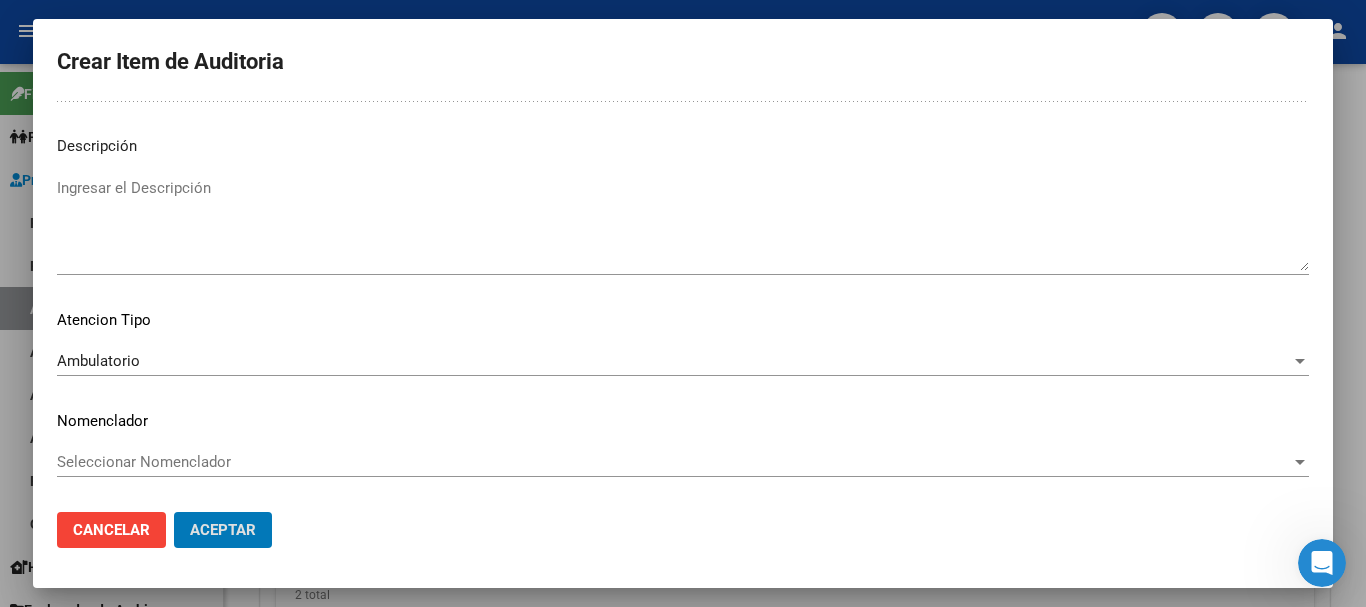 type 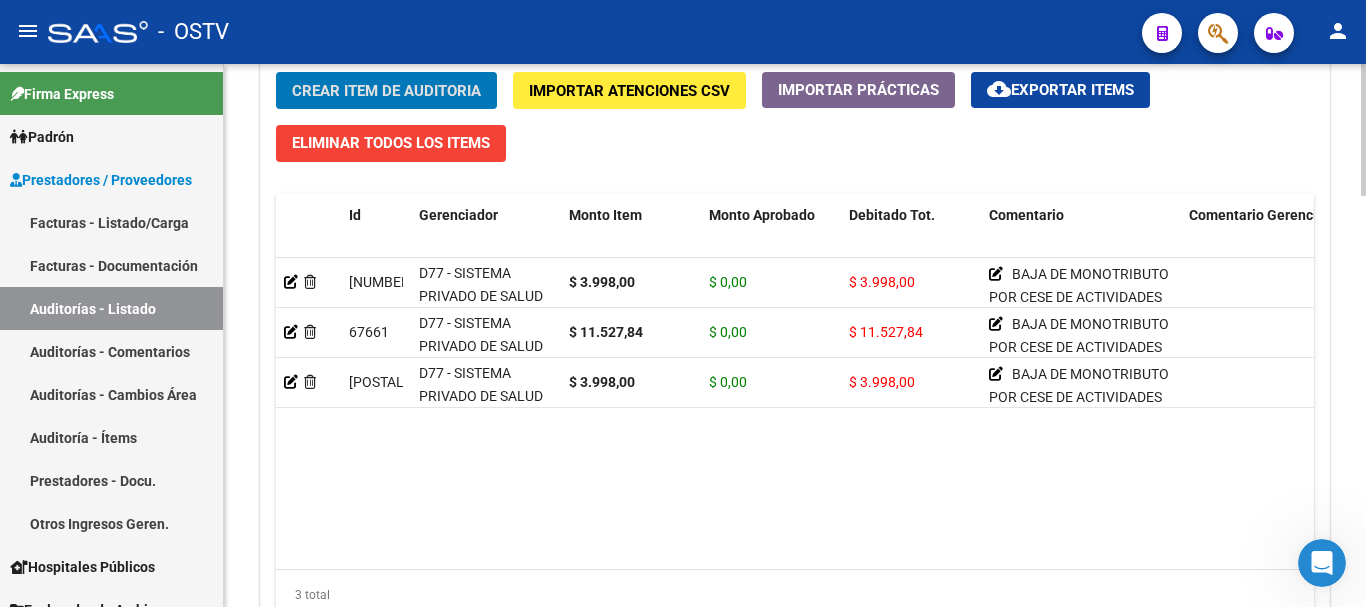 click on "Crear Item de Auditoria" 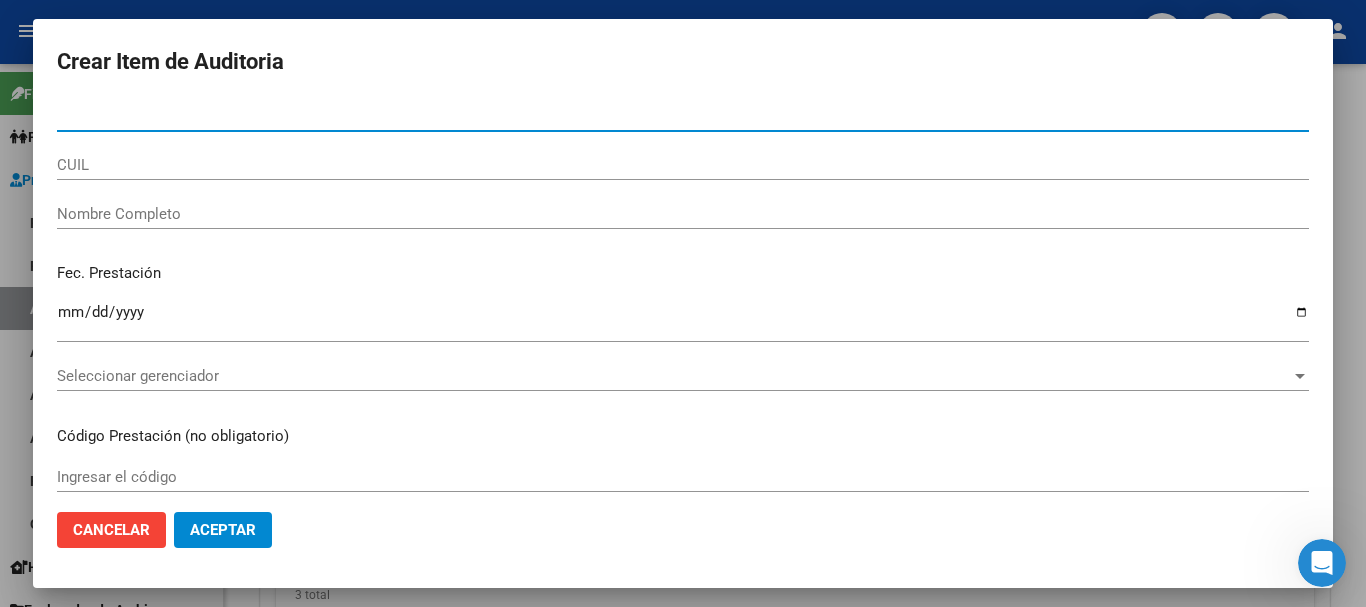 paste on "[ID_NUMBER]" 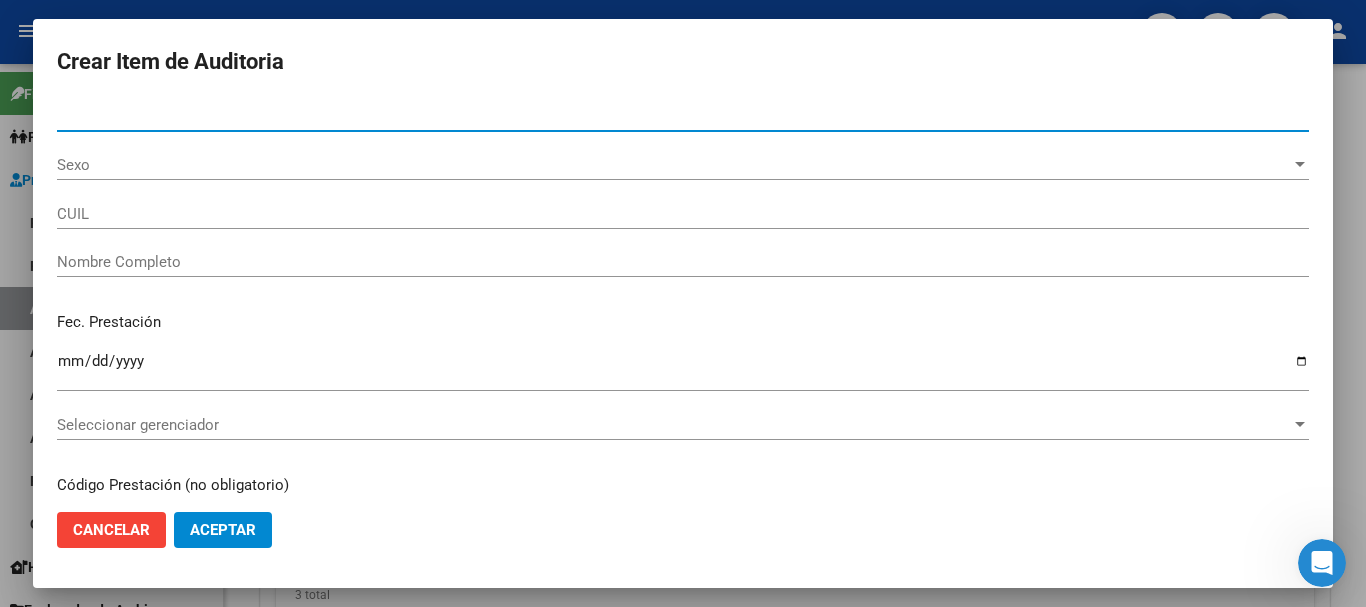 type on "[ID_NUMBER]" 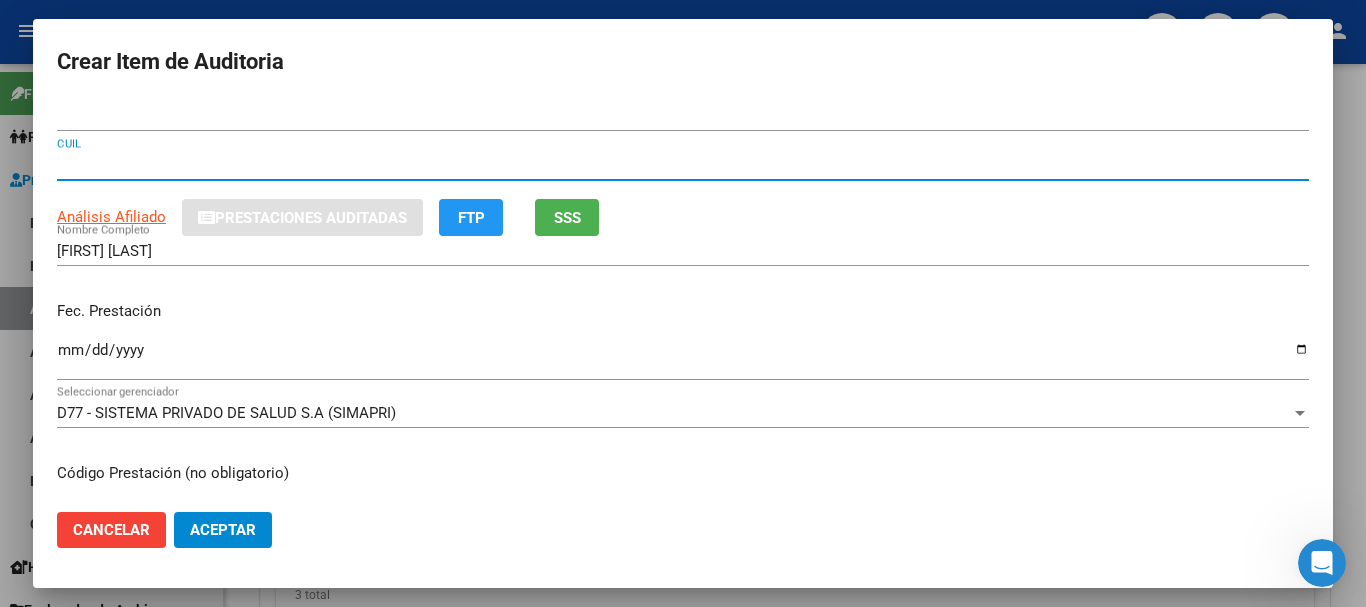 type 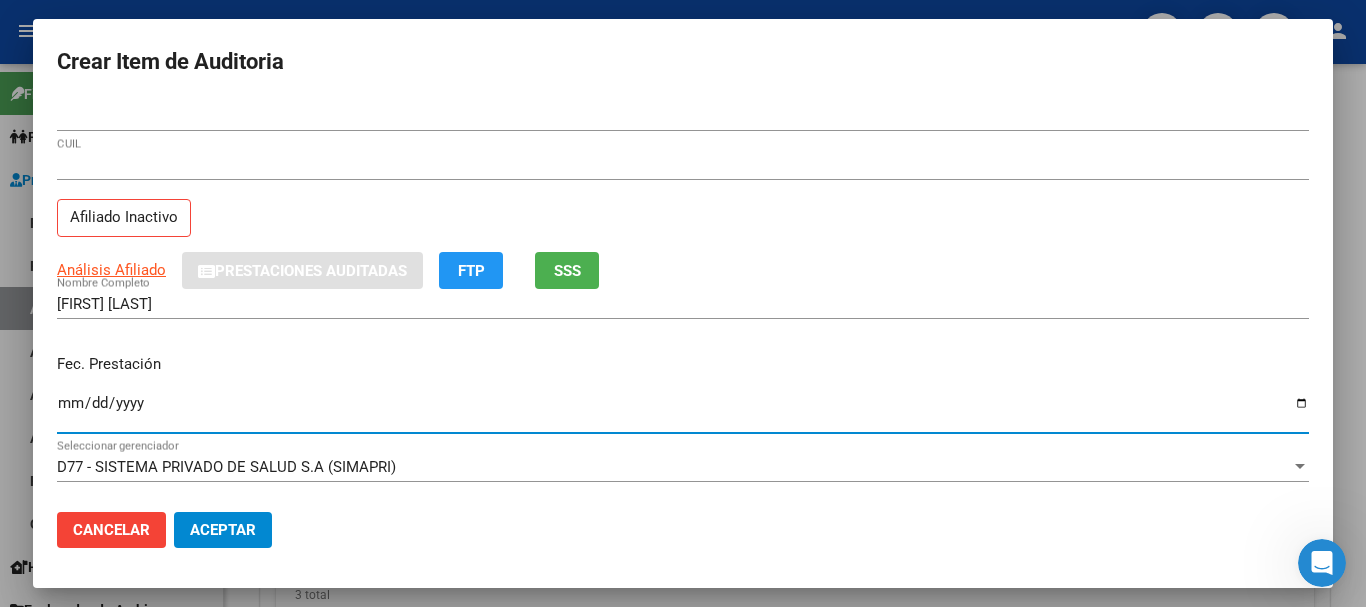 type on "[DATE]" 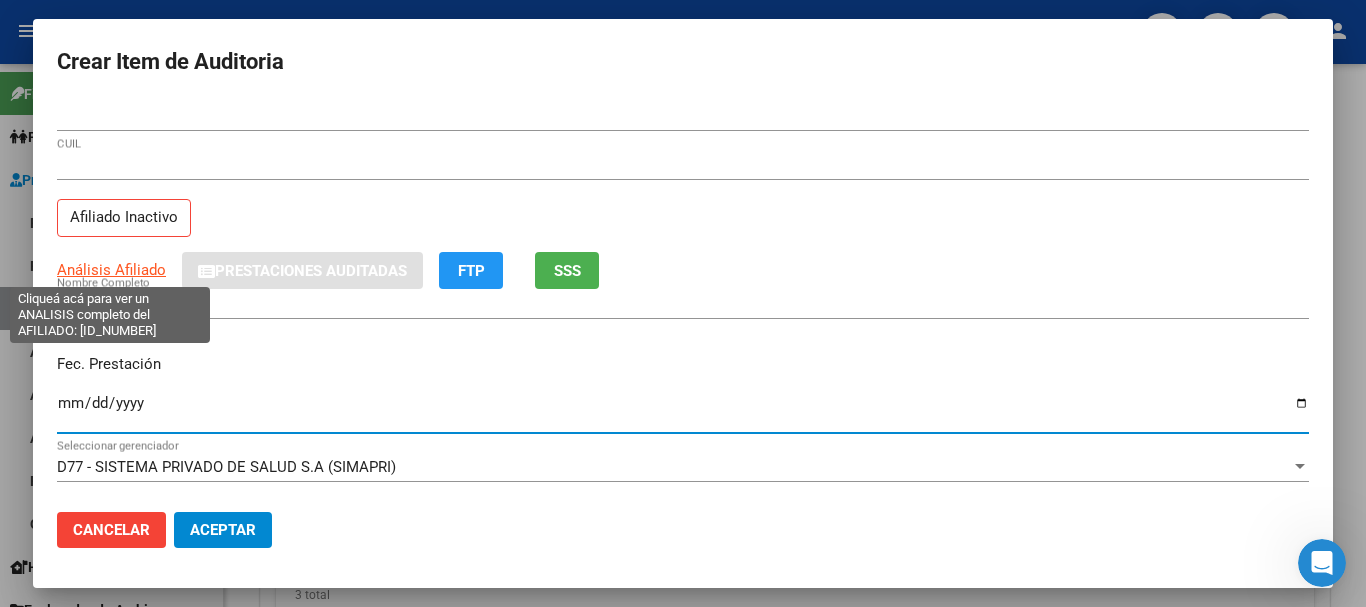 click on "Análisis Afiliado" at bounding box center [111, 270] 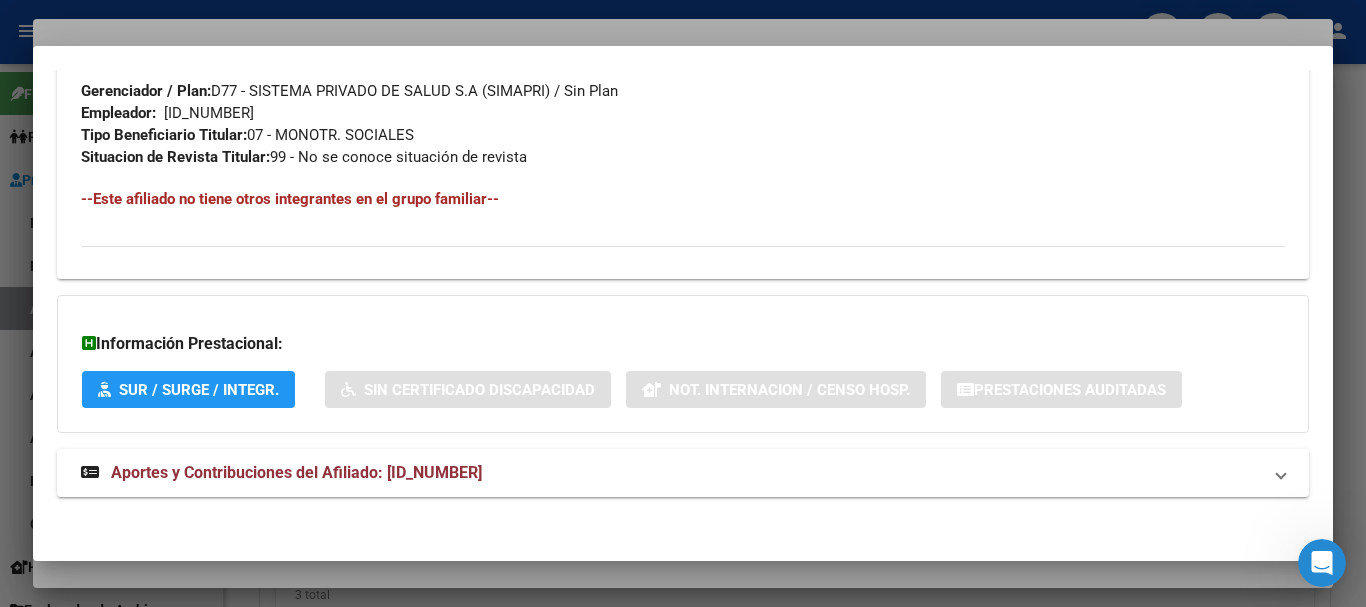 scroll, scrollTop: 1053, scrollLeft: 0, axis: vertical 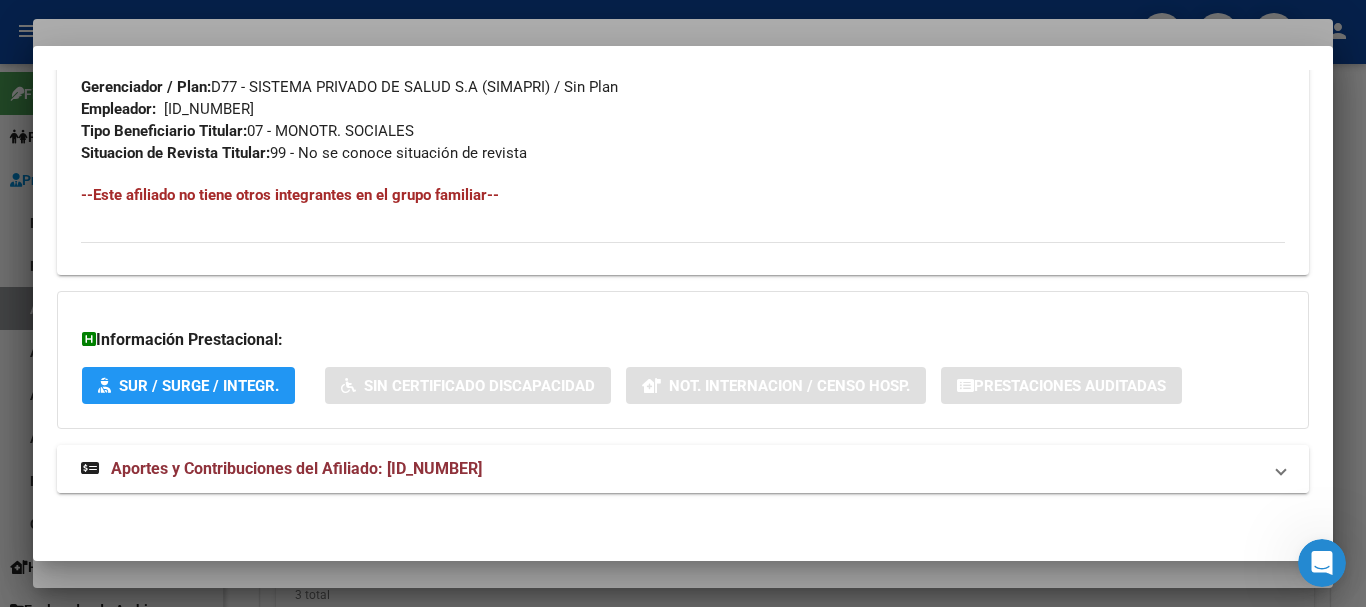 click on "Aportes y Contribuciones del Afiliado: [ID_NUMBER]" at bounding box center [296, 468] 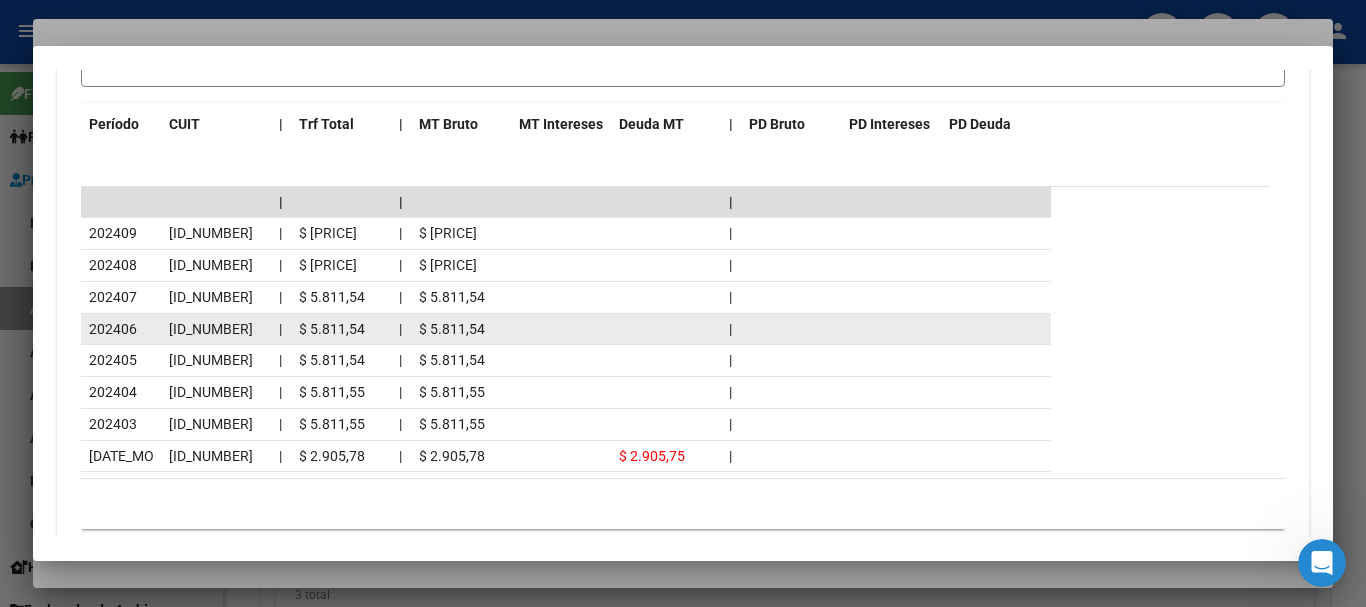 scroll, scrollTop: 1834, scrollLeft: 0, axis: vertical 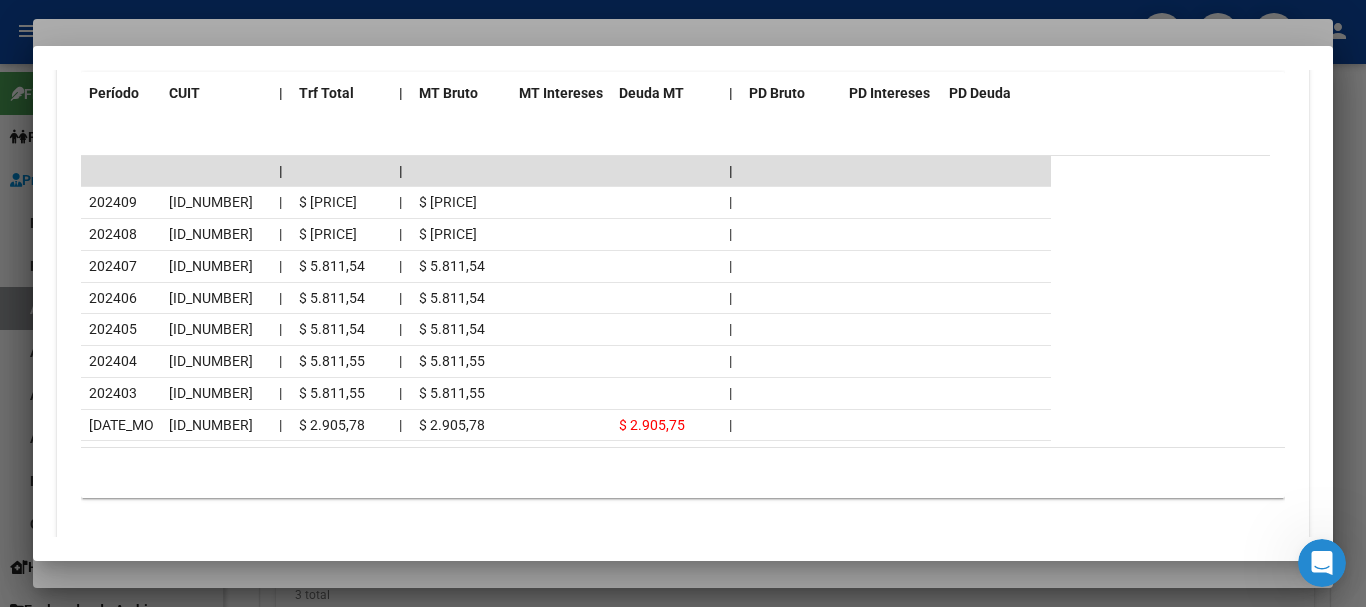 click at bounding box center (683, 303) 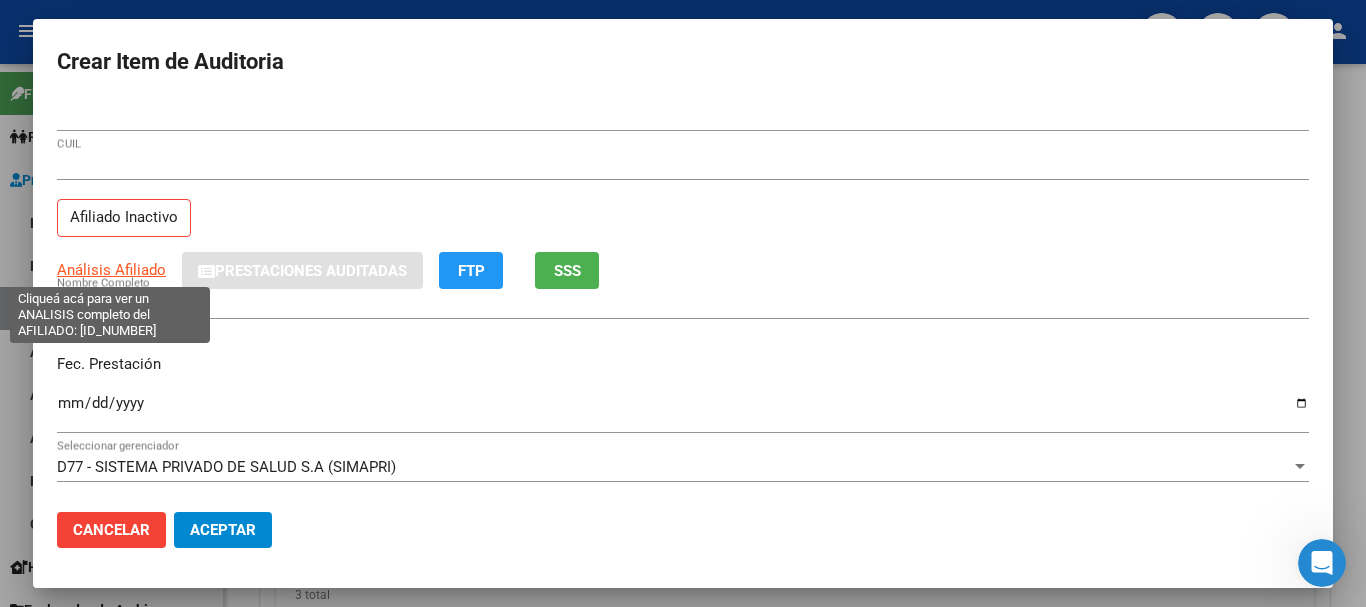 click on "Análisis Afiliado" at bounding box center (111, 270) 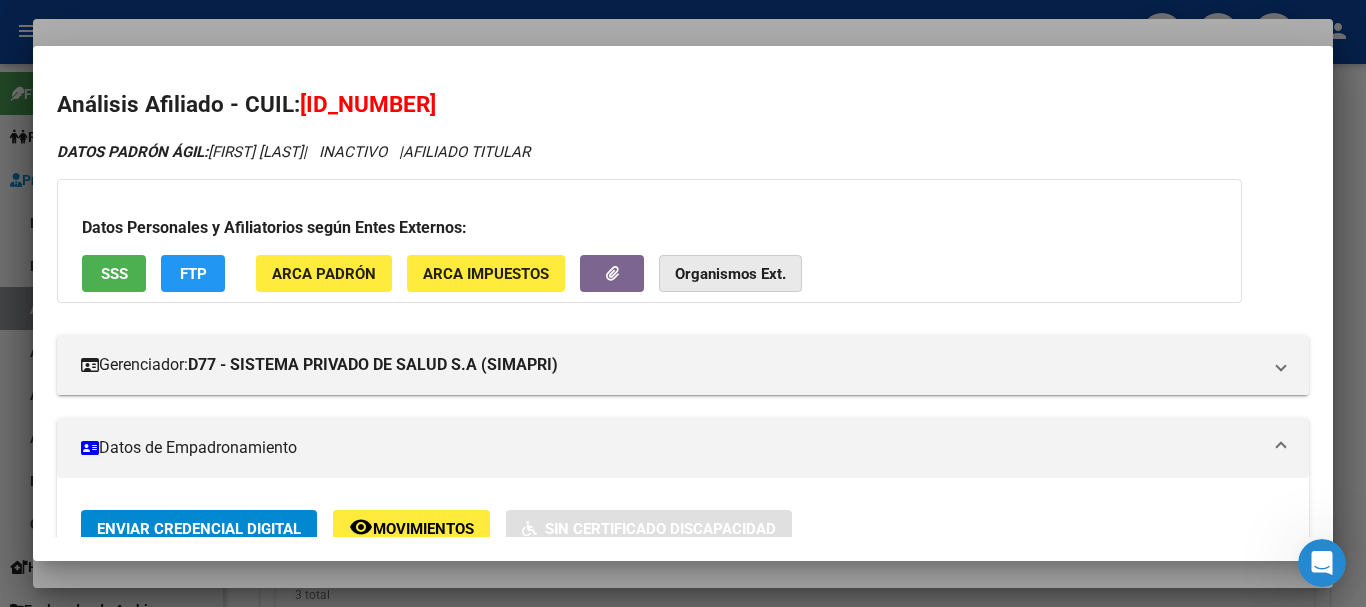 click on "Organismos Ext." 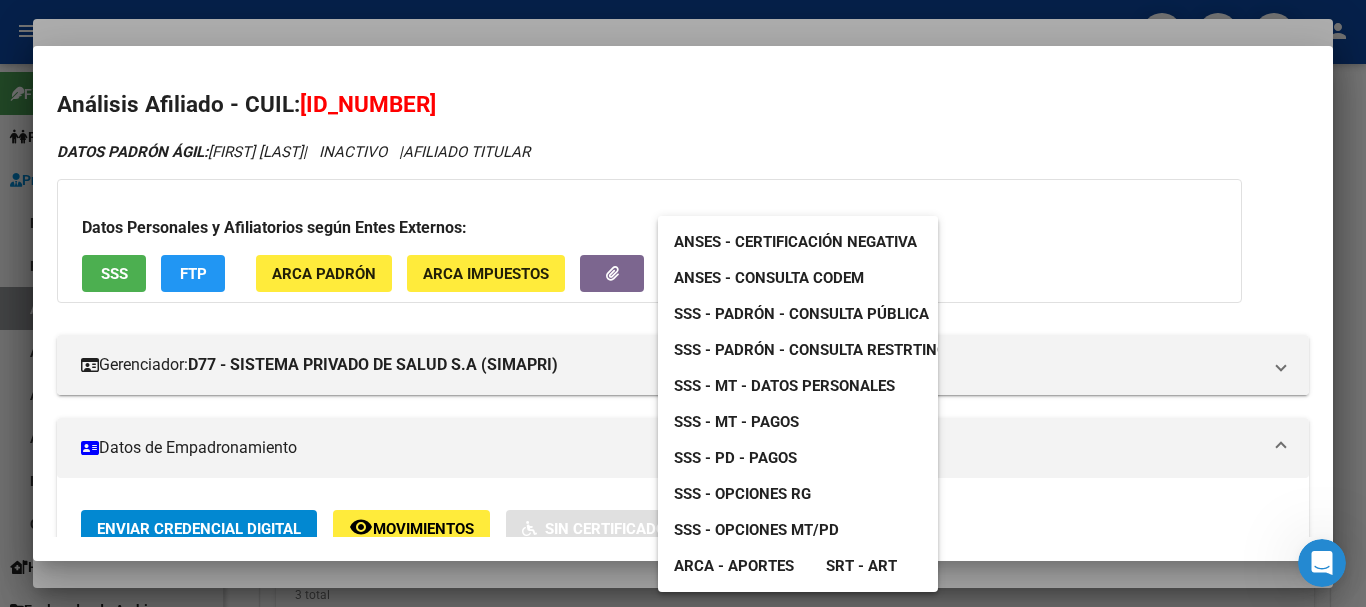 click on "SSS - MT - Datos Personales" at bounding box center [784, 386] 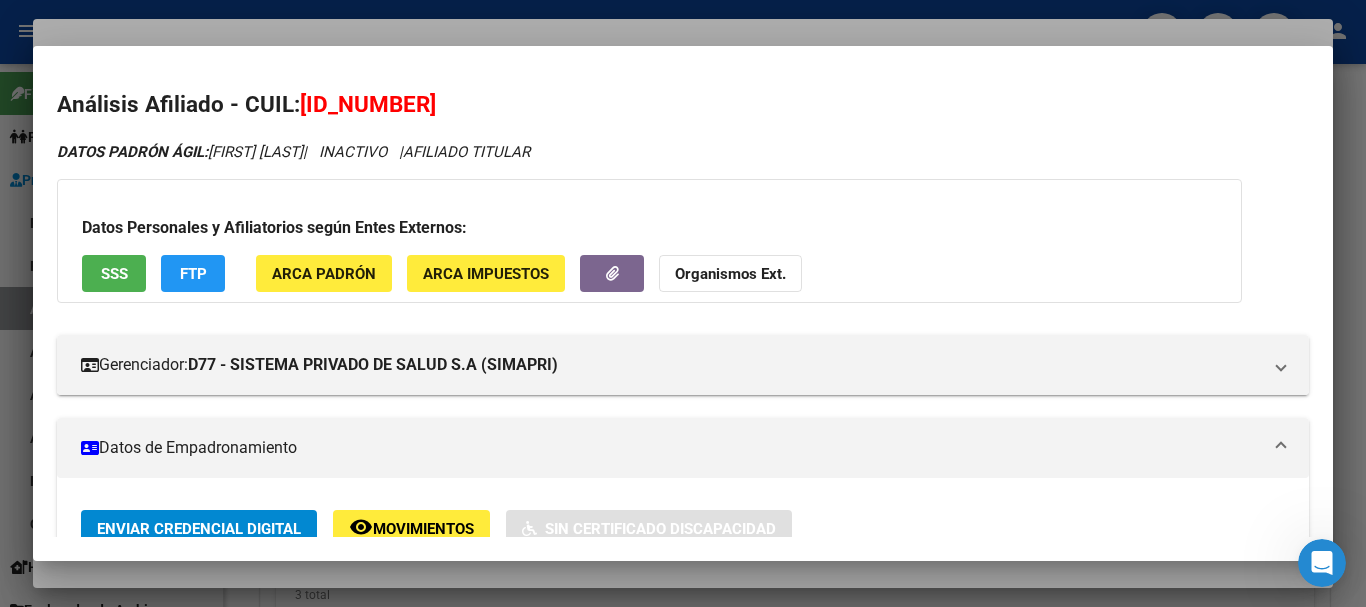 click at bounding box center [683, 303] 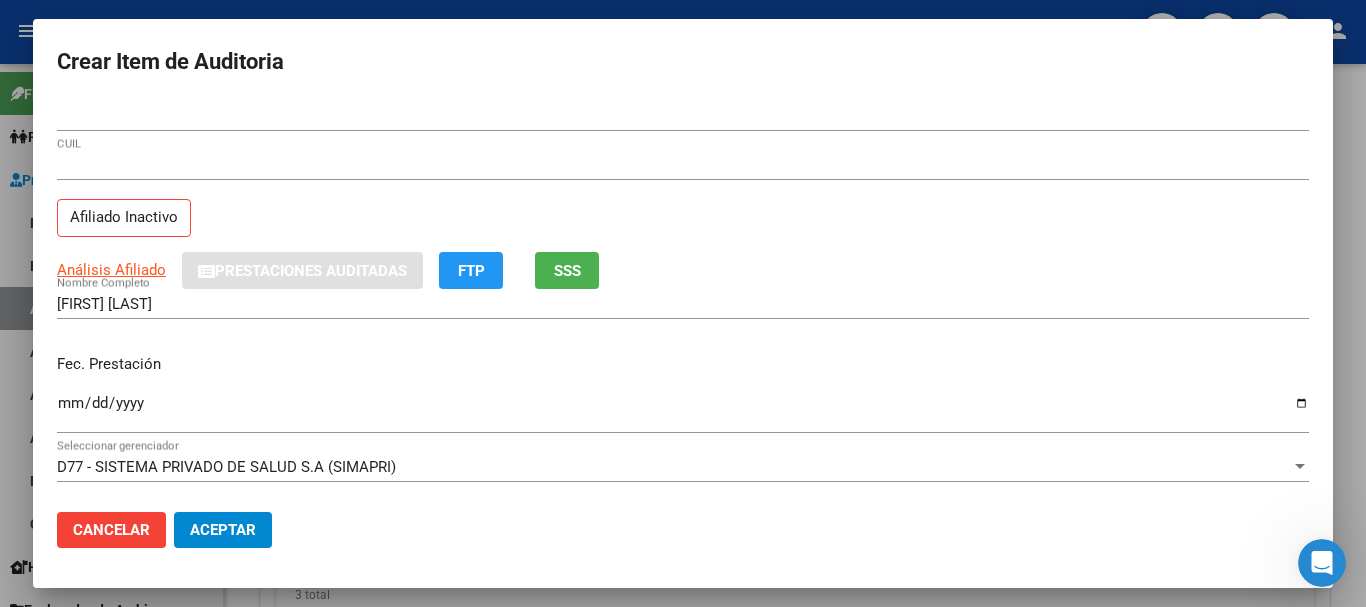 click on "[NUMBER] CUIL" at bounding box center (683, 174) 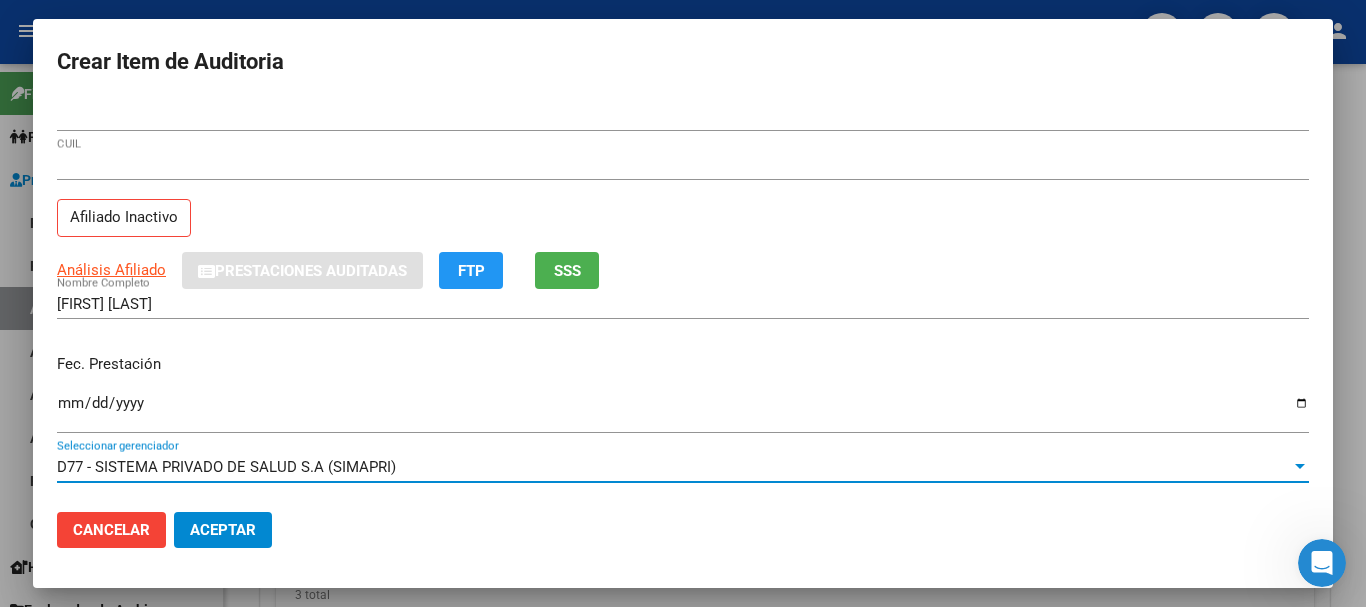 scroll, scrollTop: 270, scrollLeft: 0, axis: vertical 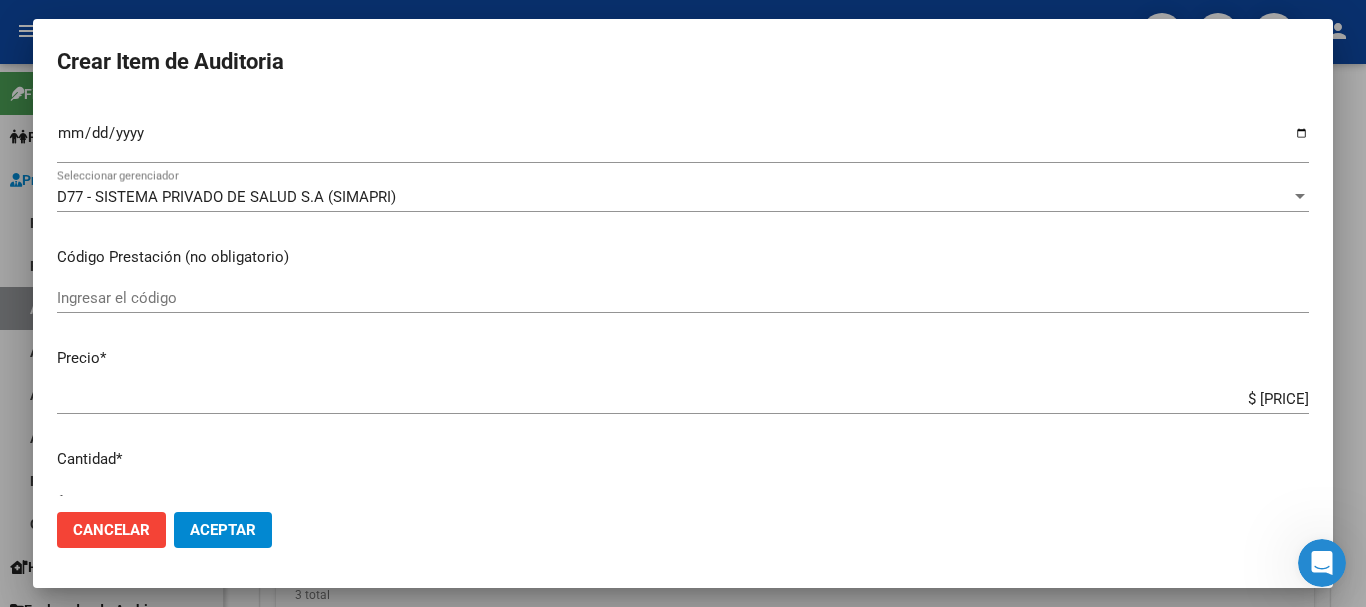 type on "$ 0,01" 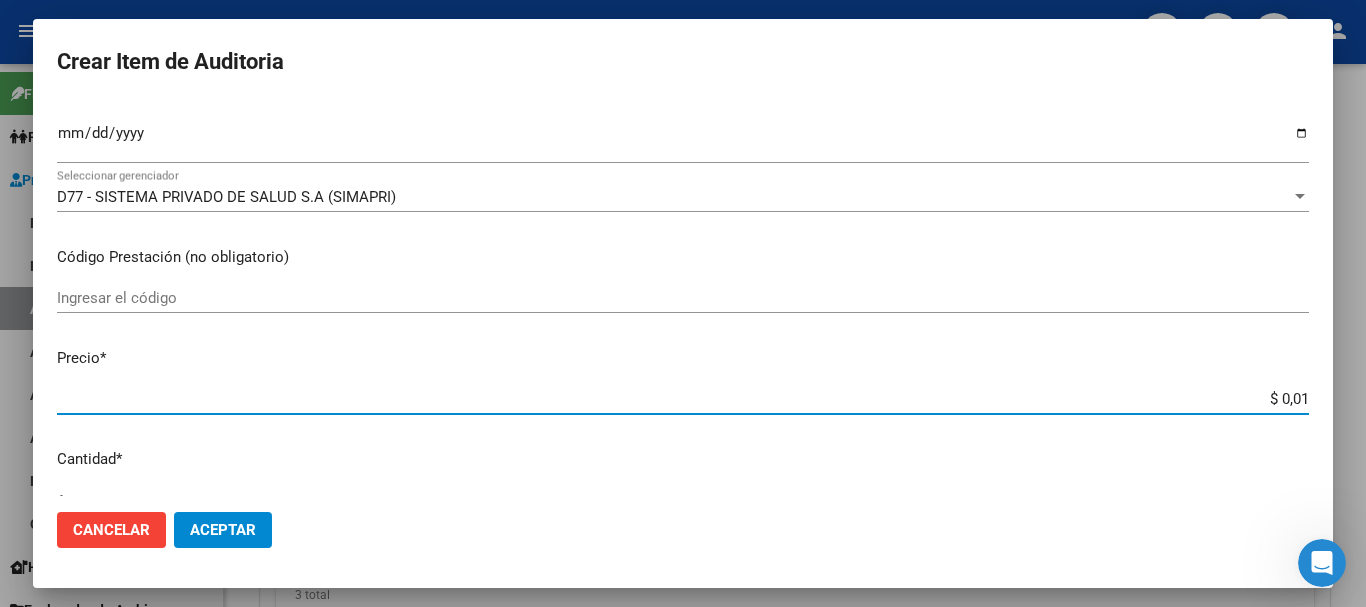 type on "$ 0,12" 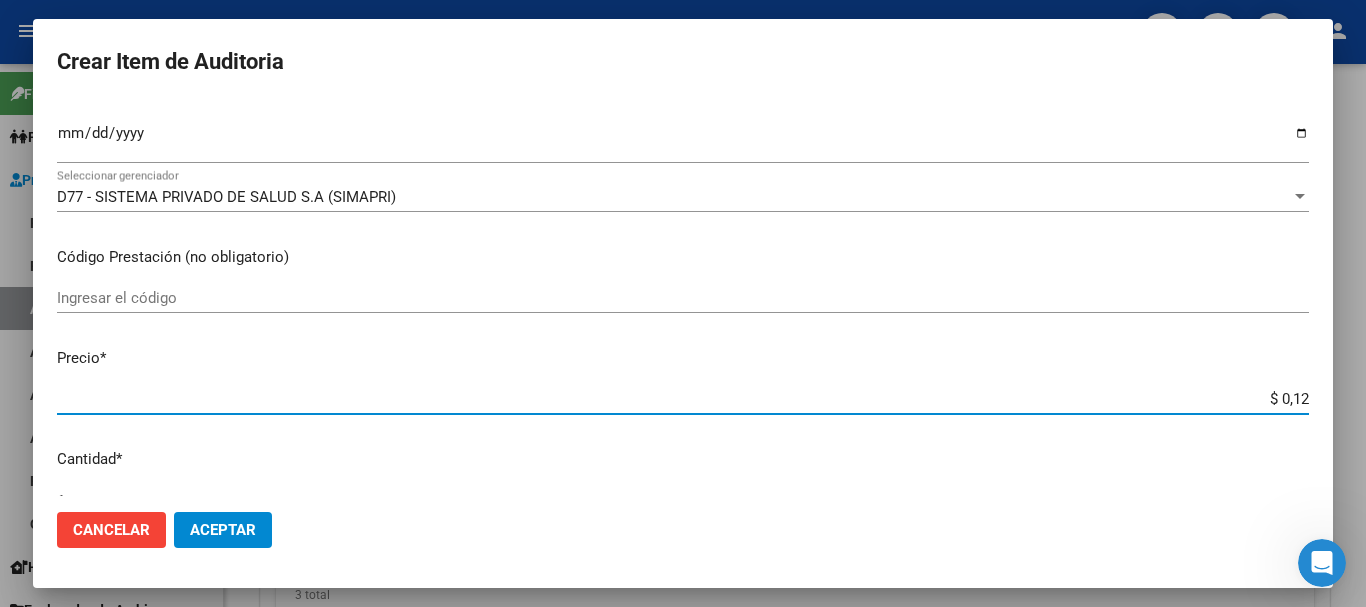 type on "$ 0,12" 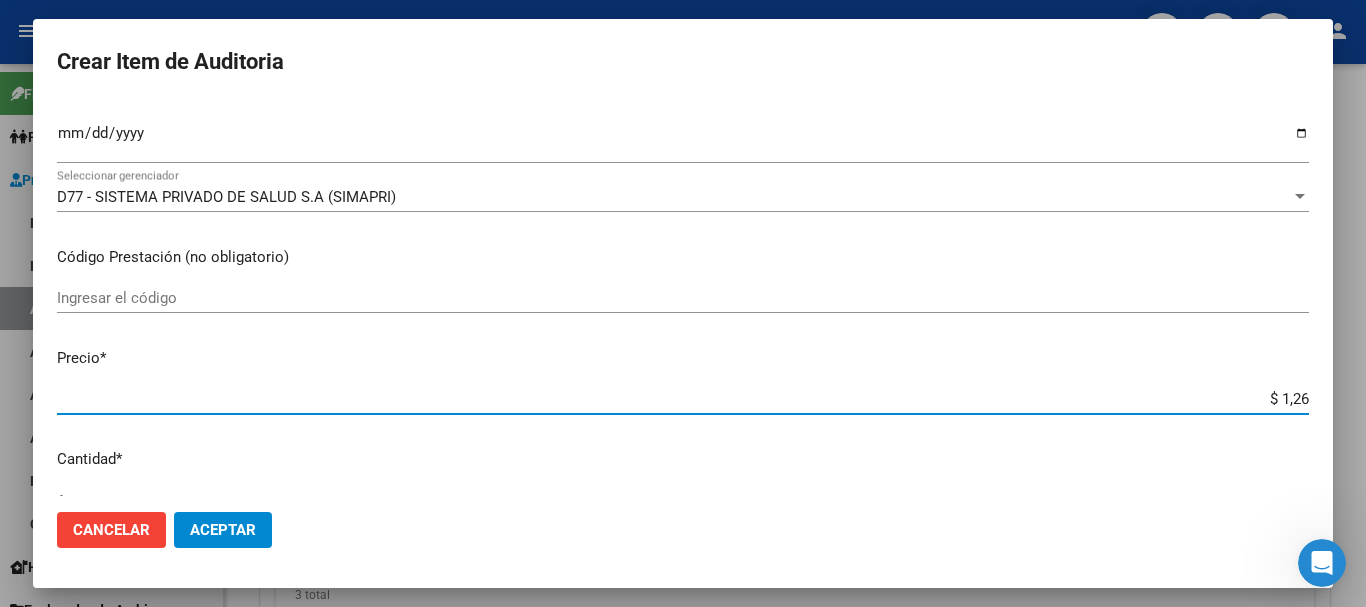 type on "$ 12,67" 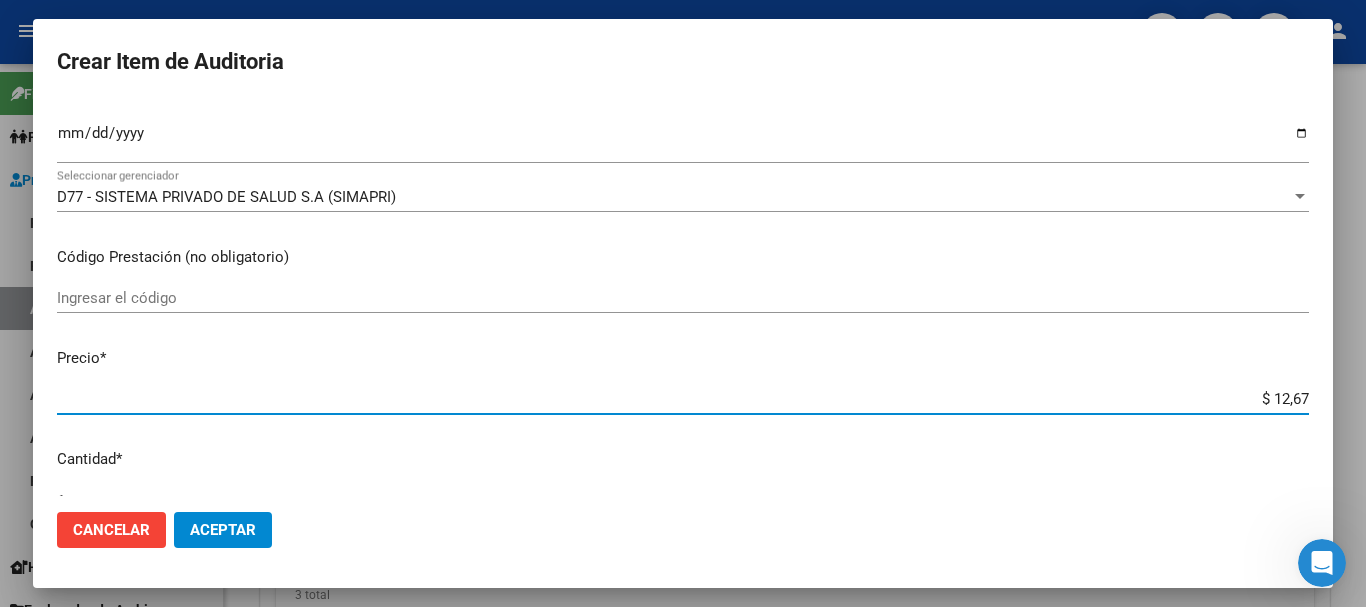 type on "$ 126,70" 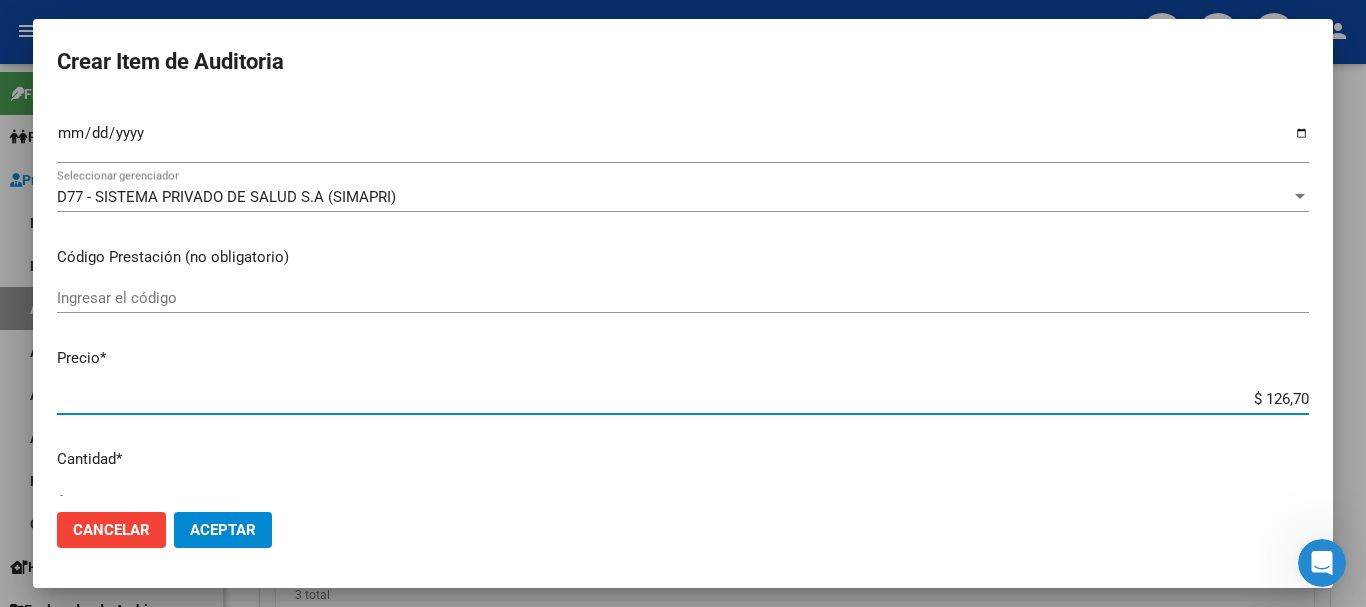 type on "$ 1.267,00" 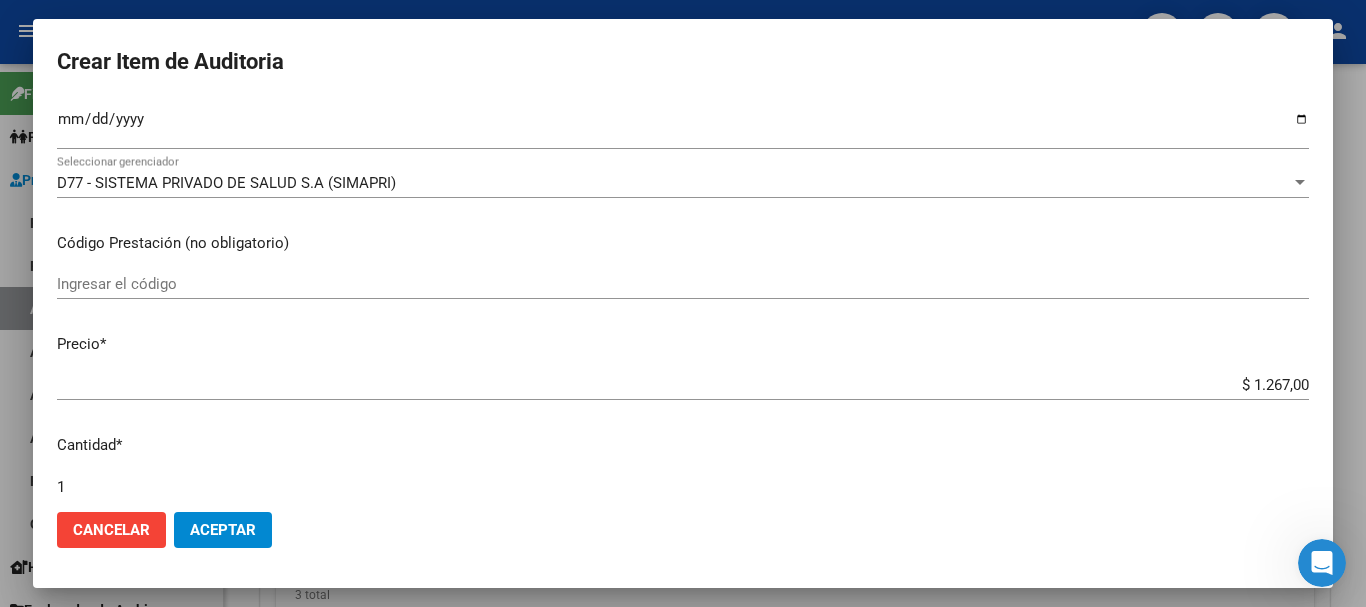 scroll, scrollTop: 675, scrollLeft: 0, axis: vertical 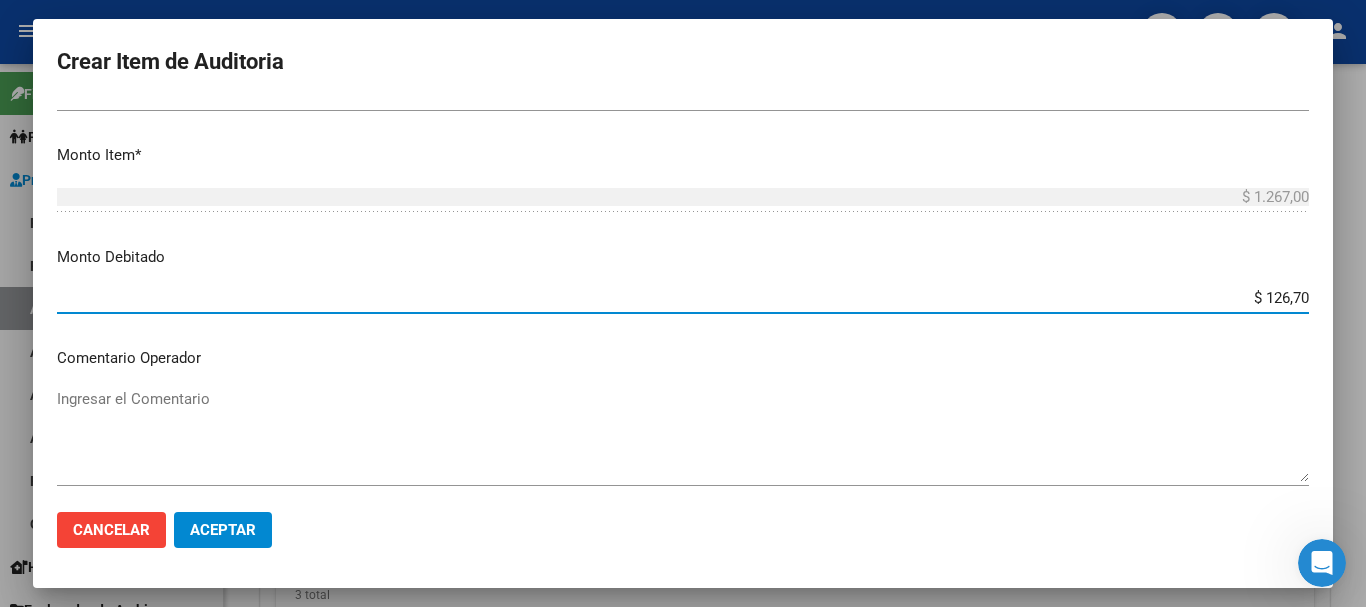 type on "$ 1.267,00" 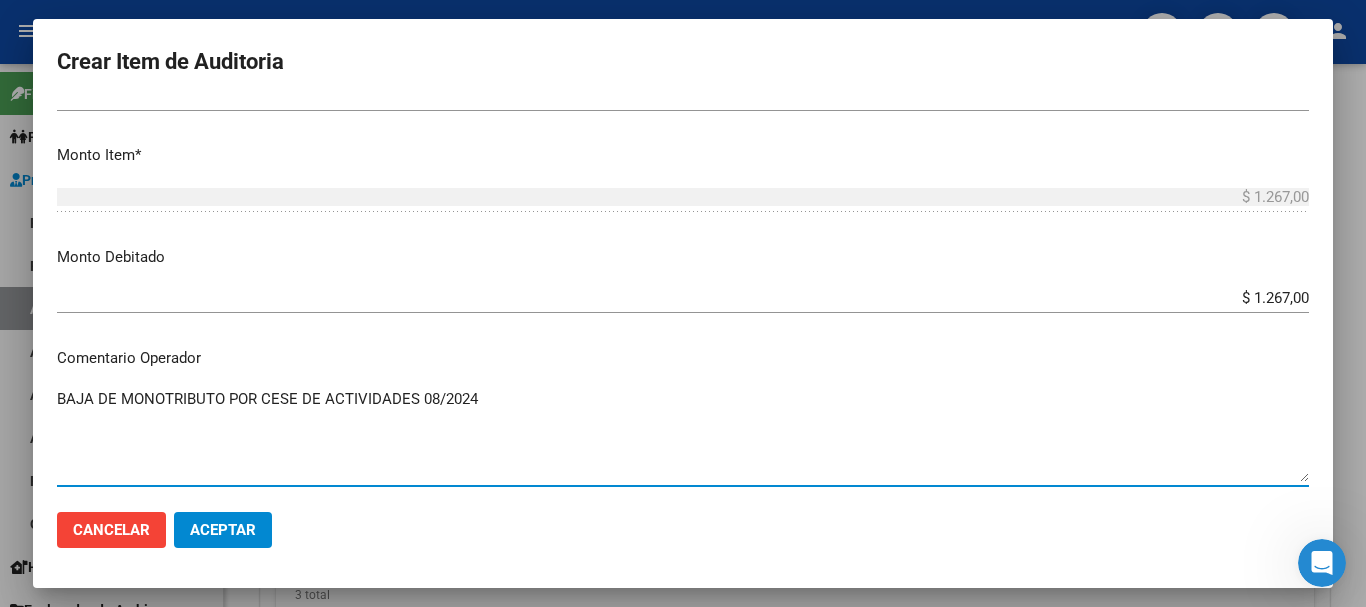 type on "BAJA DE MONOTRIBUTO POR CESE DE ACTIVIDADES 08/2024" 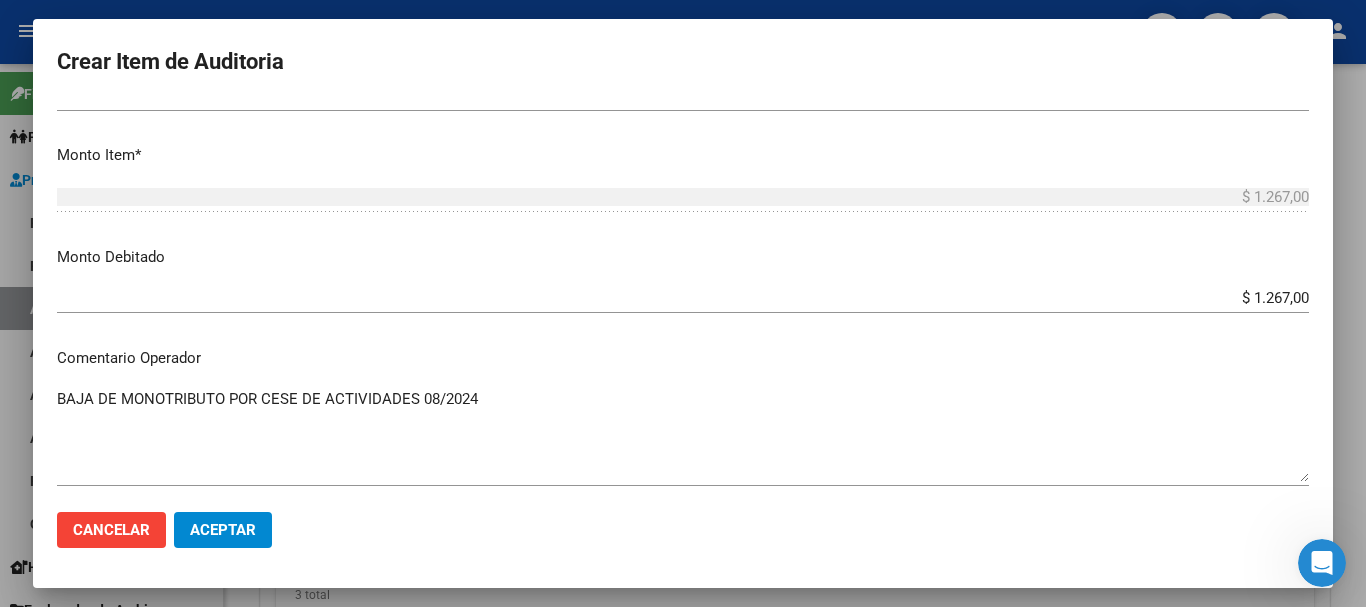 scroll, scrollTop: 1233, scrollLeft: 0, axis: vertical 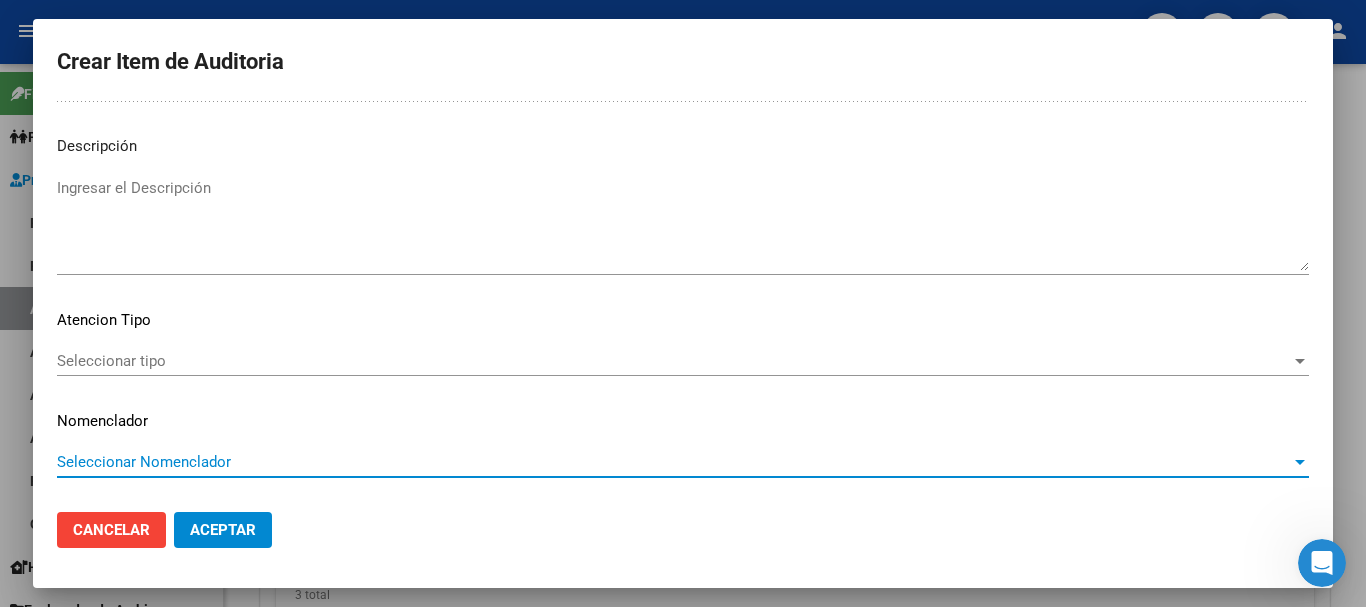type 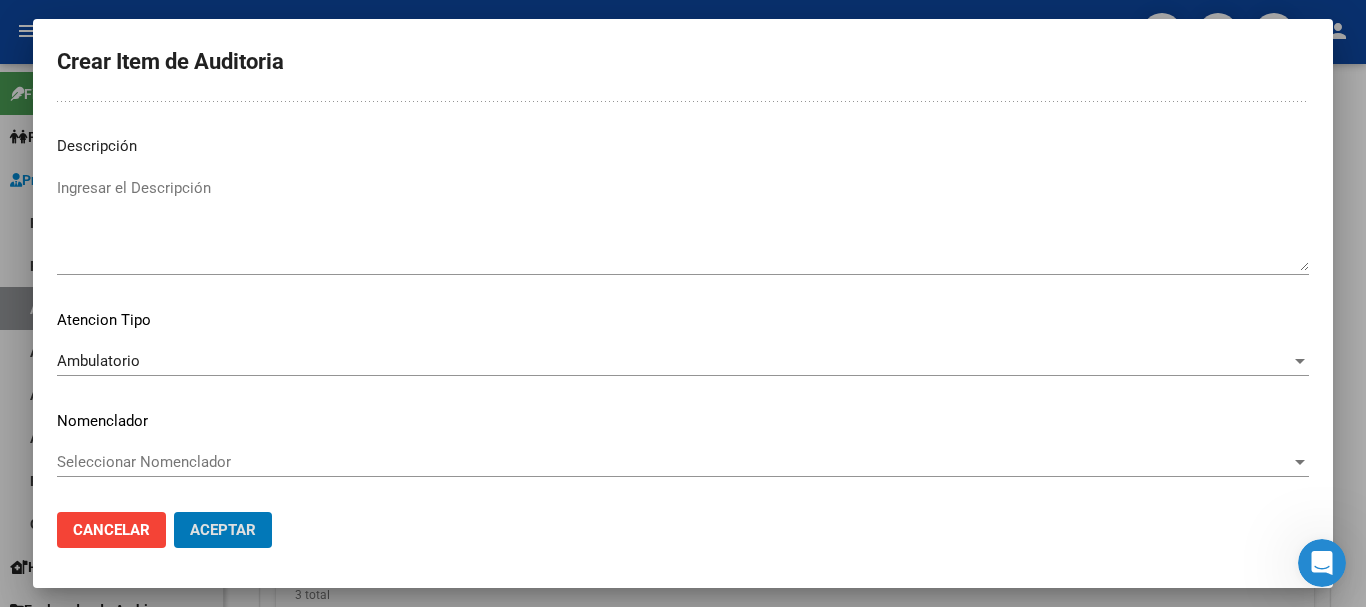 type 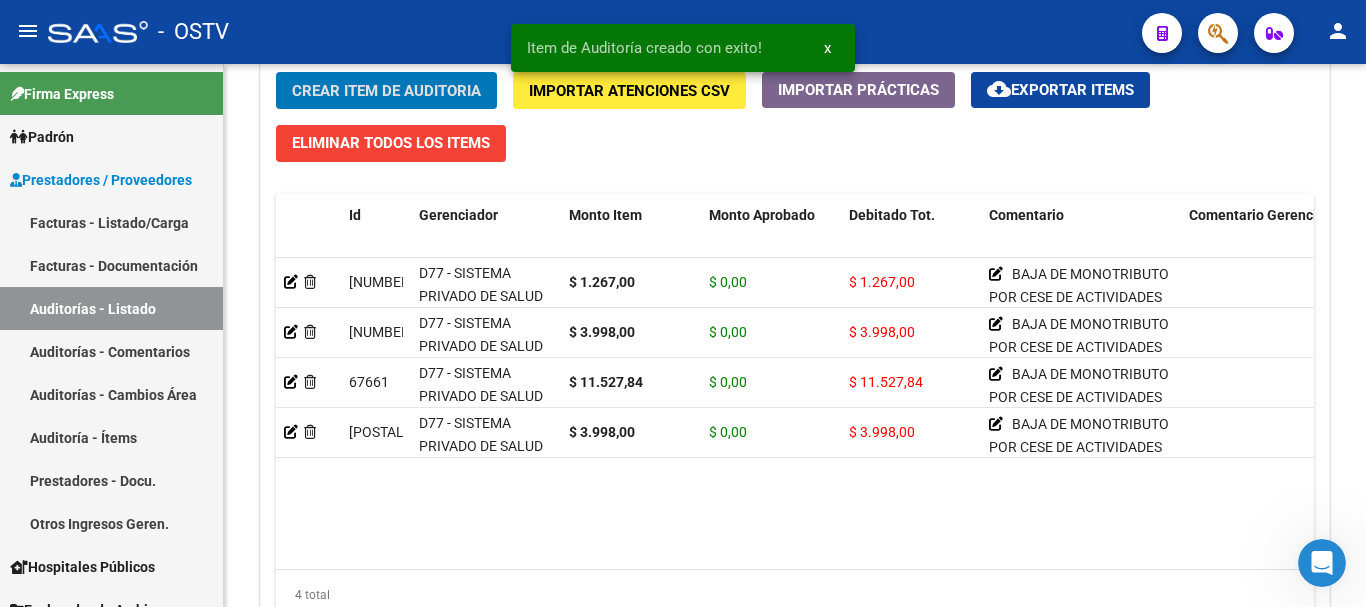 click on "Crear Item de Auditoria" 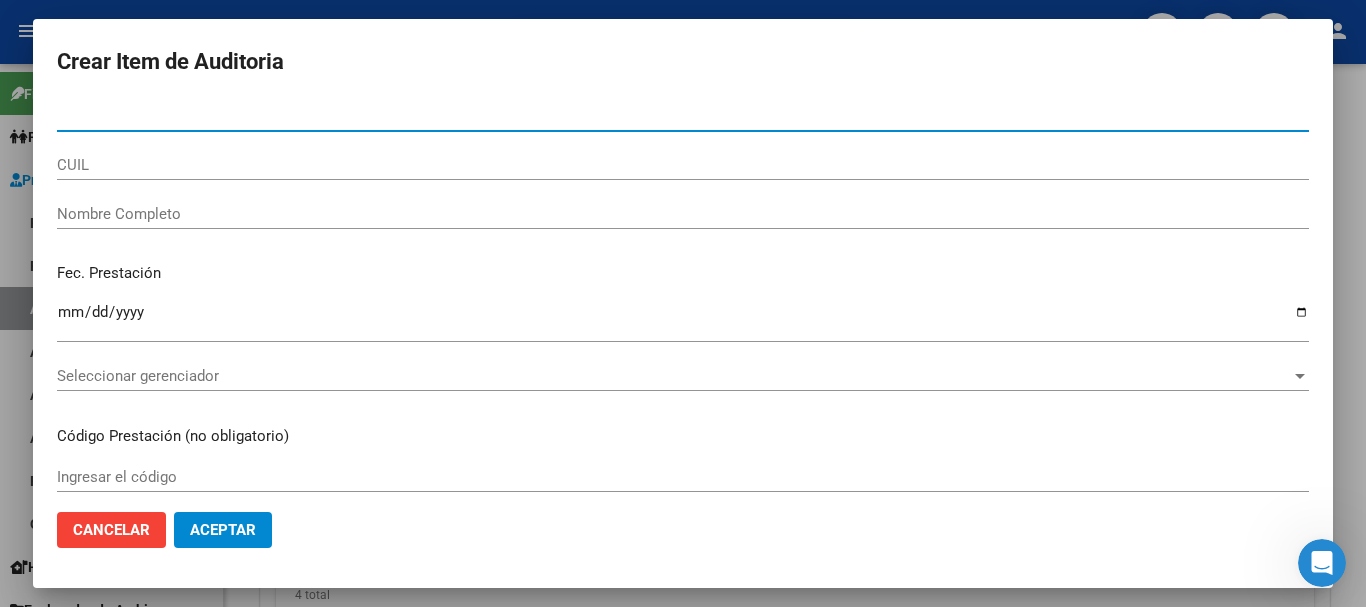 paste on "[NUMBER]" 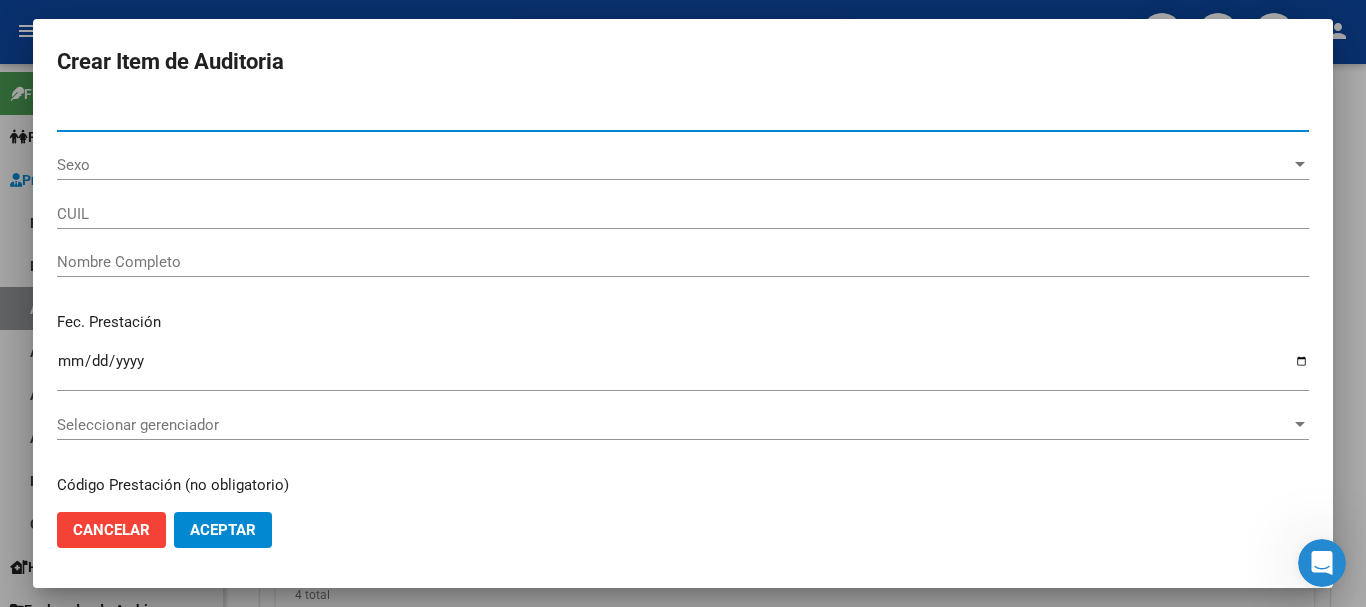 type on "[NUMBER]" 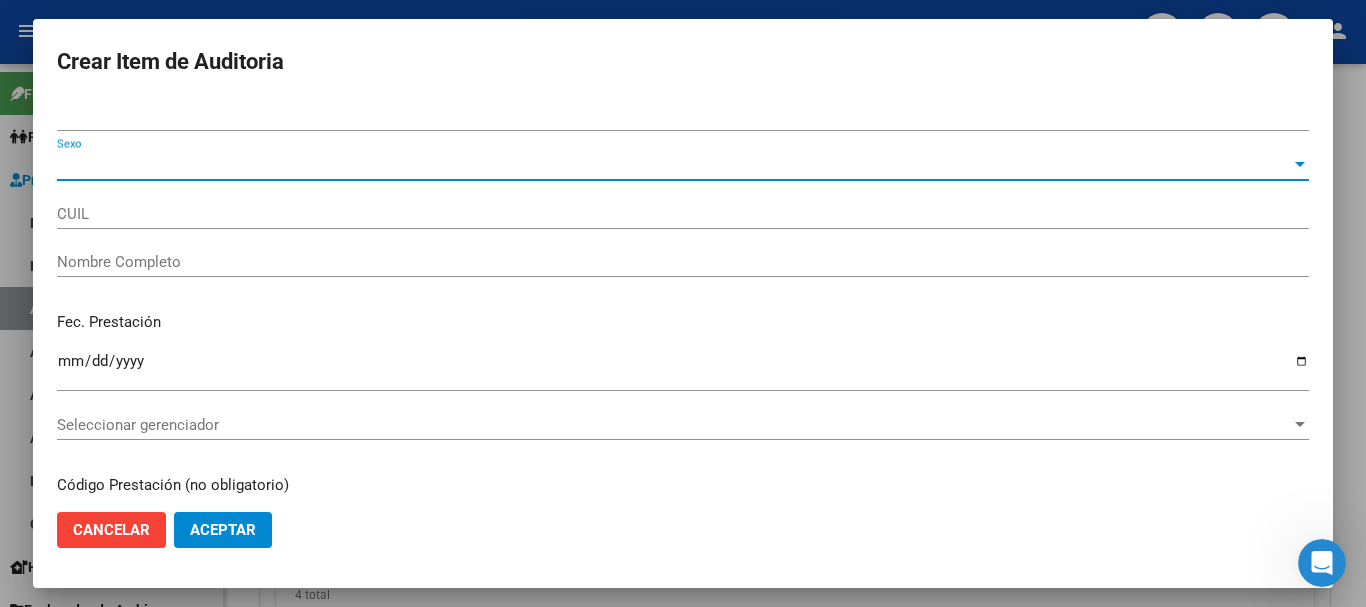type on "[ID_NUMBER]" 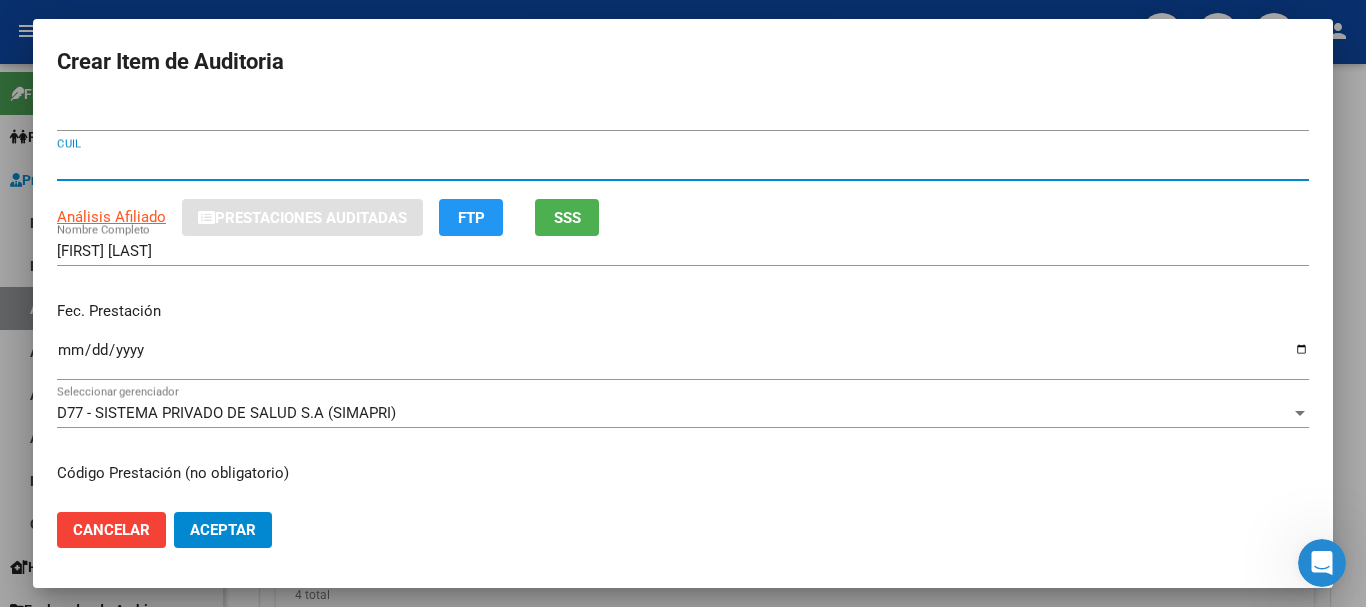 type 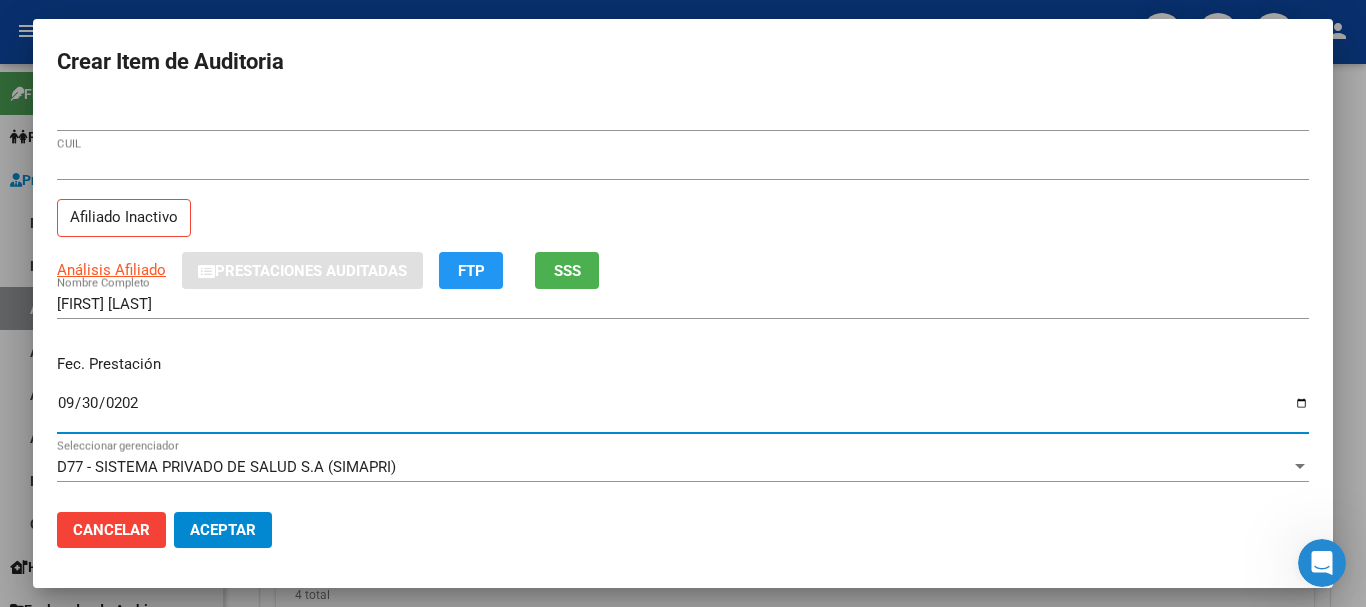 type on "2024-09-30" 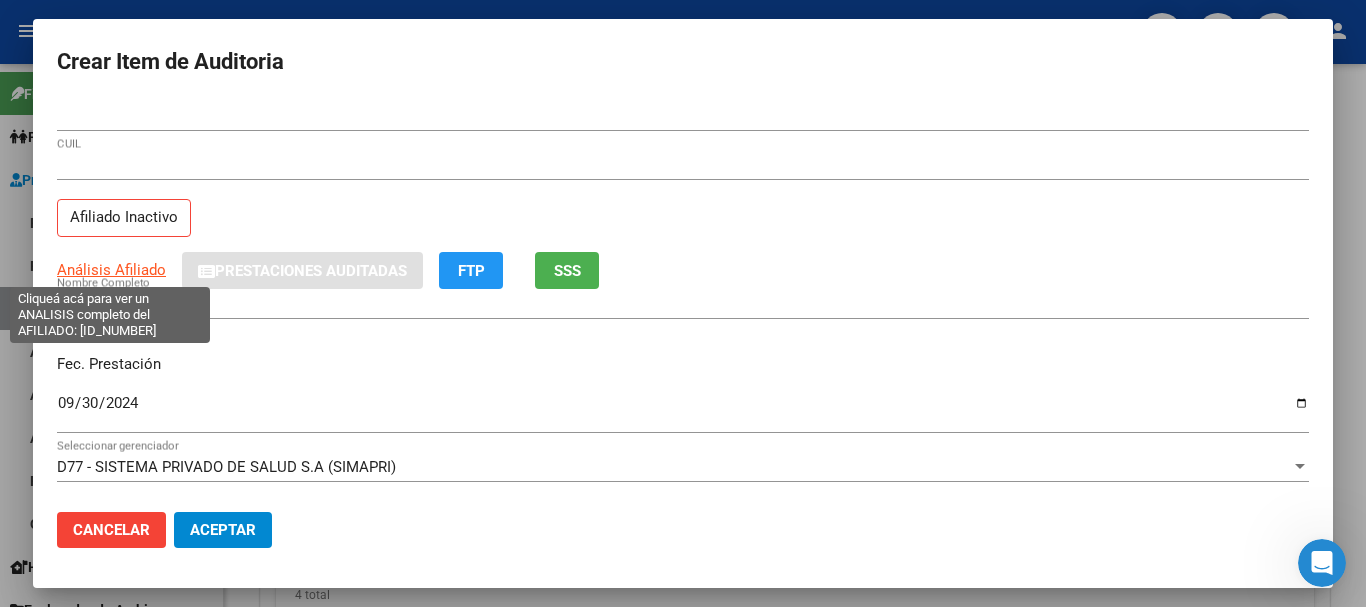 click on "Análisis Afiliado" at bounding box center [111, 270] 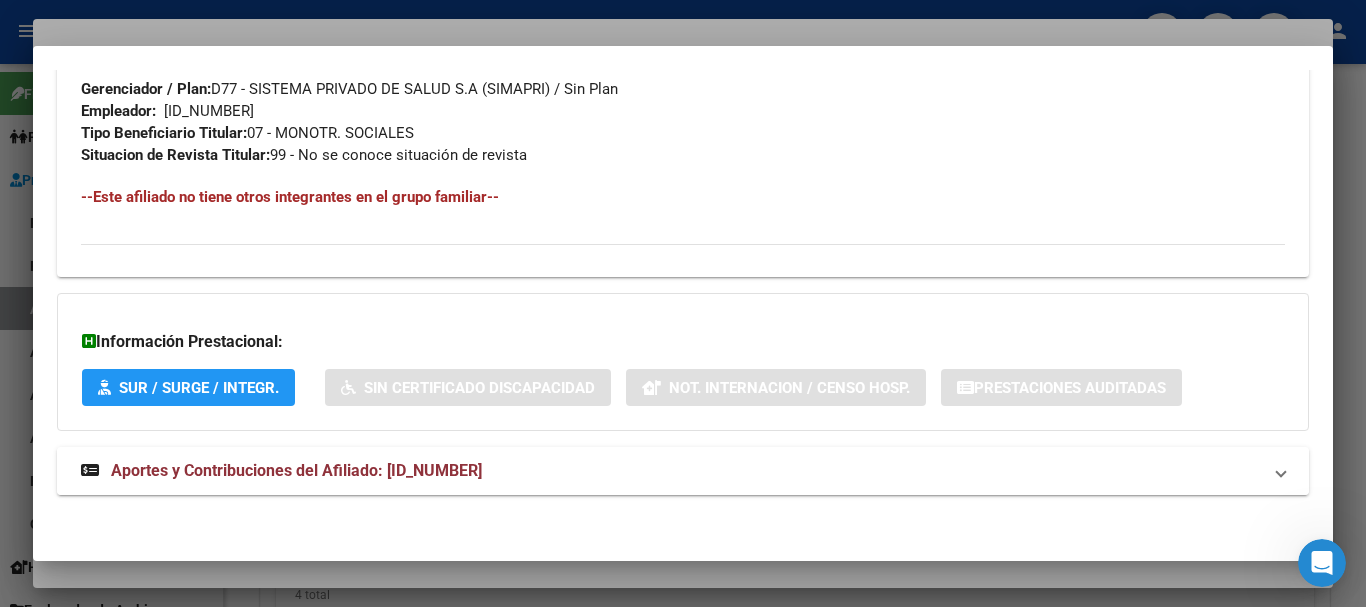 scroll, scrollTop: 1053, scrollLeft: 0, axis: vertical 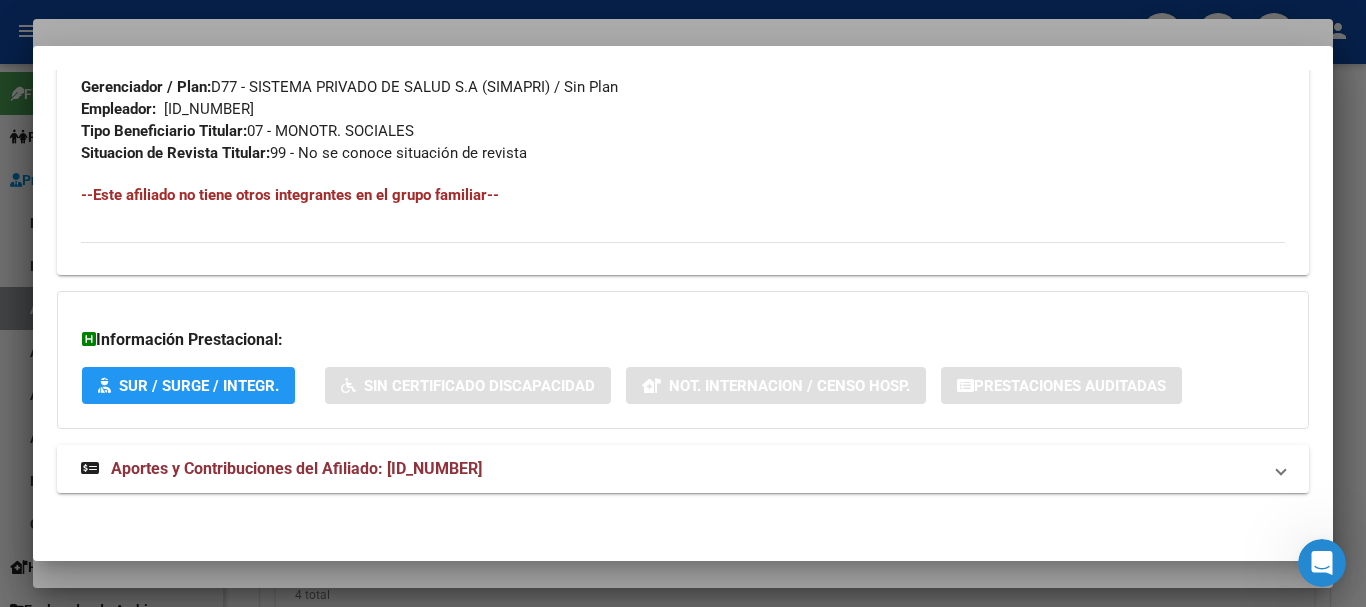 click on "Aportes y Contribuciones del Afiliado: [ID_NUMBER]" at bounding box center (671, 469) 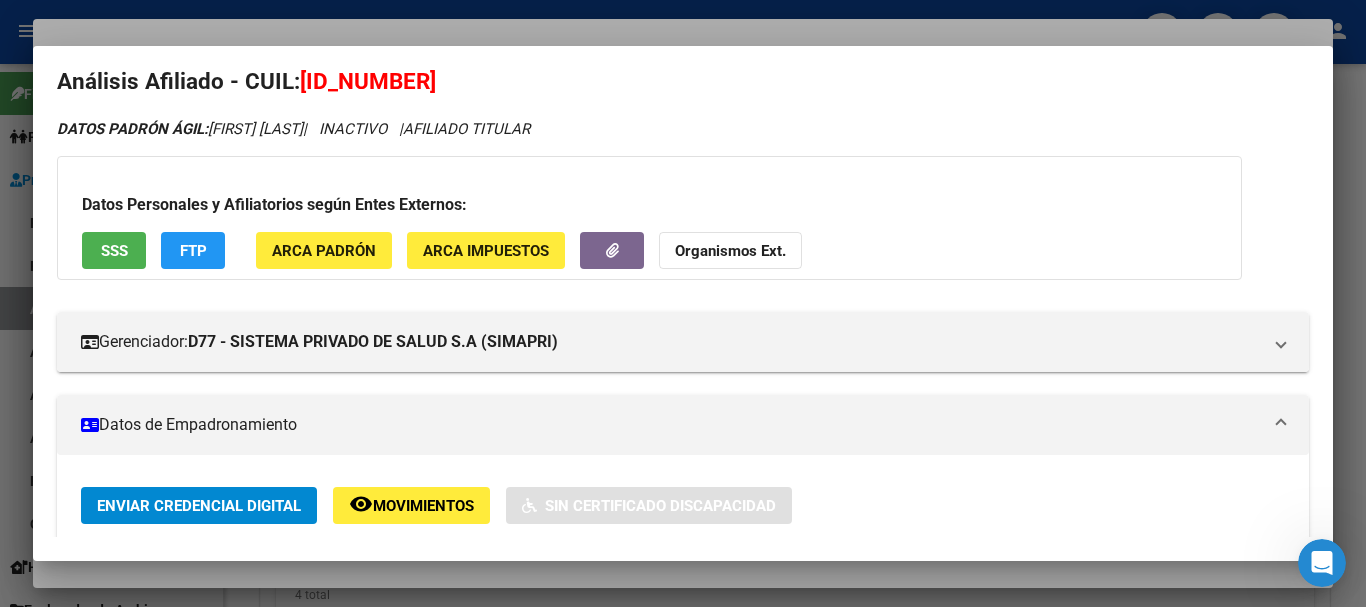 scroll, scrollTop: 0, scrollLeft: 0, axis: both 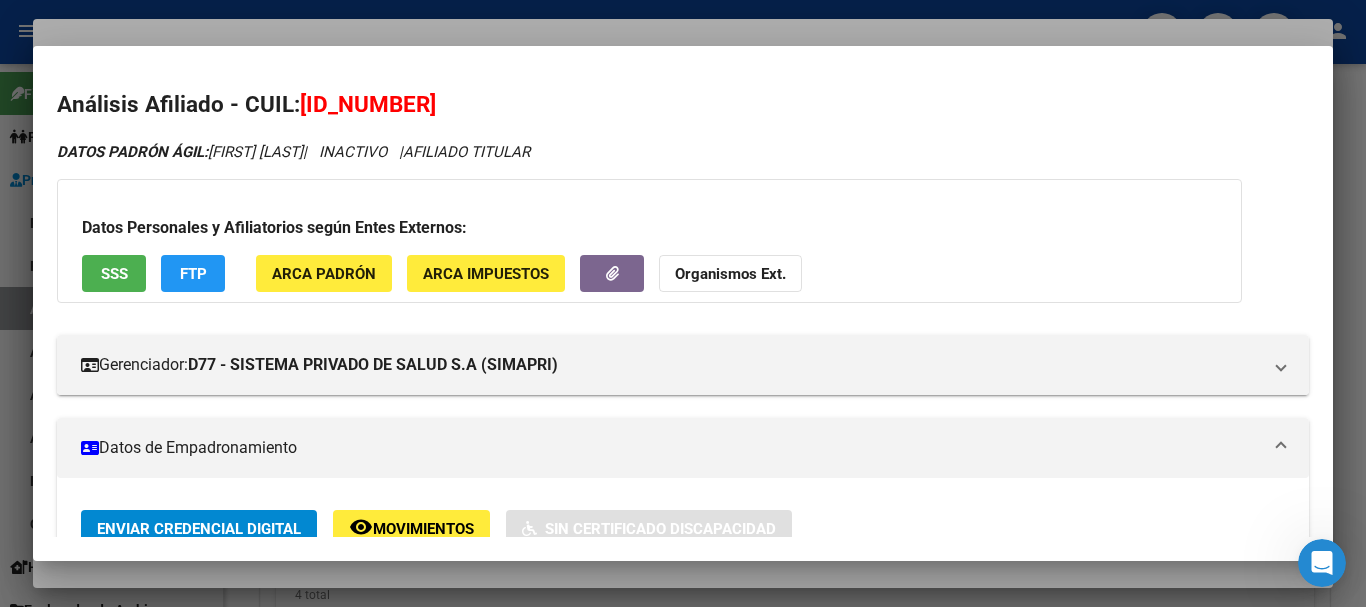 click on "Organismos Ext." 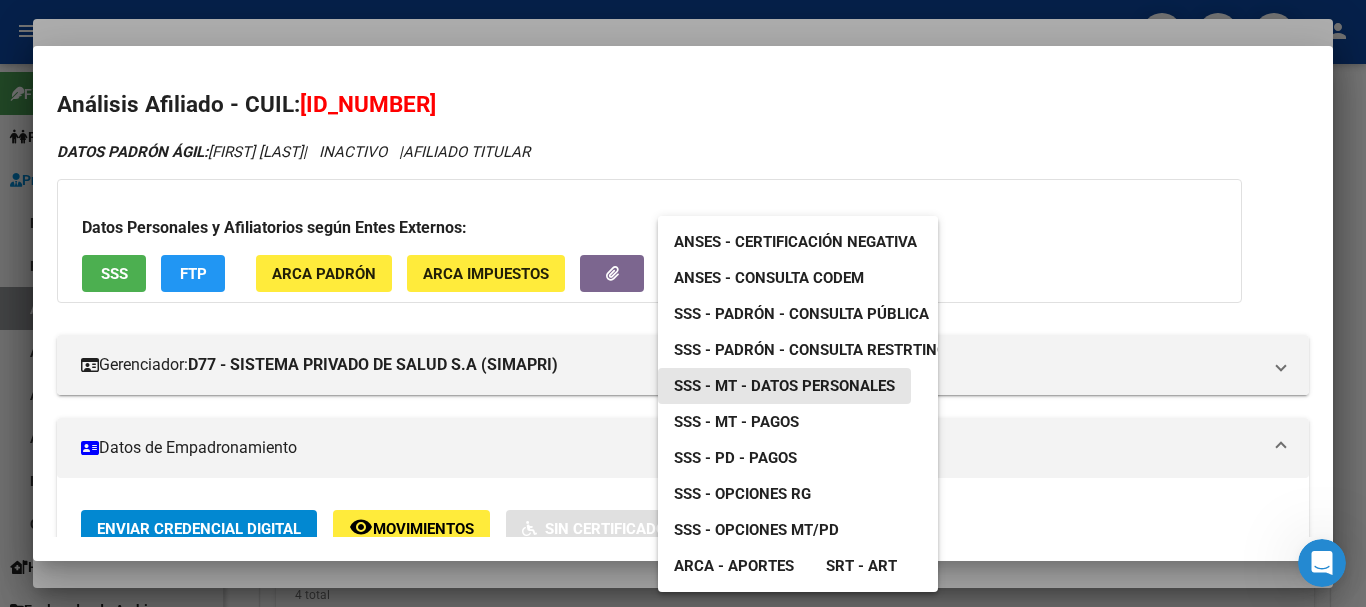 click on "SSS - MT - Datos Personales" at bounding box center [784, 386] 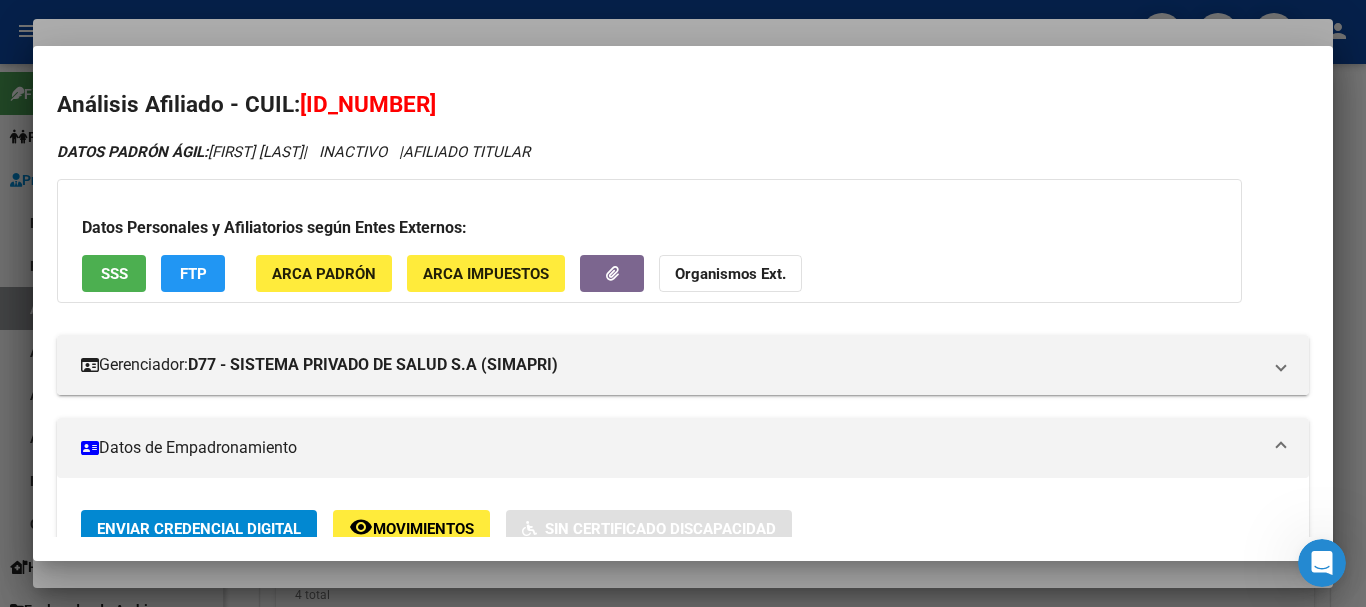 click at bounding box center [683, 303] 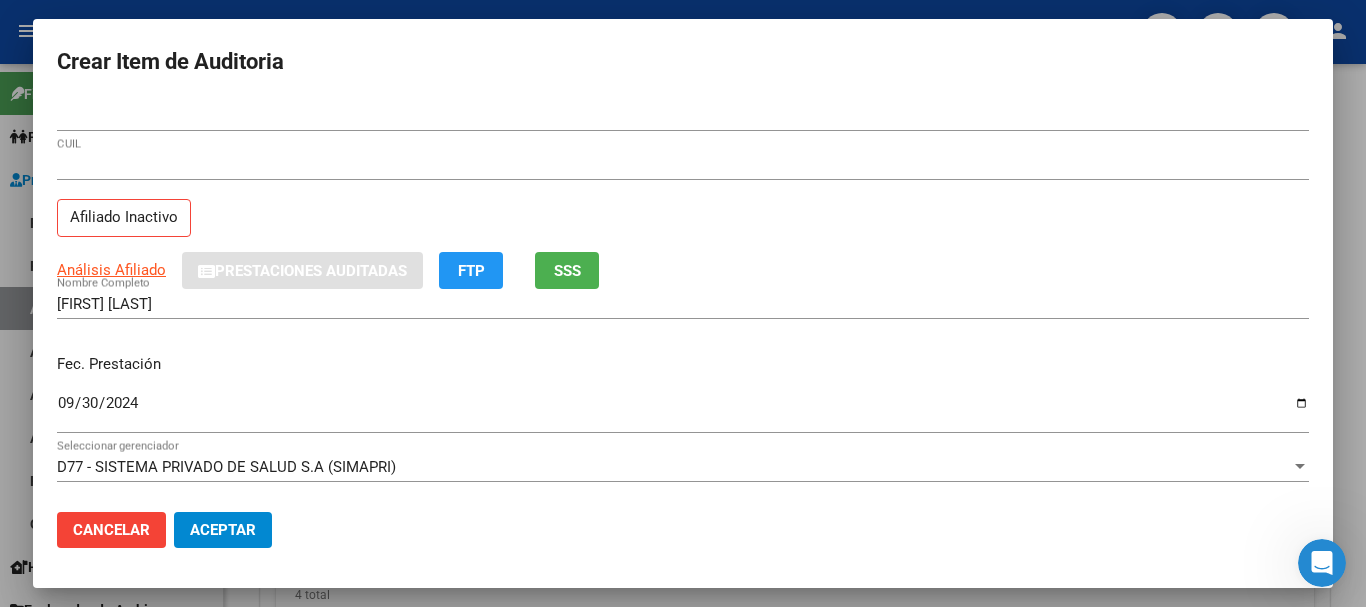click on "[DOCUMENT_NUMBER] Nro Documento" at bounding box center (683, 116) 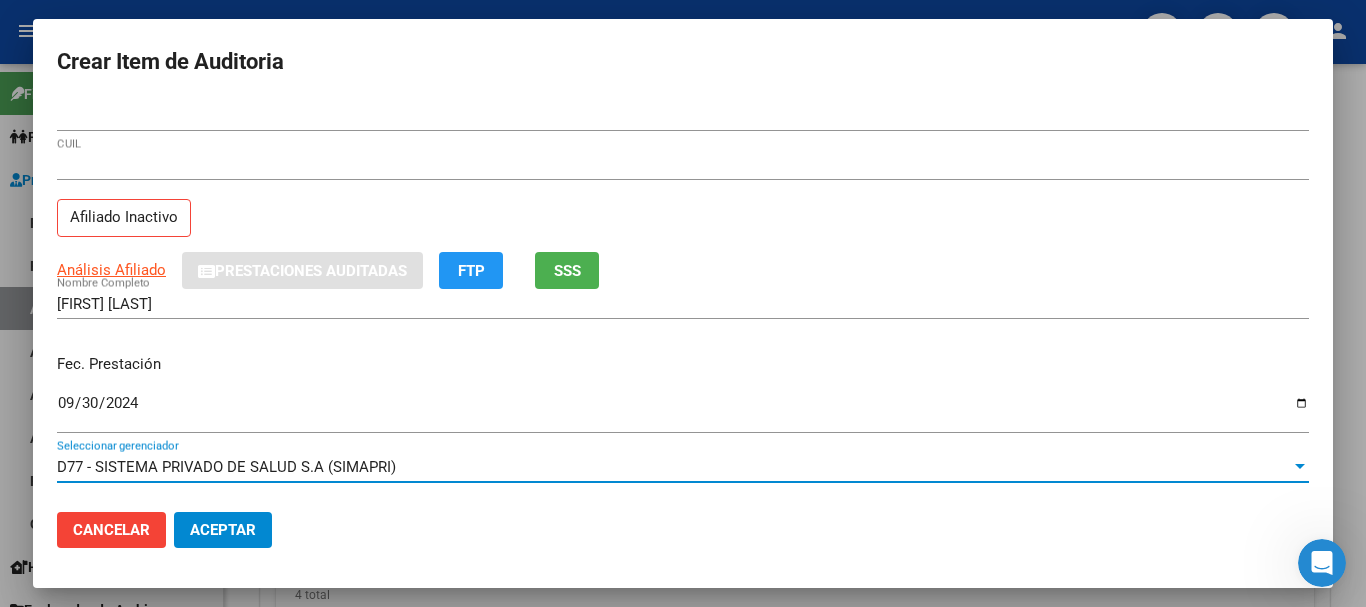 scroll, scrollTop: 270, scrollLeft: 0, axis: vertical 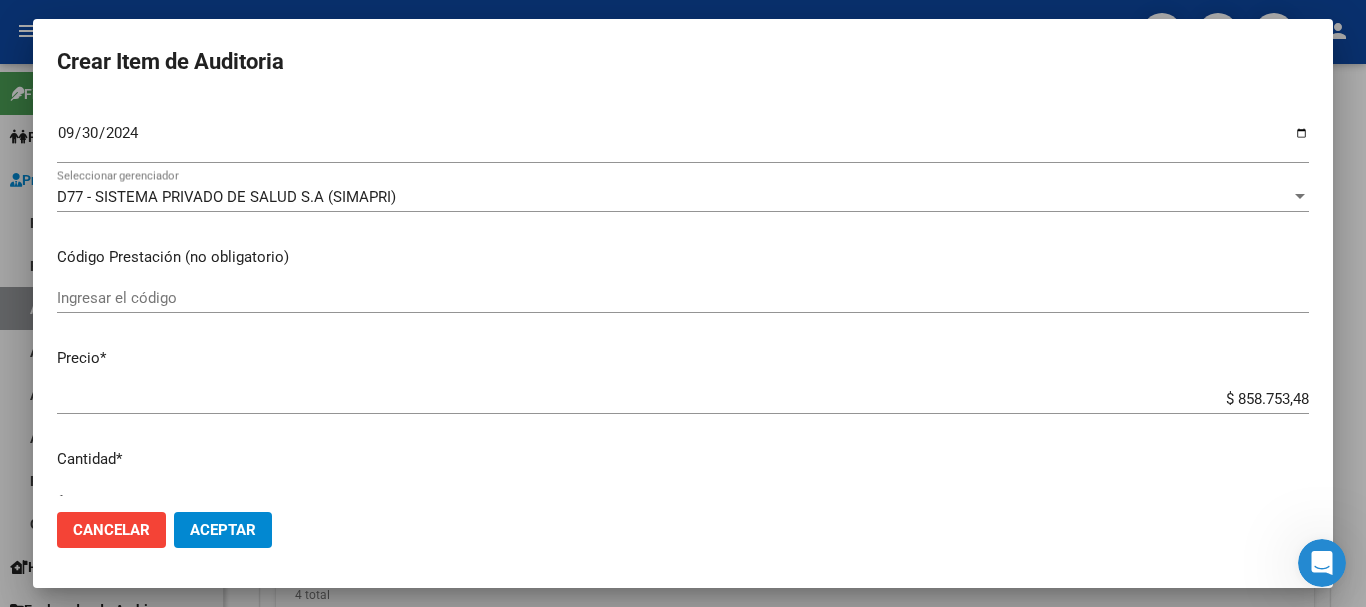 type on "$ 0,01" 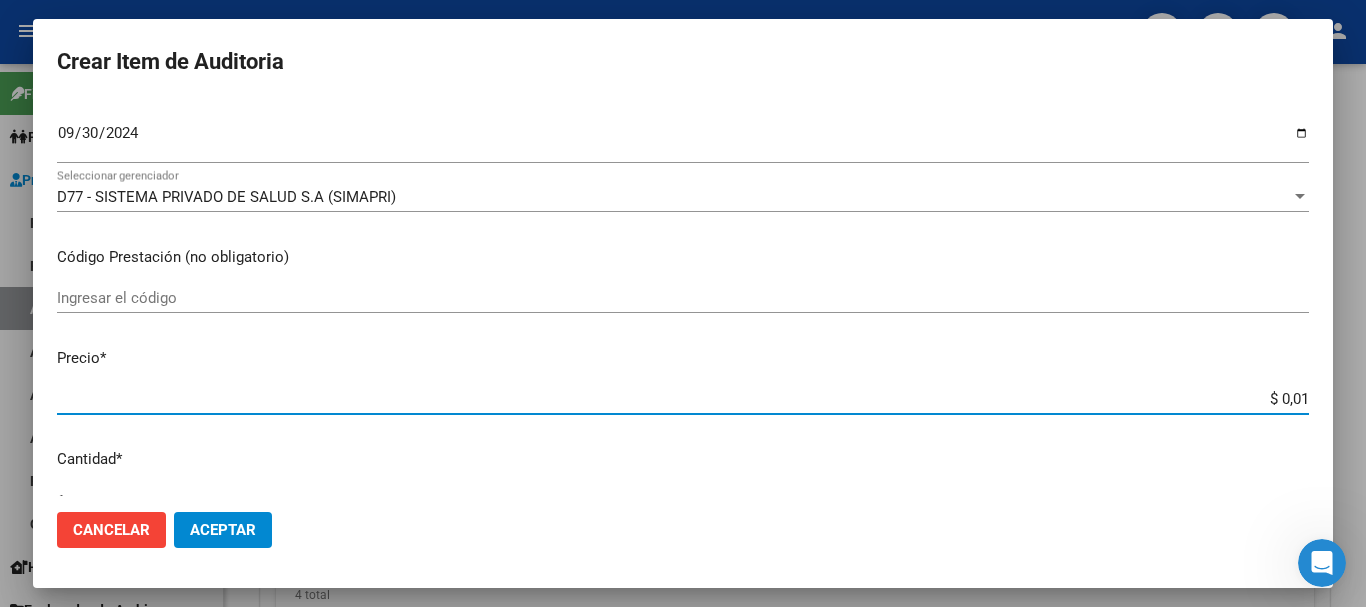 type on "$ 0,18" 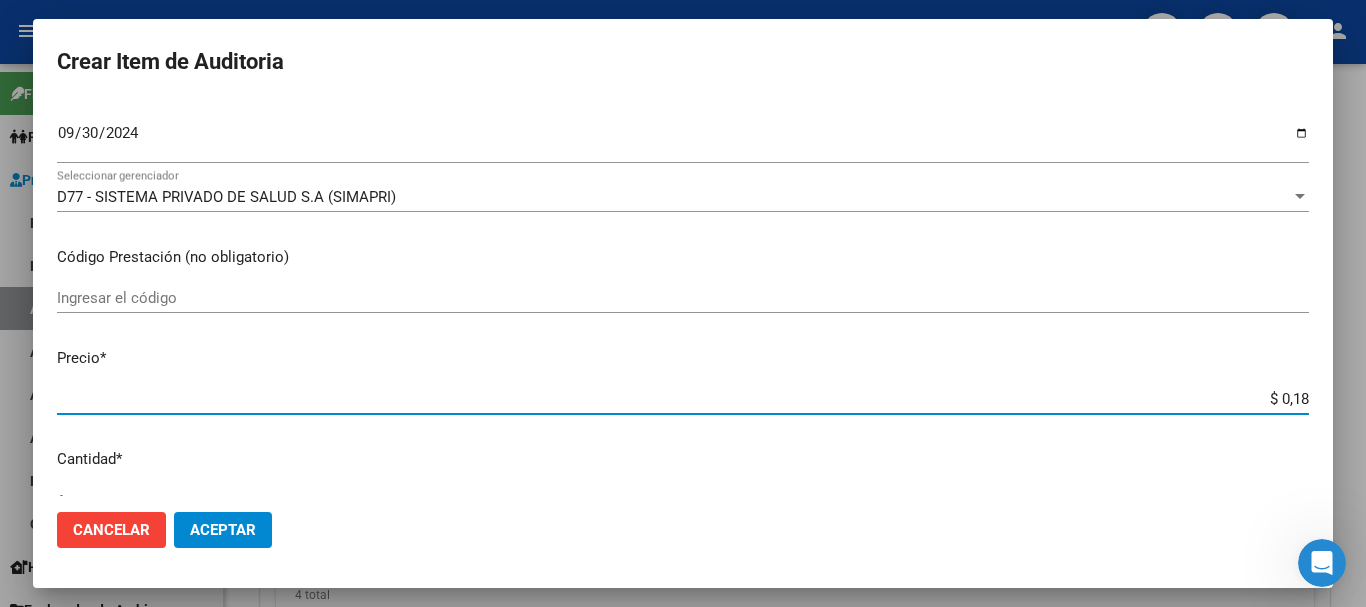 type on "$ 1,87" 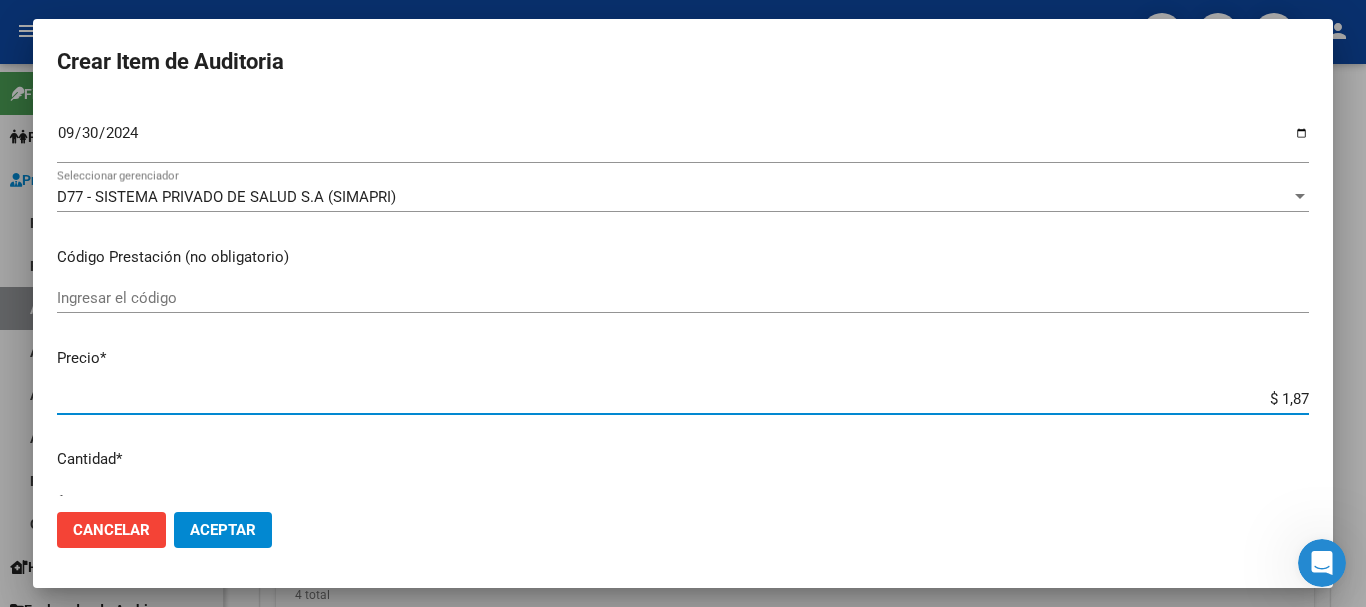 type on "$ 18,73" 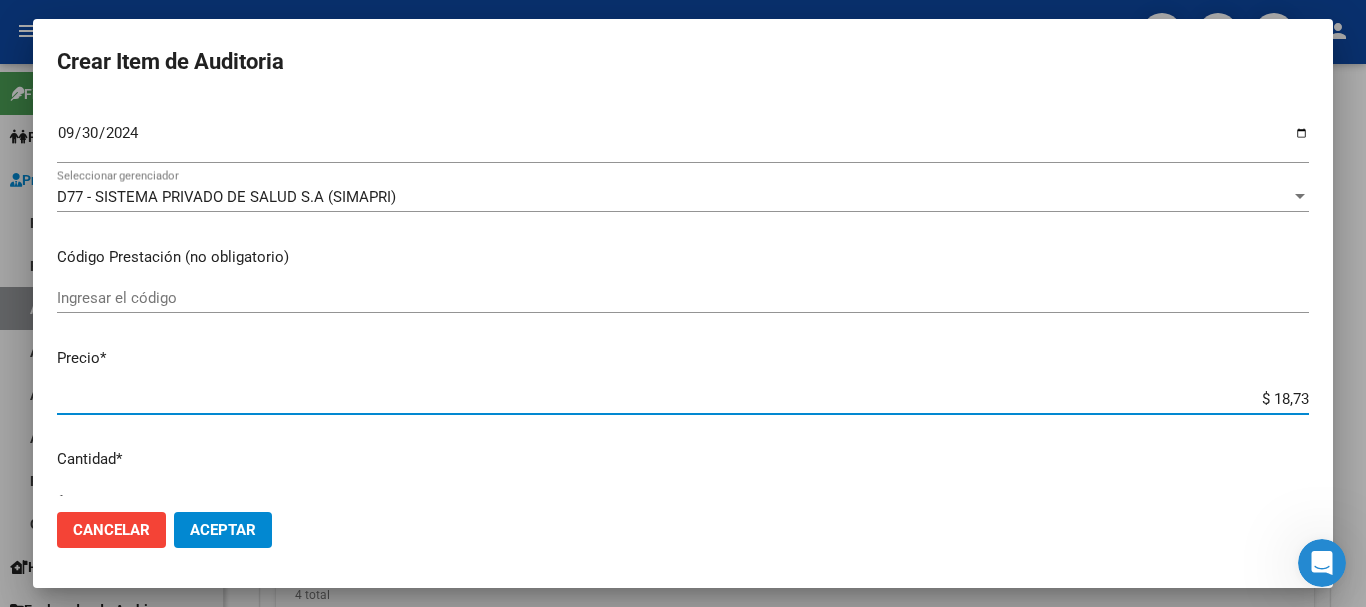 type on "[PRICE]" 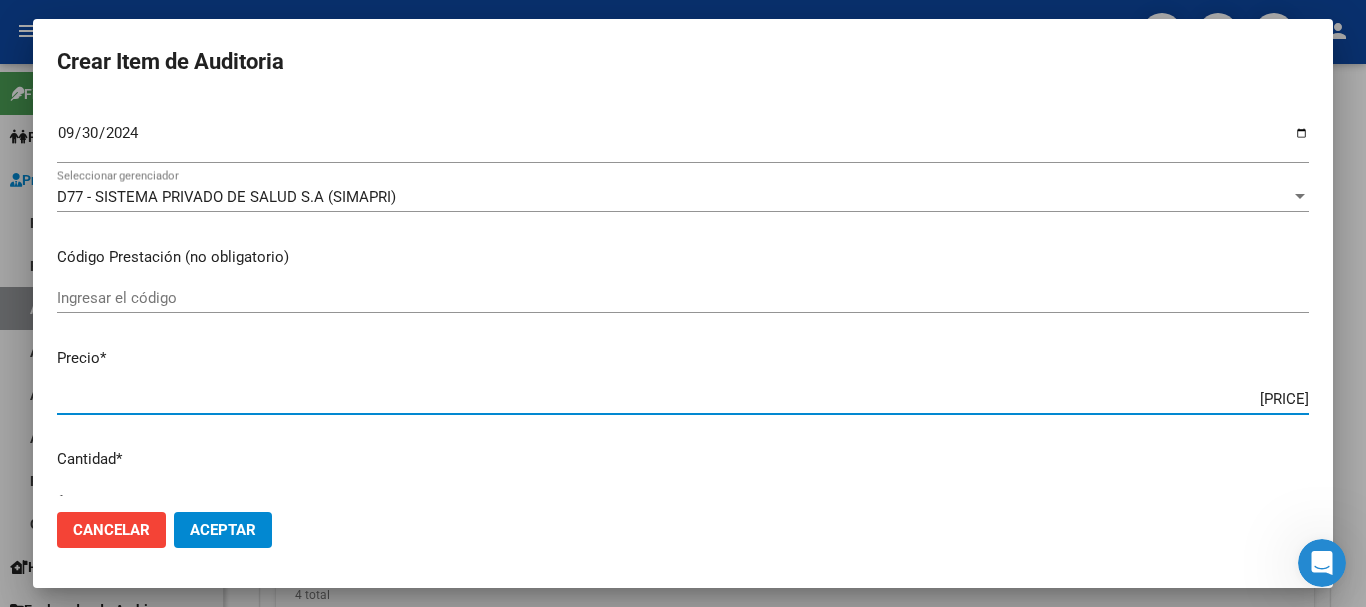 type on "$ 1.873,40" 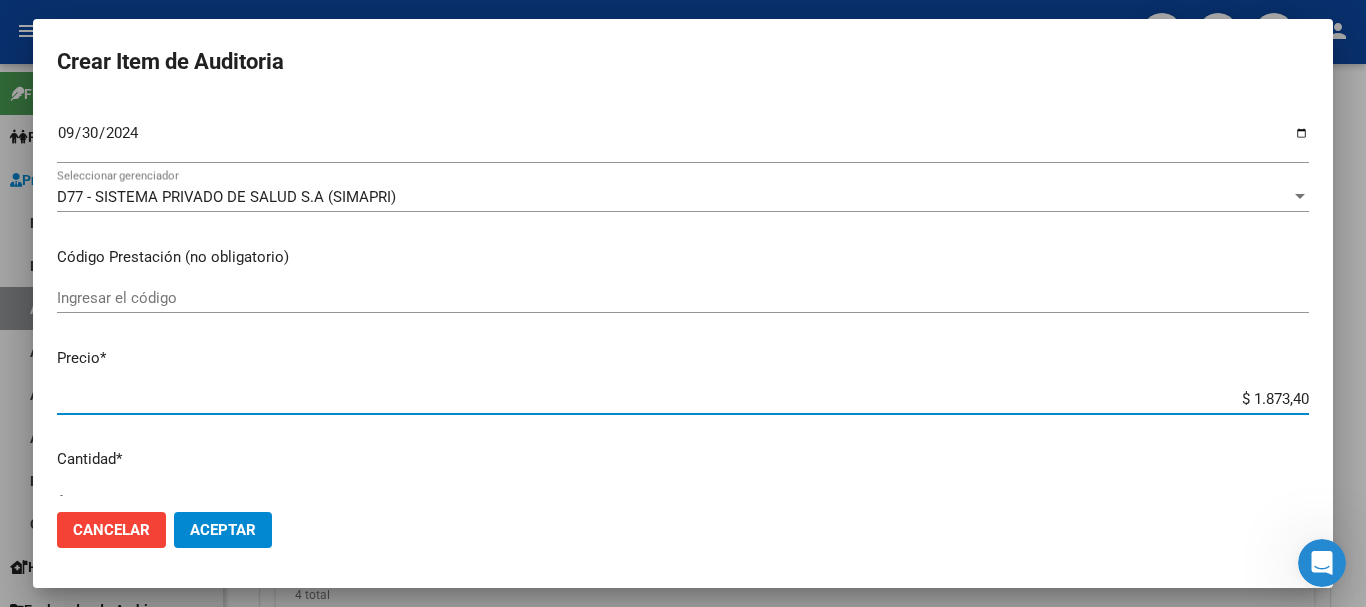 type on "[PRICE]" 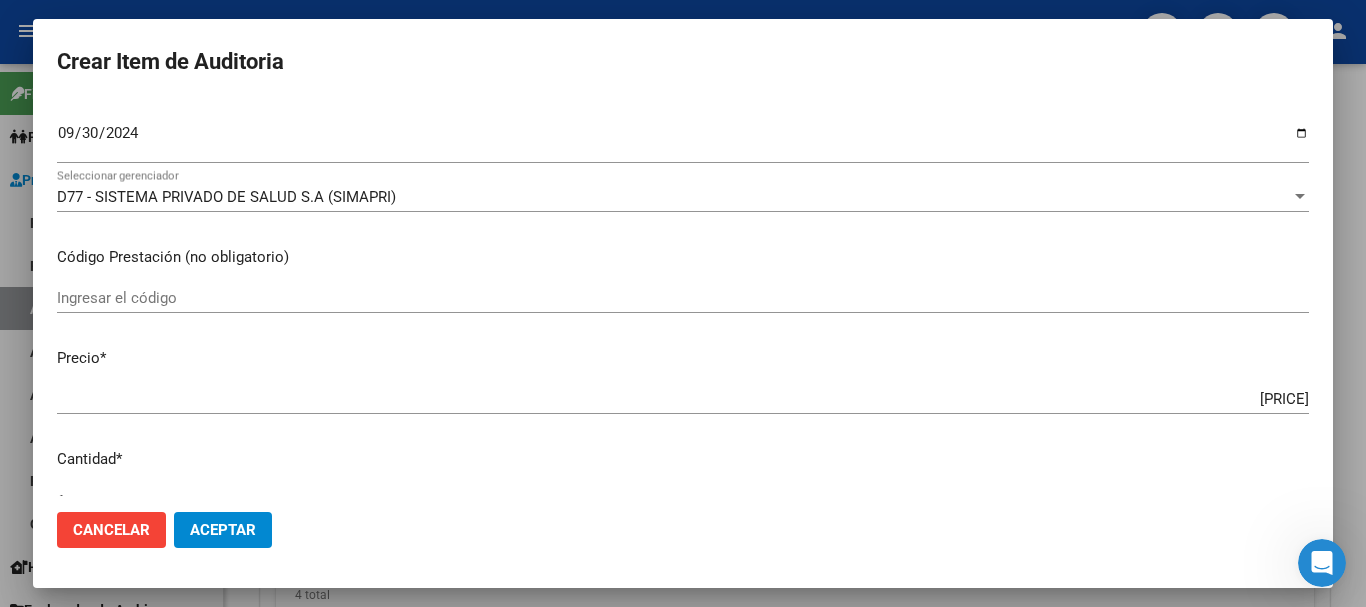 scroll, scrollTop: 675, scrollLeft: 0, axis: vertical 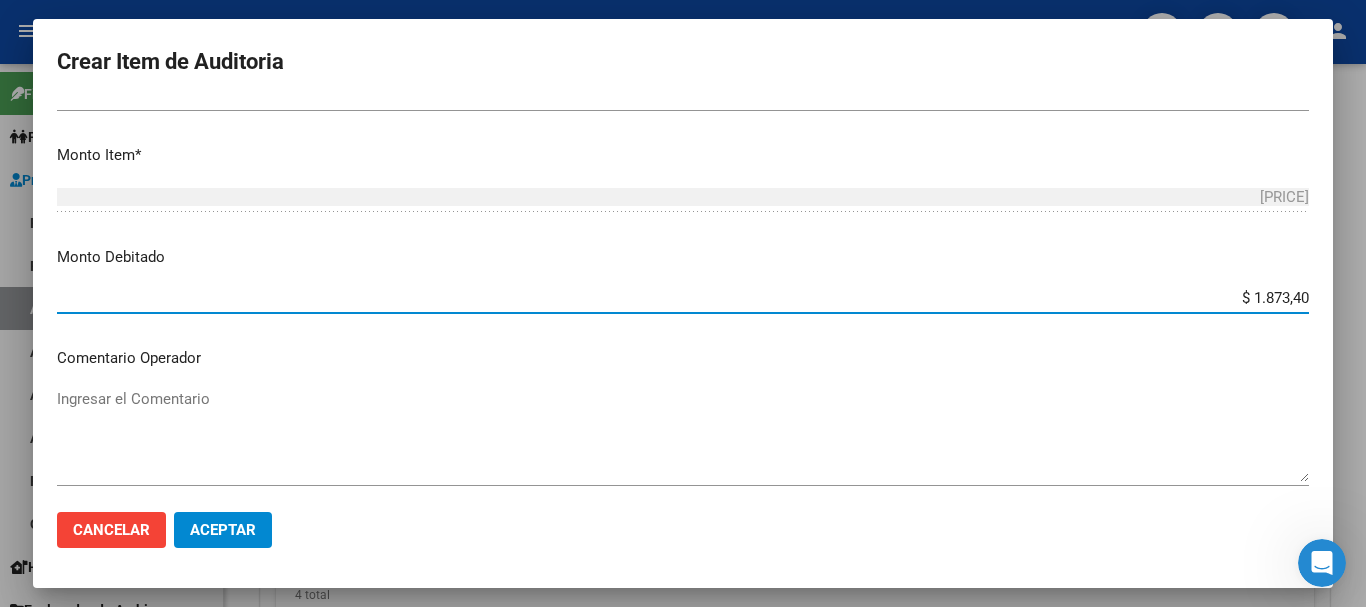 type on "[PRICE]" 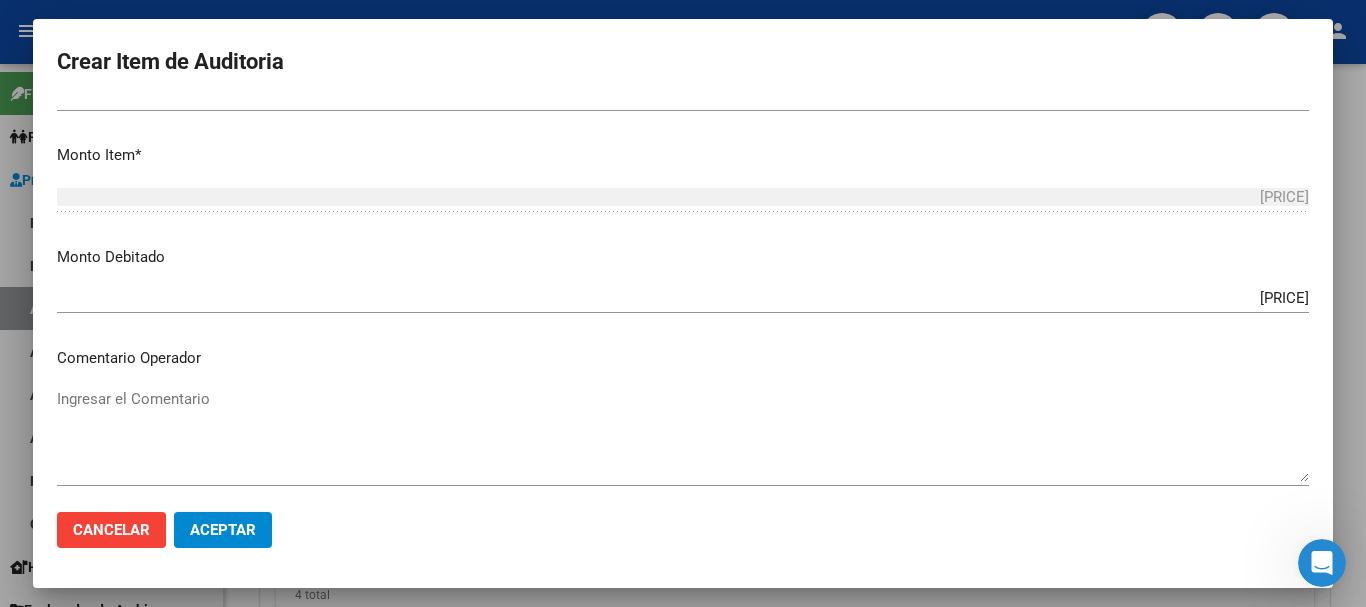 scroll, scrollTop: 1122, scrollLeft: 0, axis: vertical 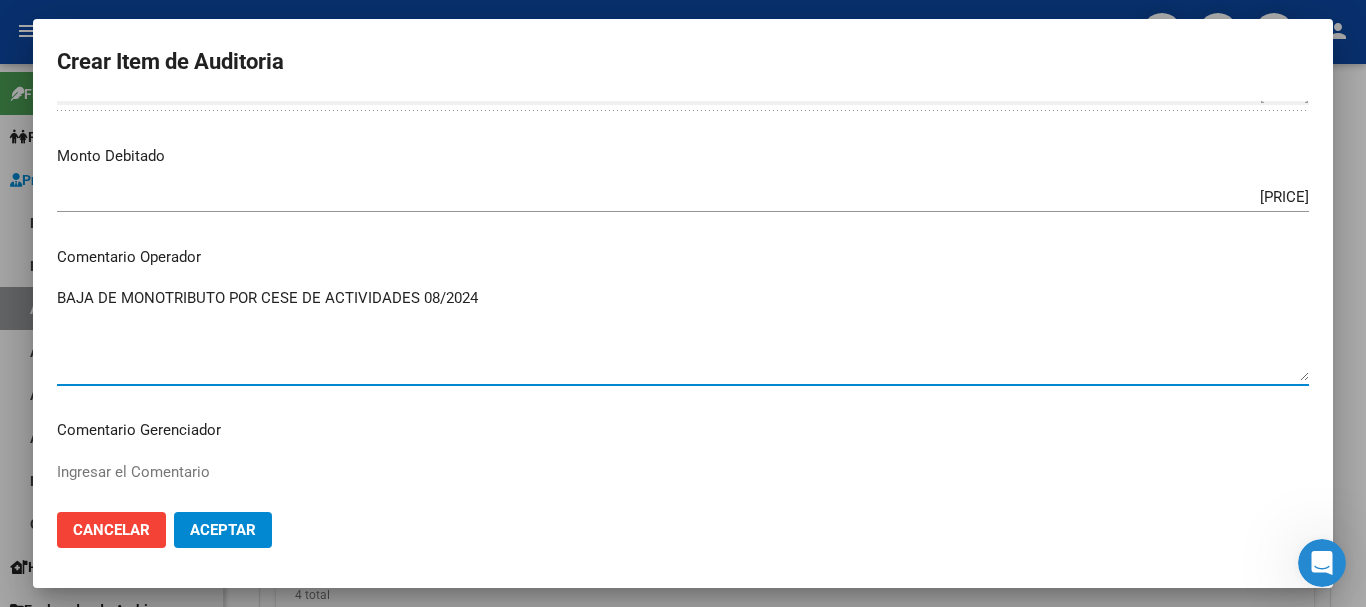 type on "BAJA DE MONOTRIBUTO POR CESE DE ACTIVIDADES 08/2024" 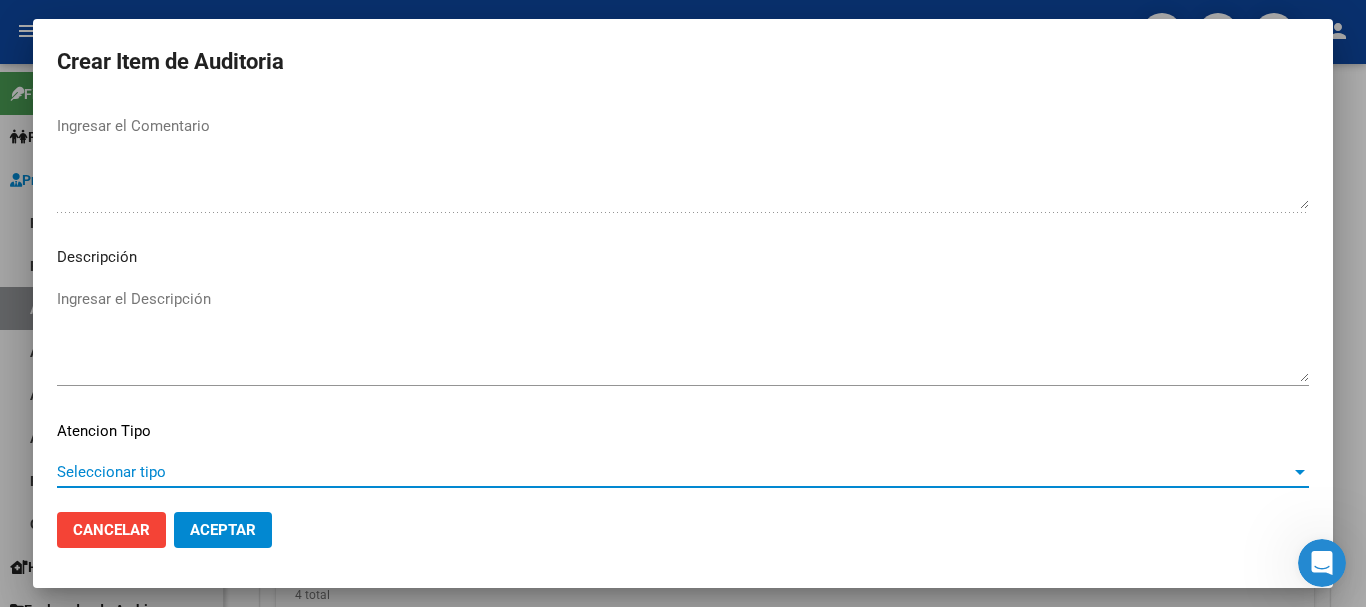 scroll, scrollTop: 1233, scrollLeft: 0, axis: vertical 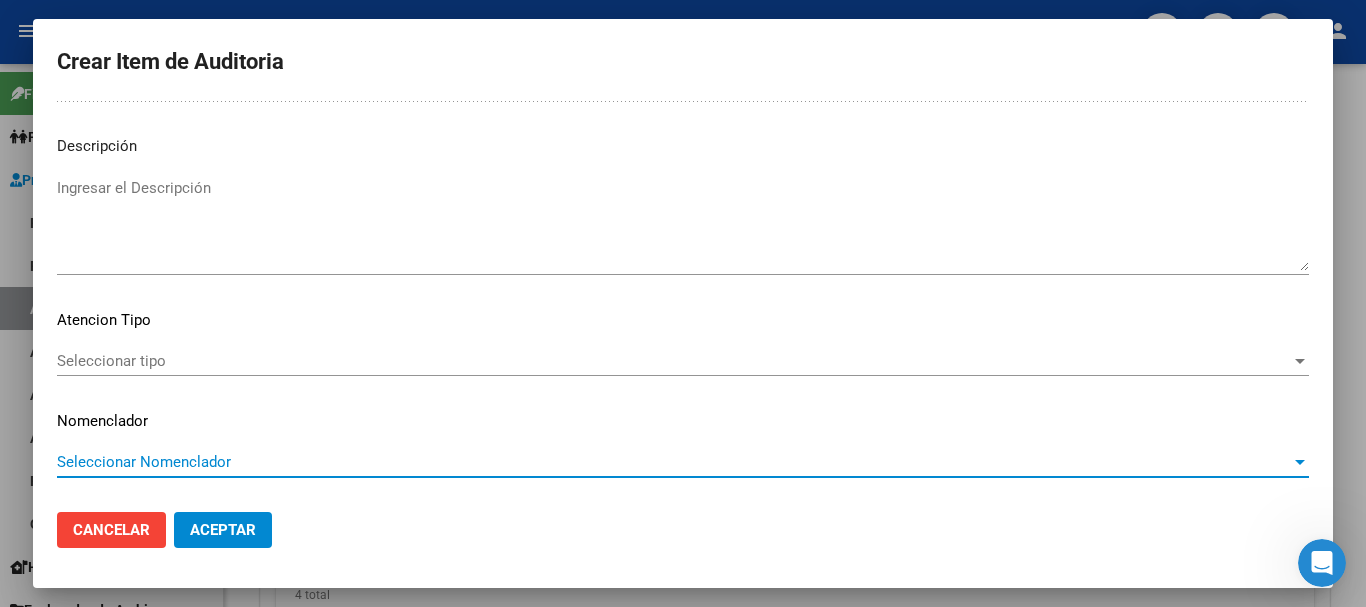 type 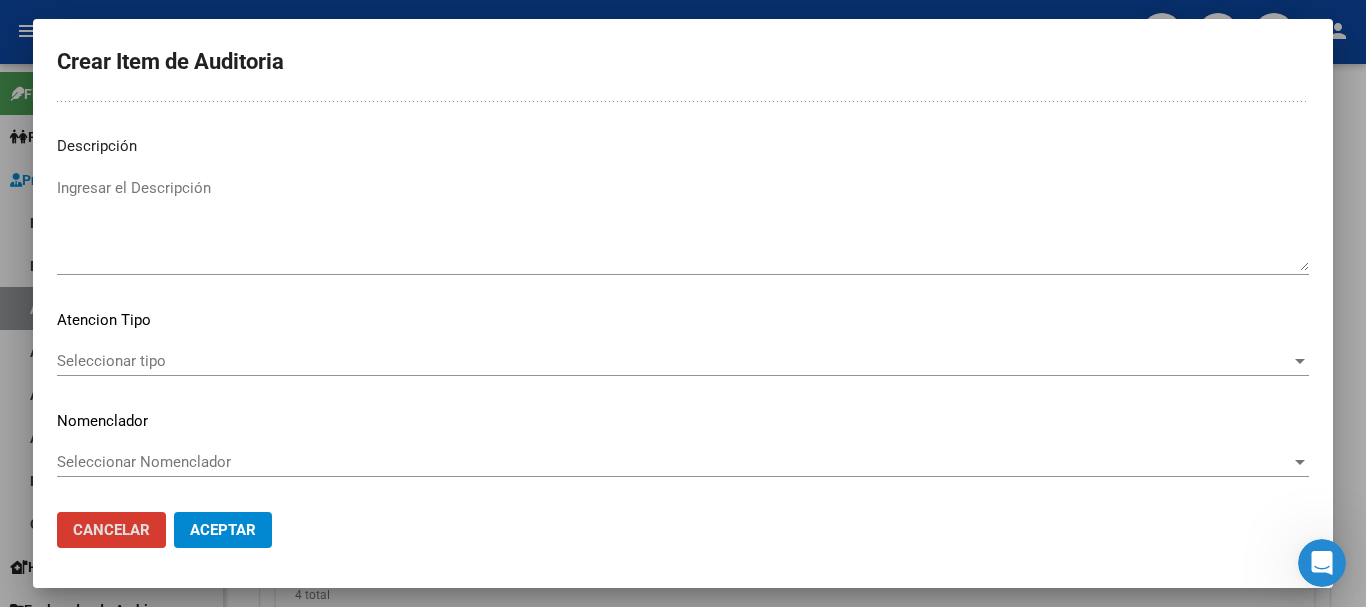 type 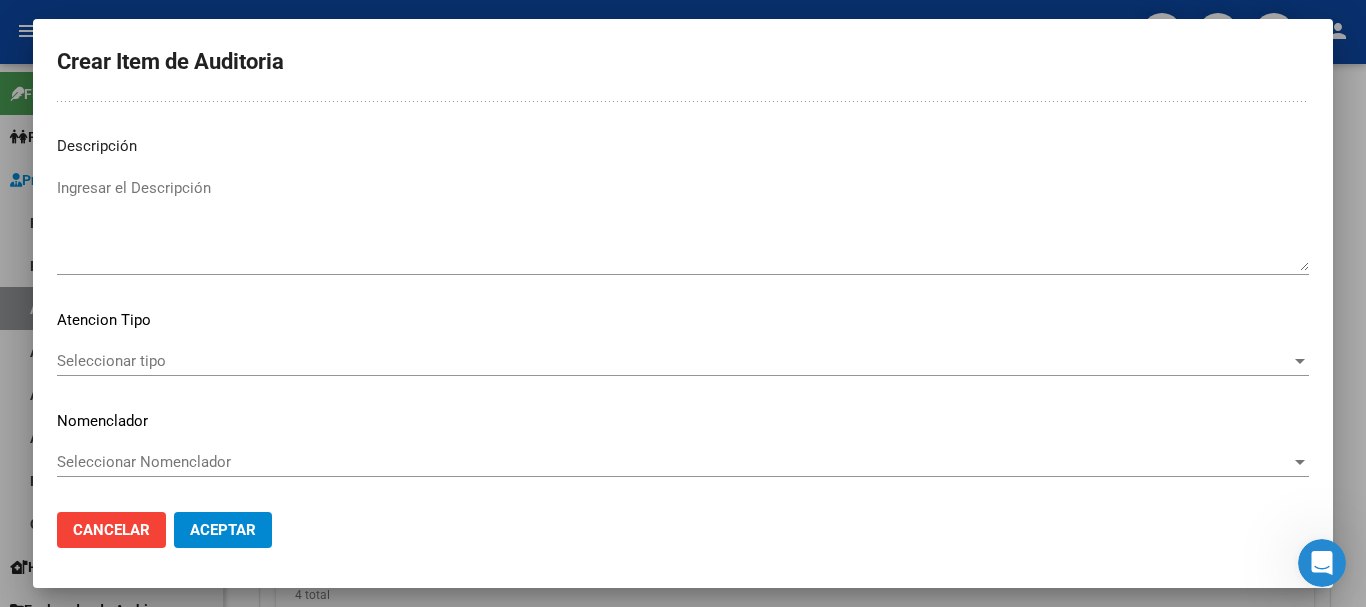 scroll, scrollTop: 0, scrollLeft: 0, axis: both 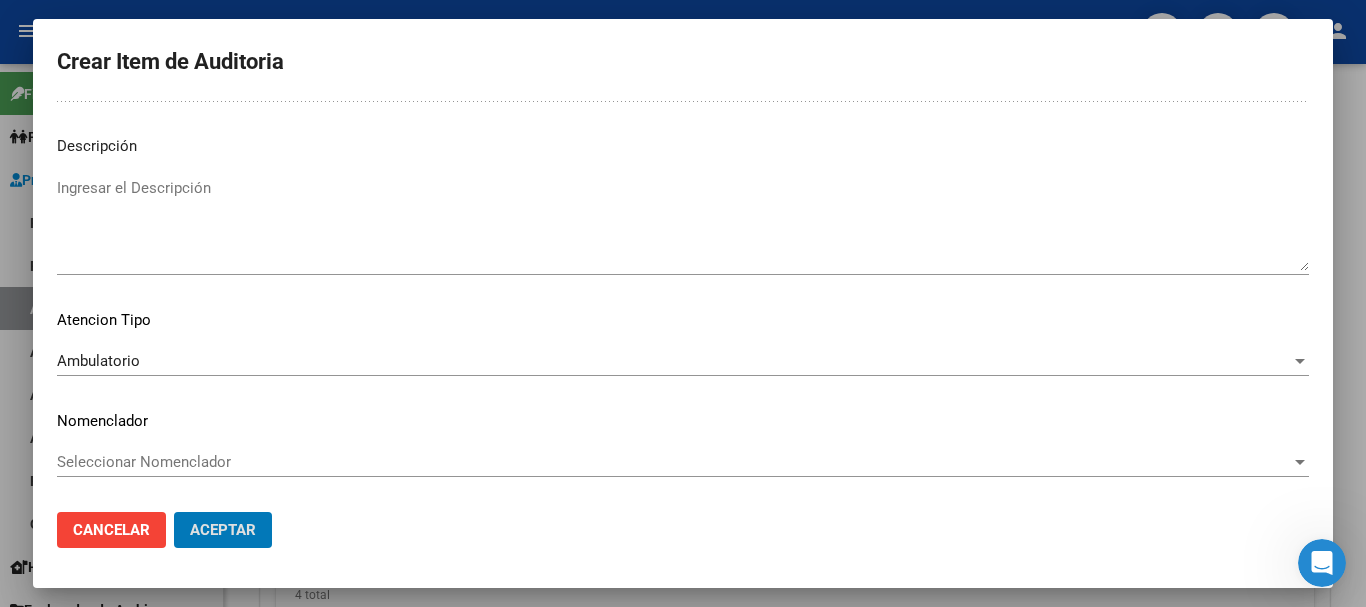 click on "Aceptar" 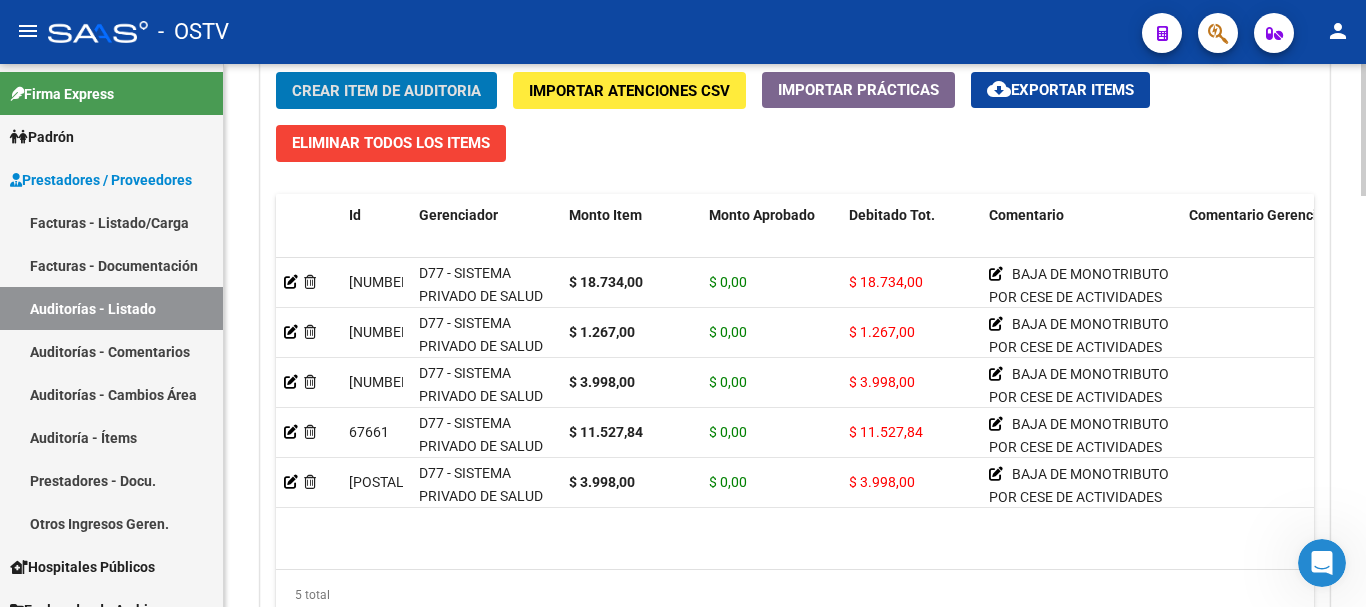 click on "Crear Item de Auditoria" 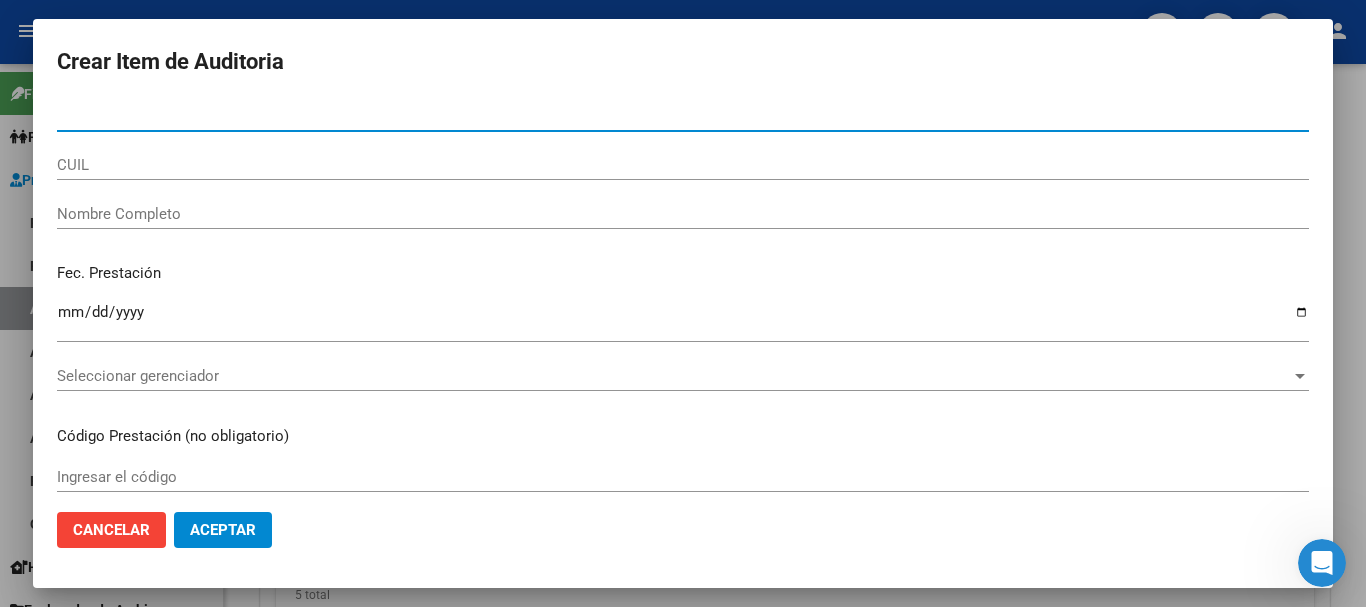 paste on "[NUMBER]" 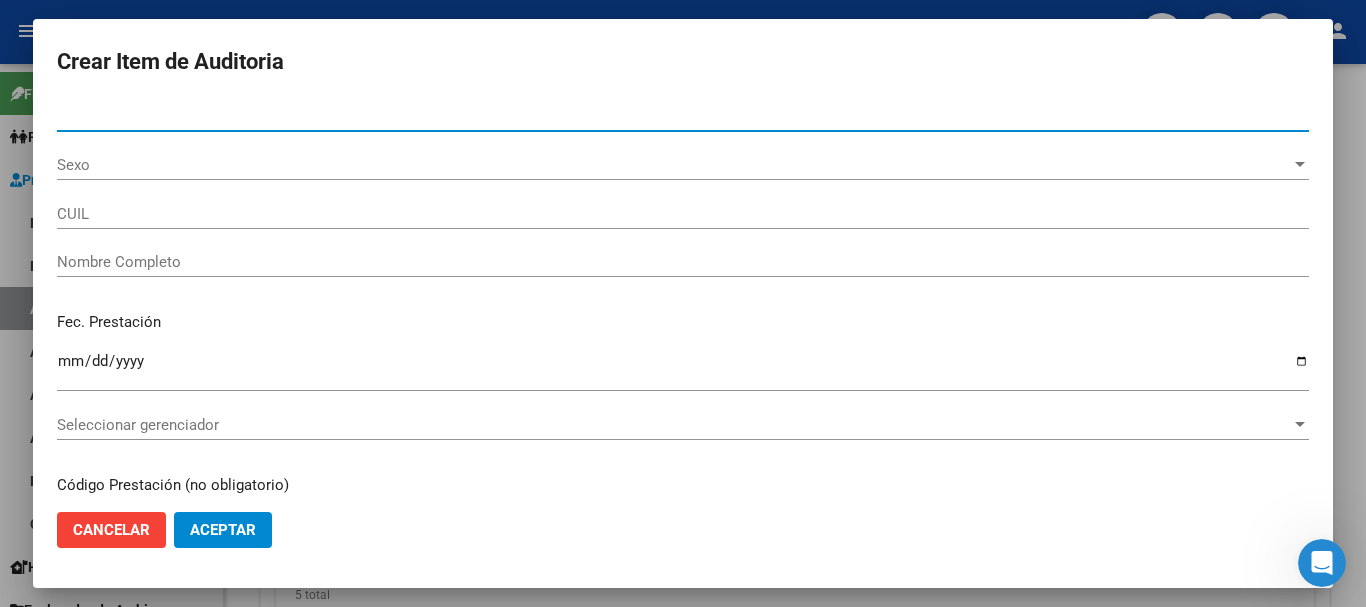 type on "[NUMBER]" 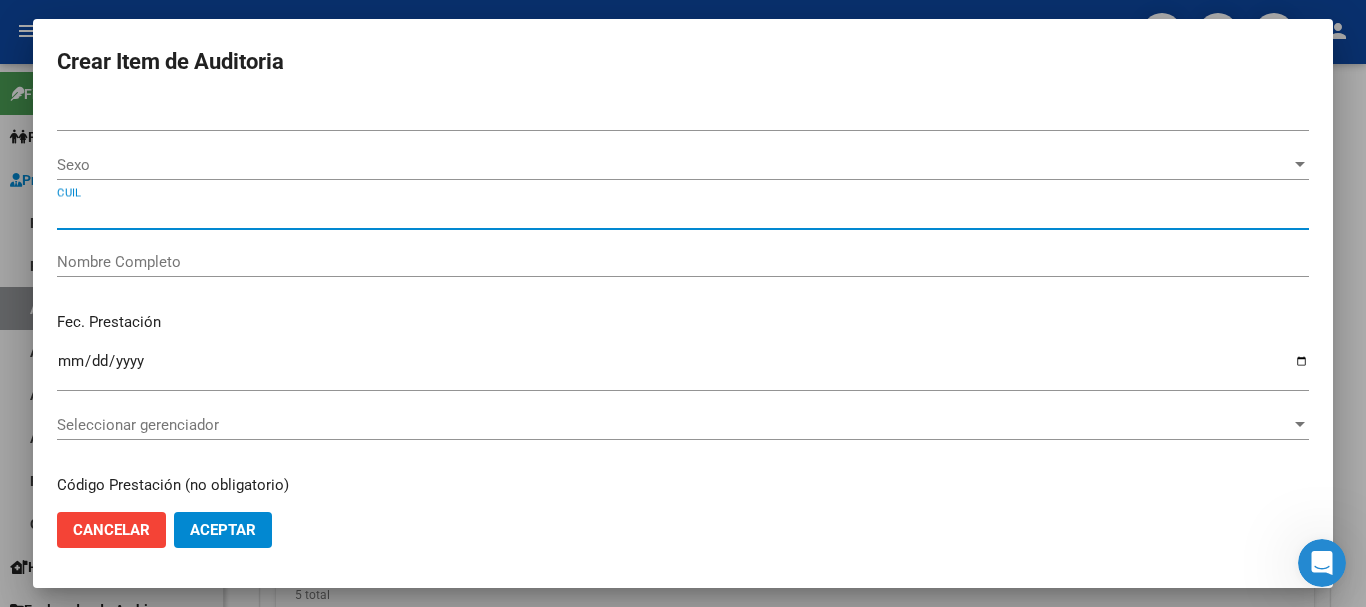 type on "[NUMBER]" 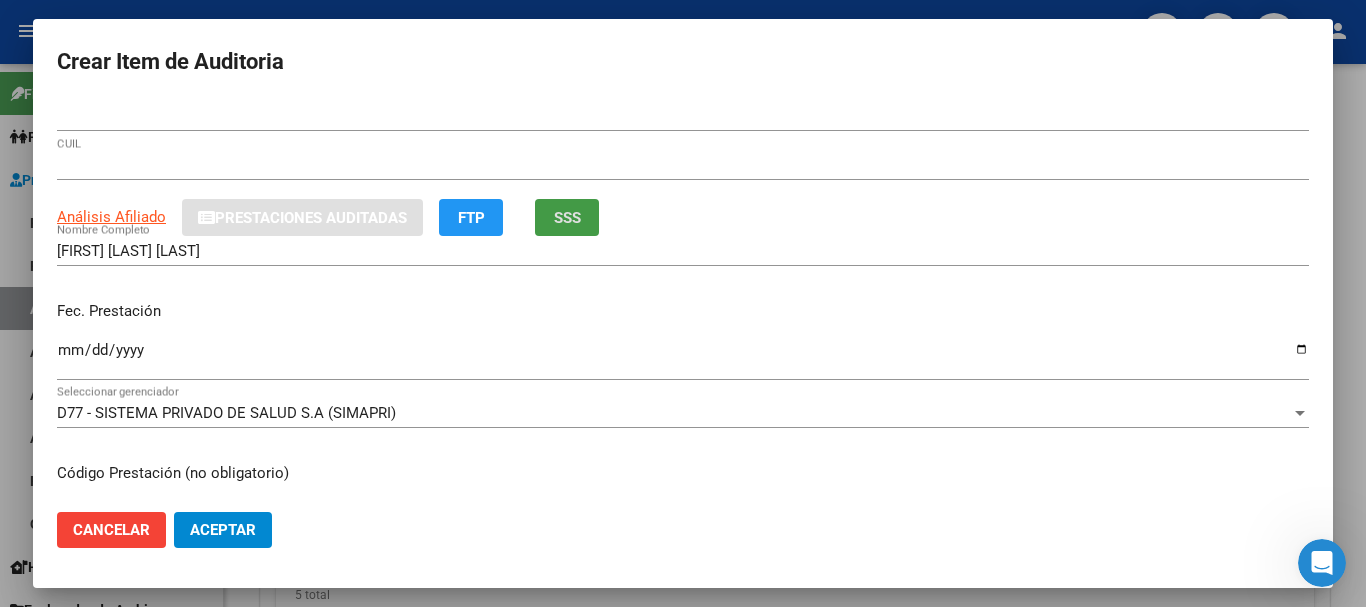 type 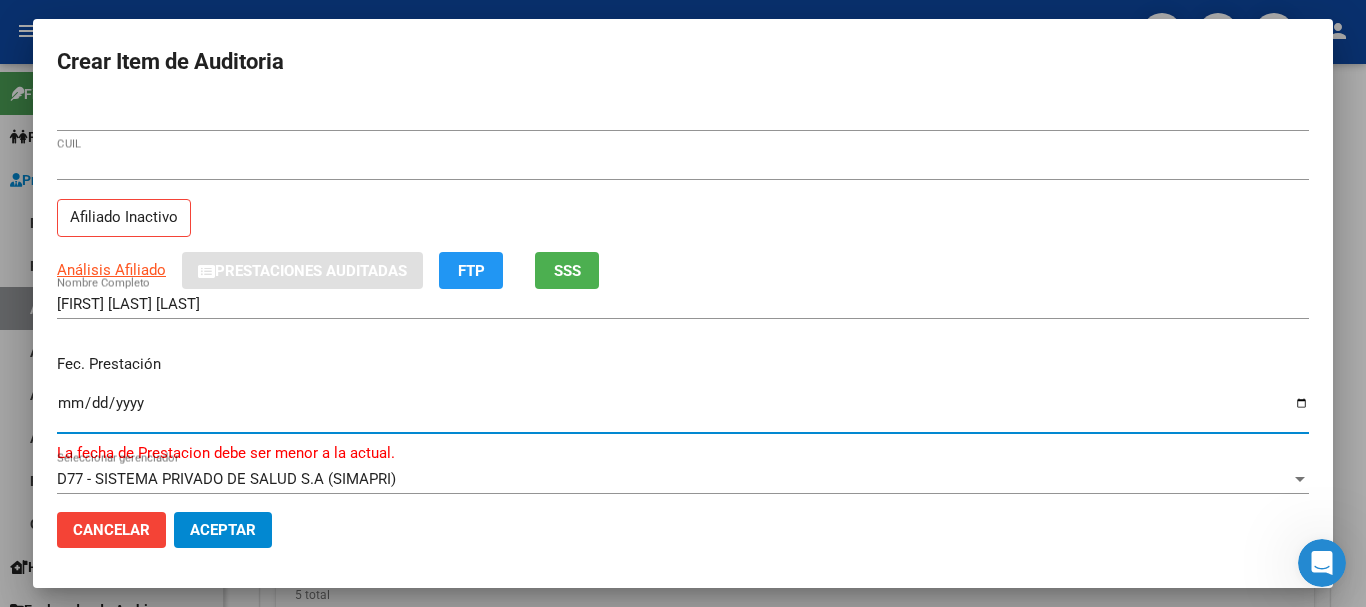 type on "[DATE]" 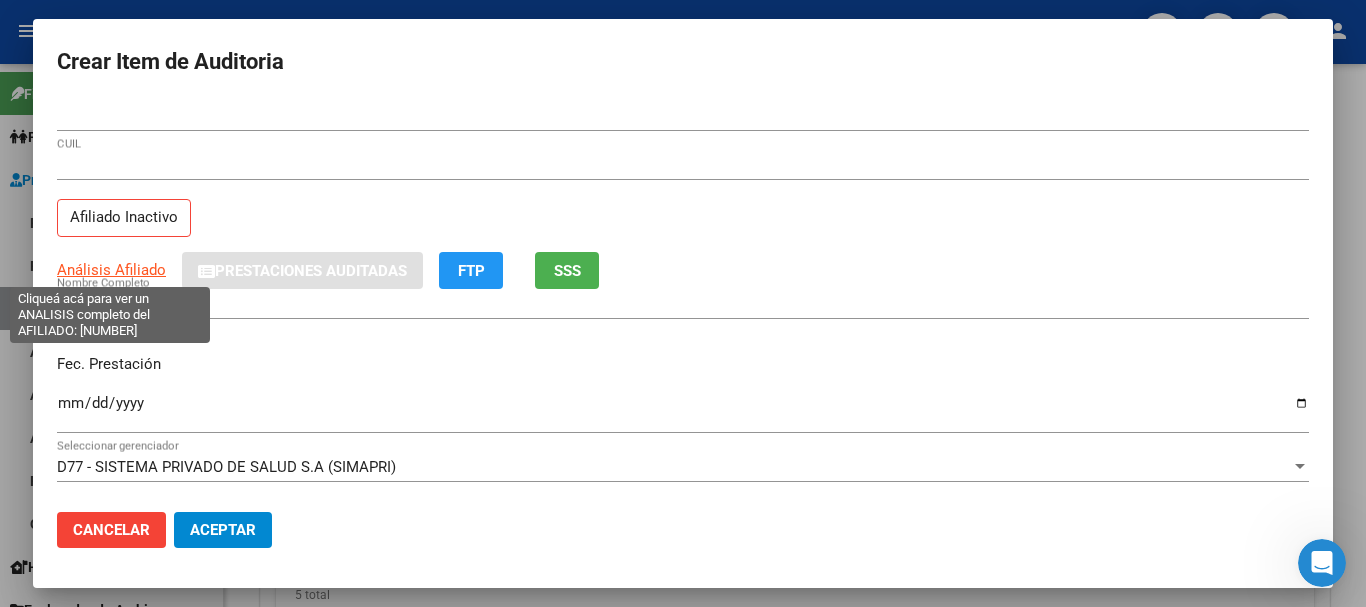 click on "Análisis Afiliado" at bounding box center (111, 270) 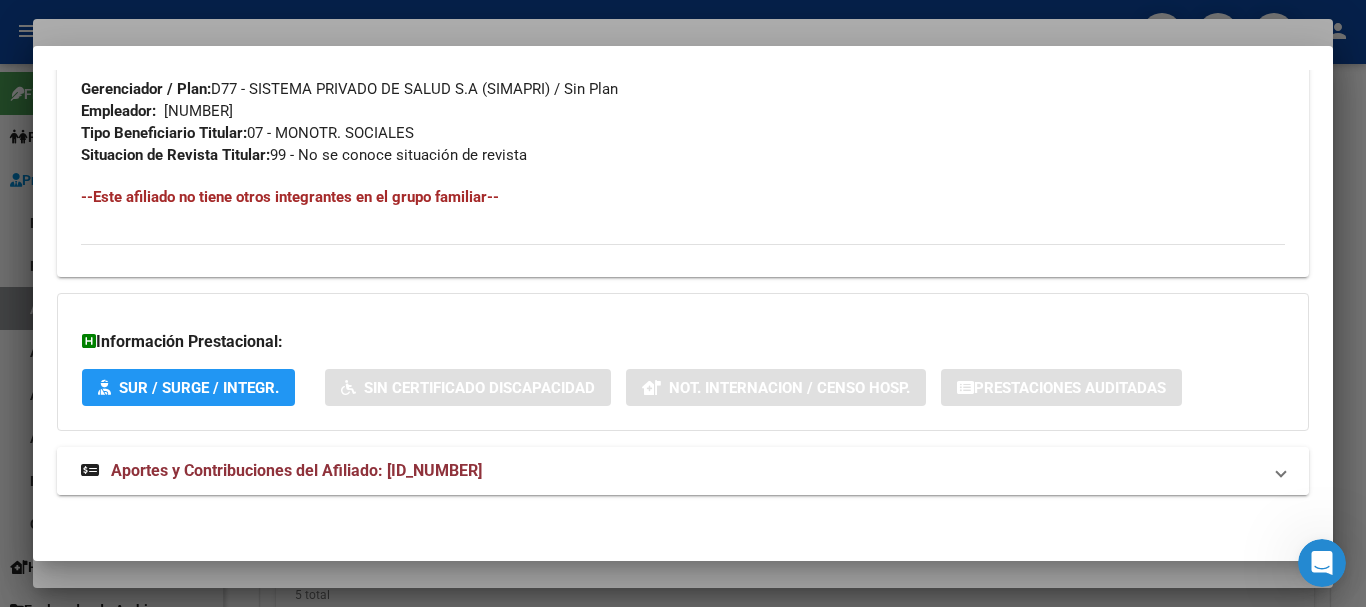 scroll, scrollTop: 1053, scrollLeft: 0, axis: vertical 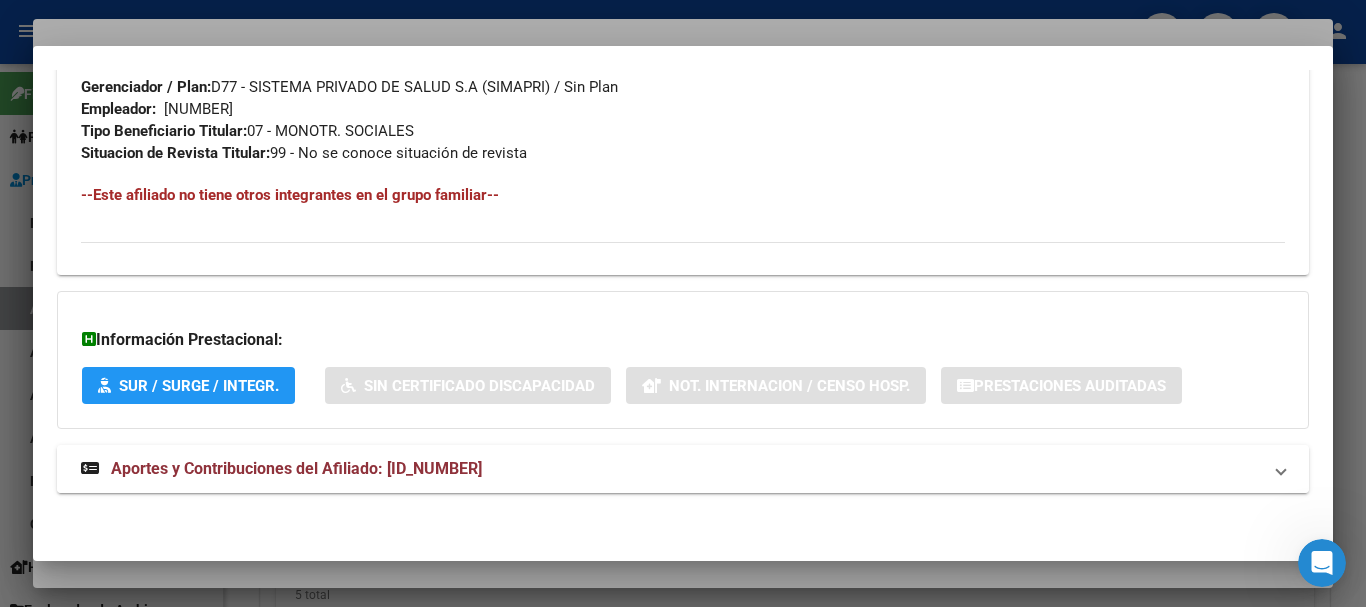 click on "Aportes y Contribuciones del Afiliado: [ID_NUMBER]" at bounding box center (296, 468) 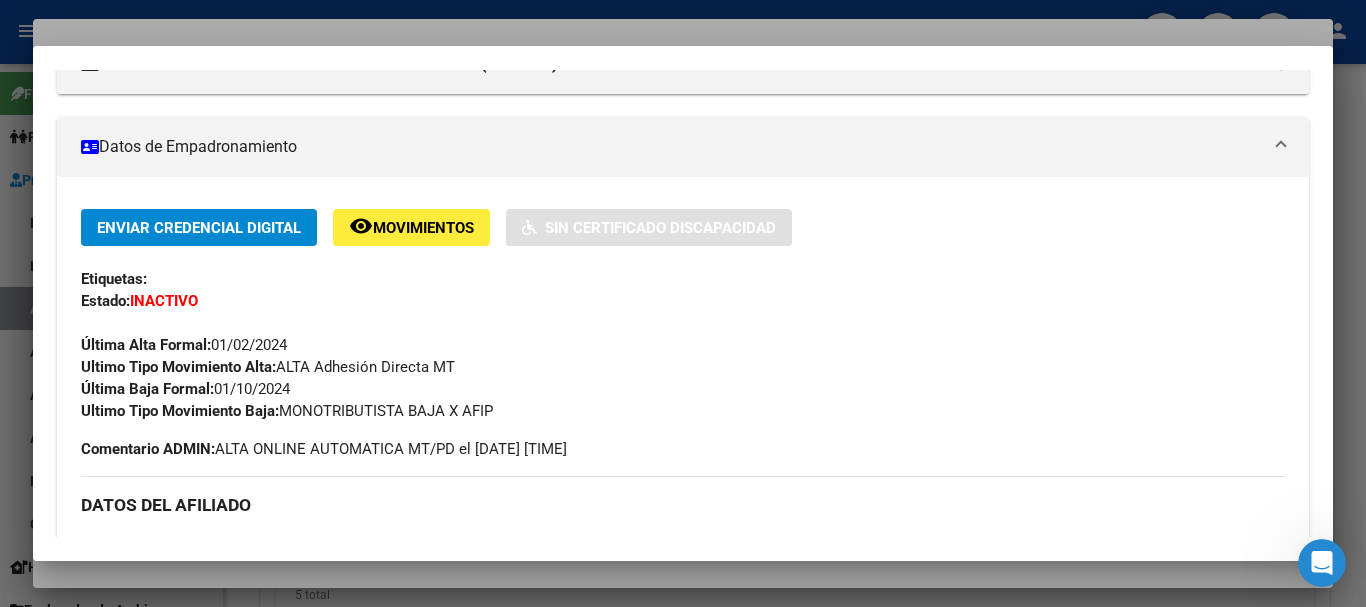 scroll, scrollTop: 0, scrollLeft: 0, axis: both 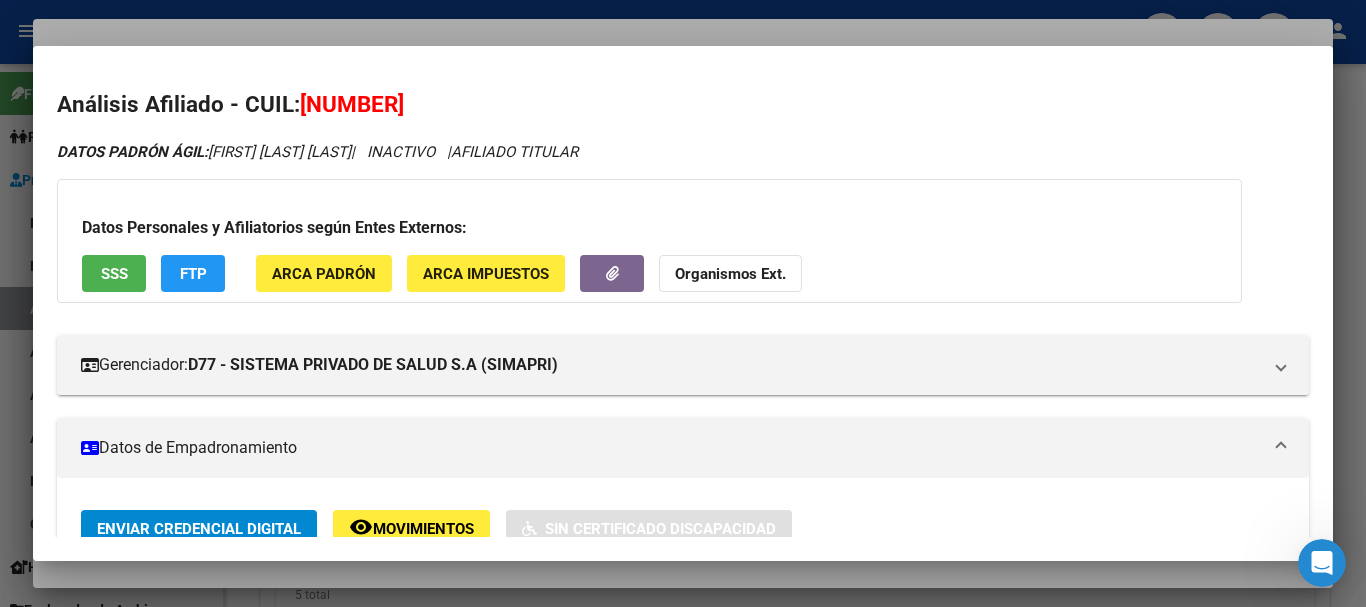 click on "Organismos Ext." 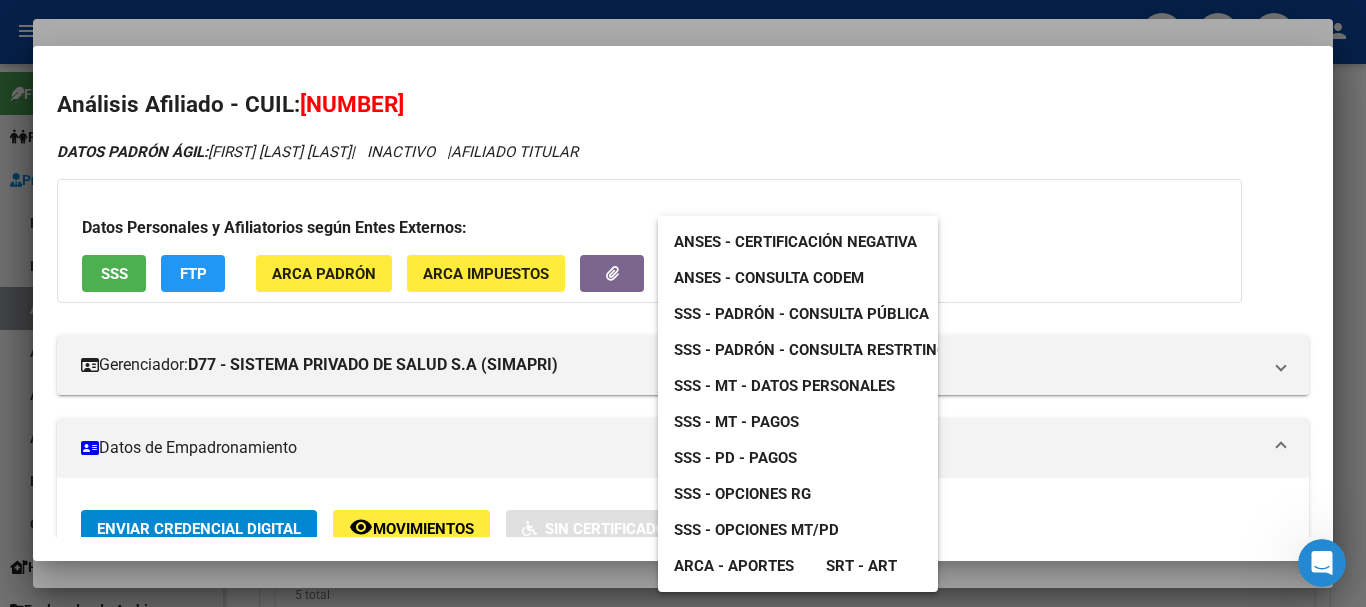 click on "SSS - MT - Datos Personales" at bounding box center [784, 386] 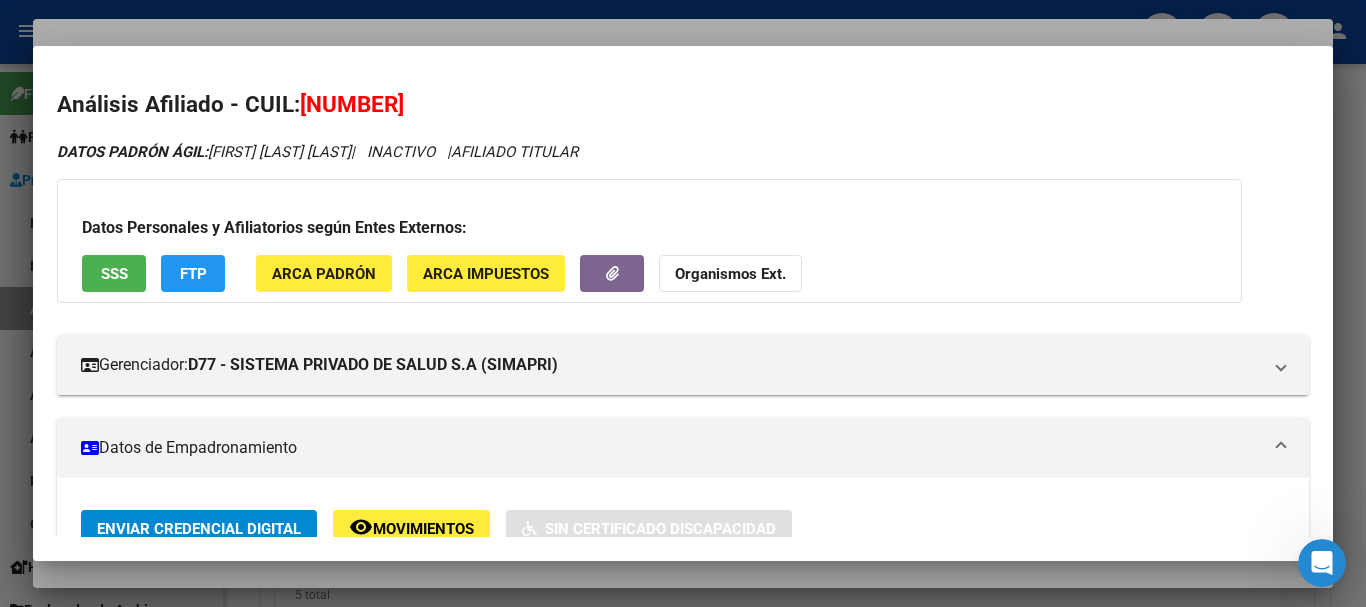click at bounding box center (683, 303) 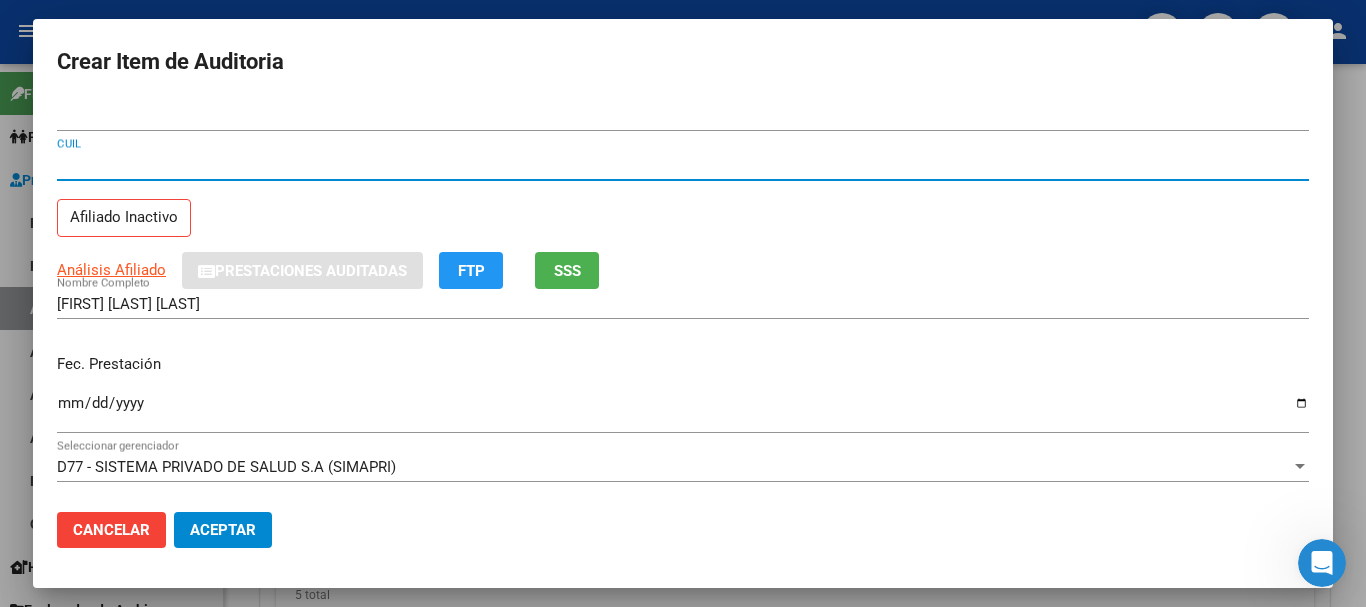 click on "[NUMBER]" at bounding box center [683, 165] 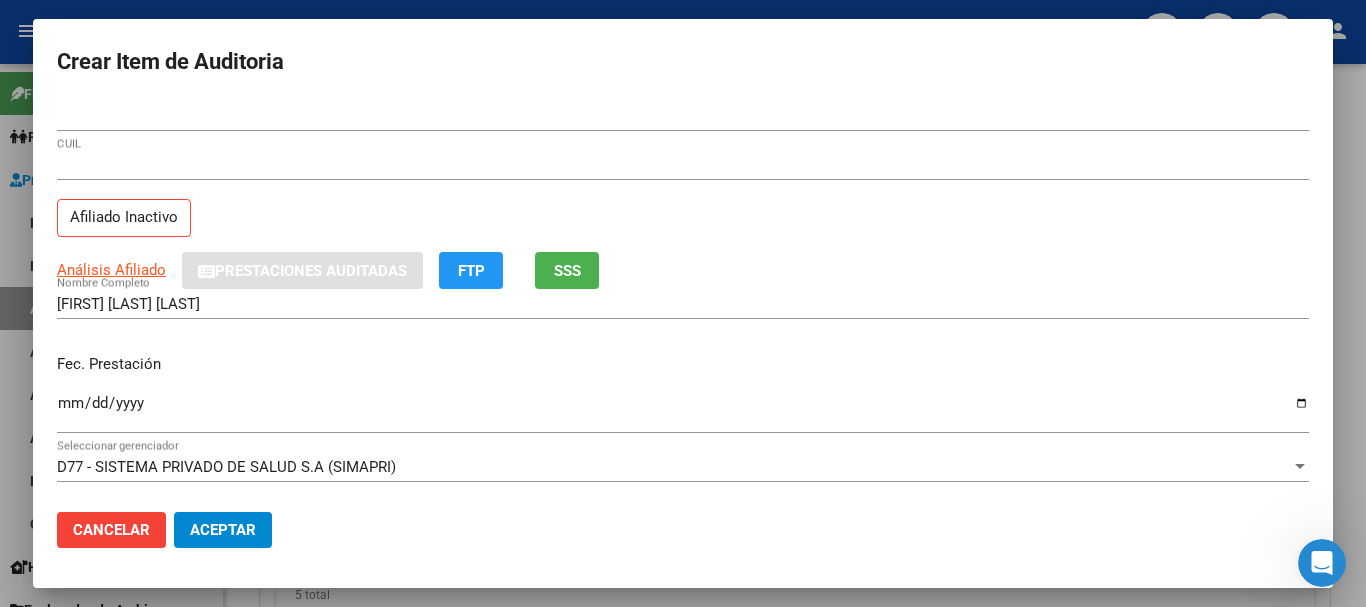 scroll, scrollTop: 270, scrollLeft: 0, axis: vertical 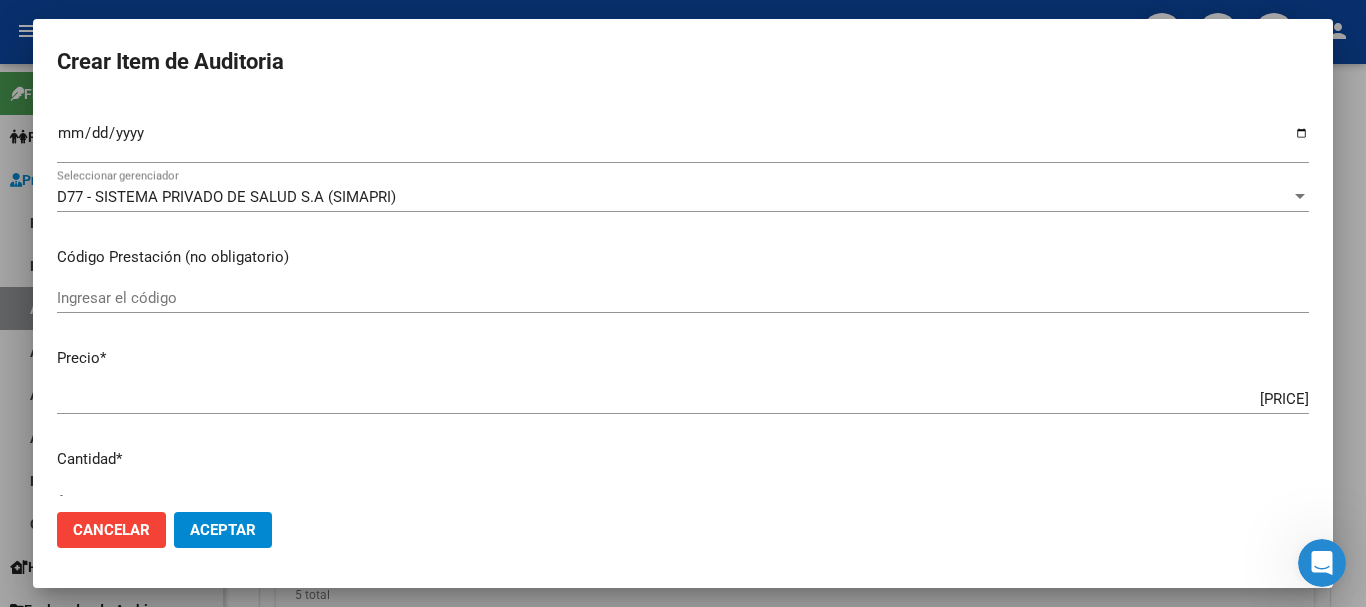 type on "$ 0,01" 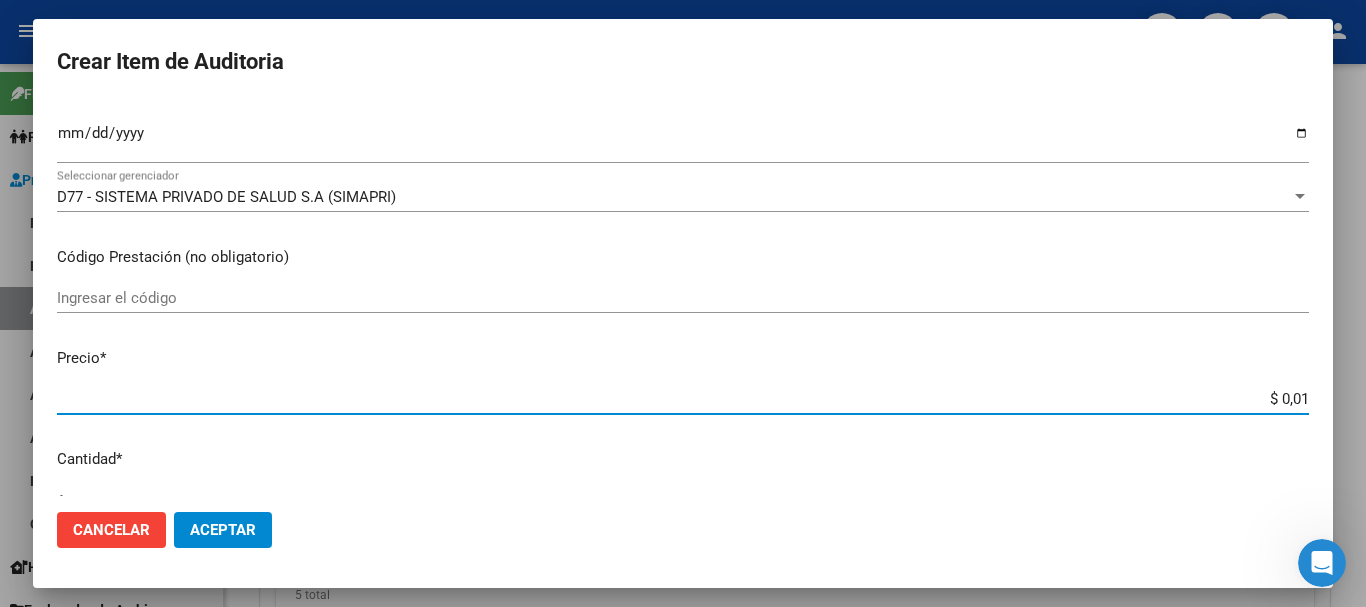type on "$ 0,15" 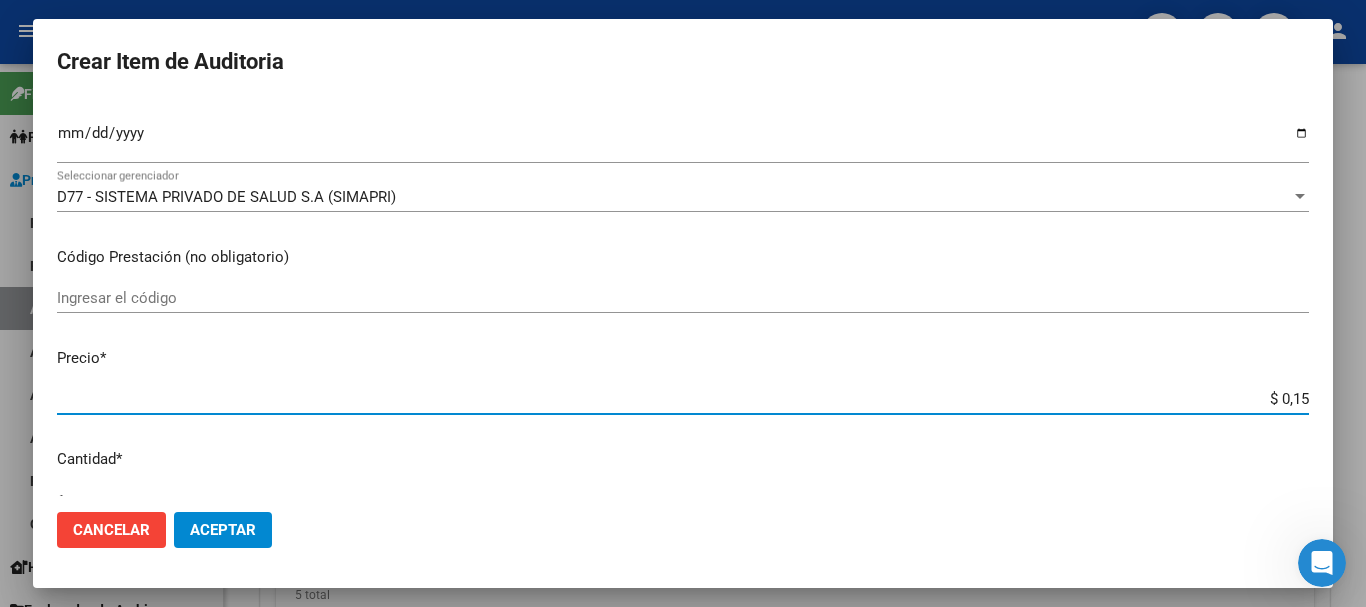 type on "$ 1,52" 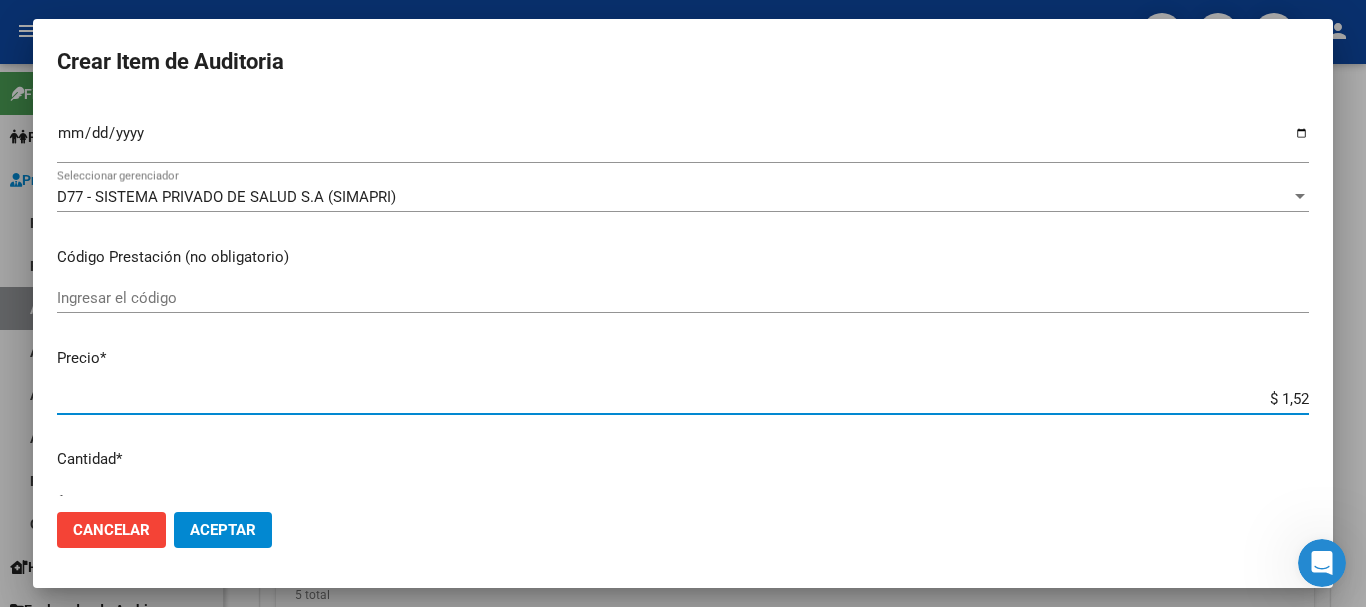 type on "$ 15,20" 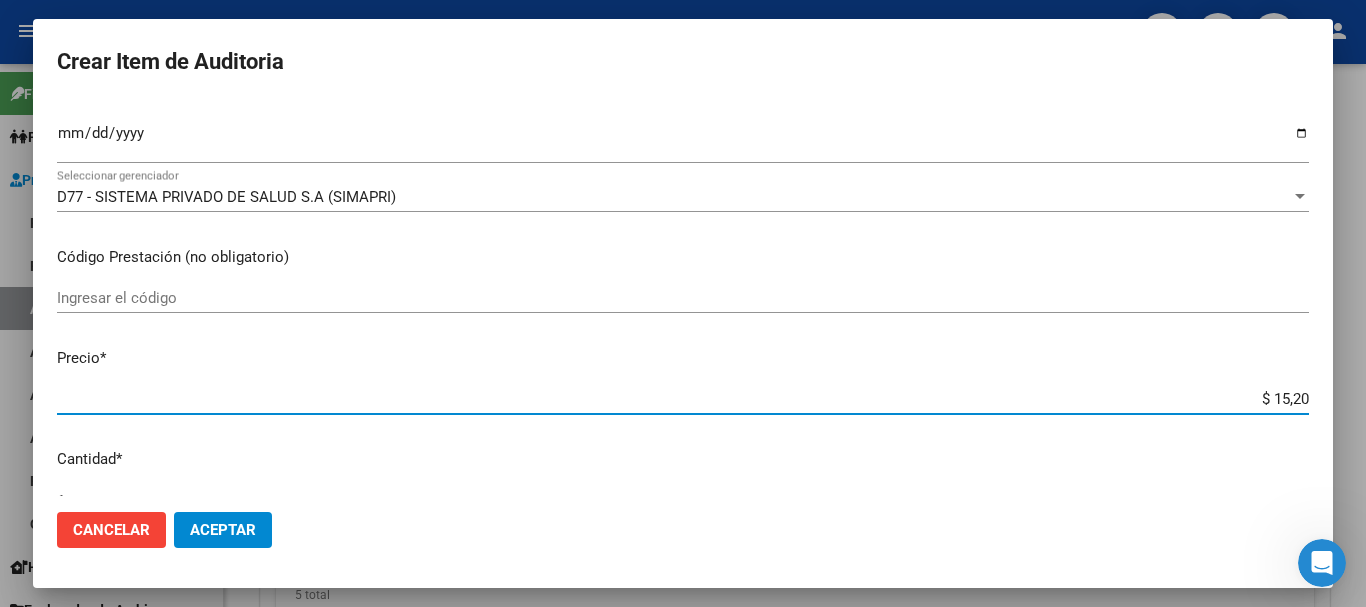 type on "$ 152,00" 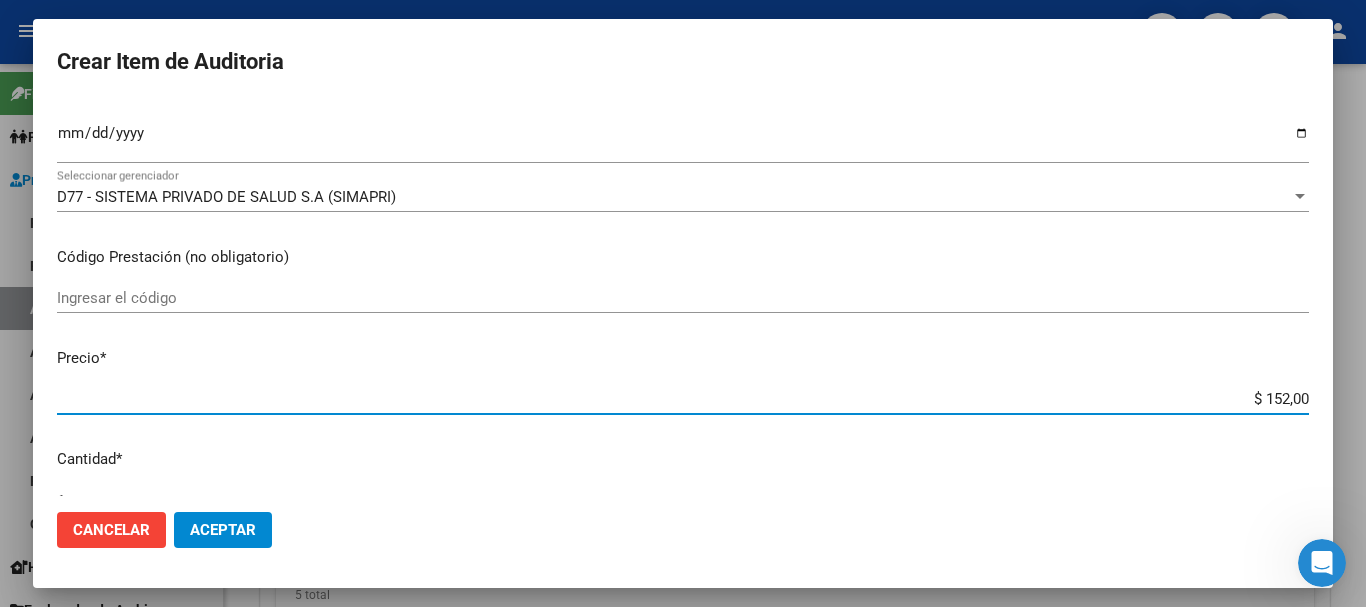 type on "$ 1.520,00" 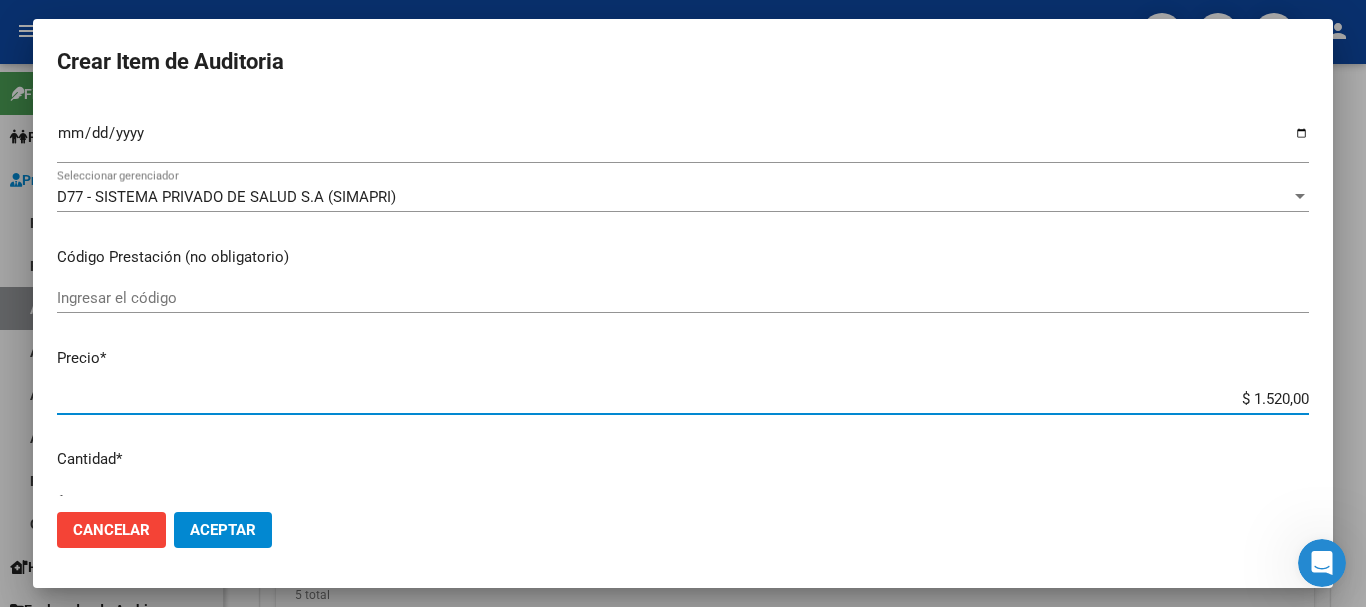 type on "$ 15.200,01" 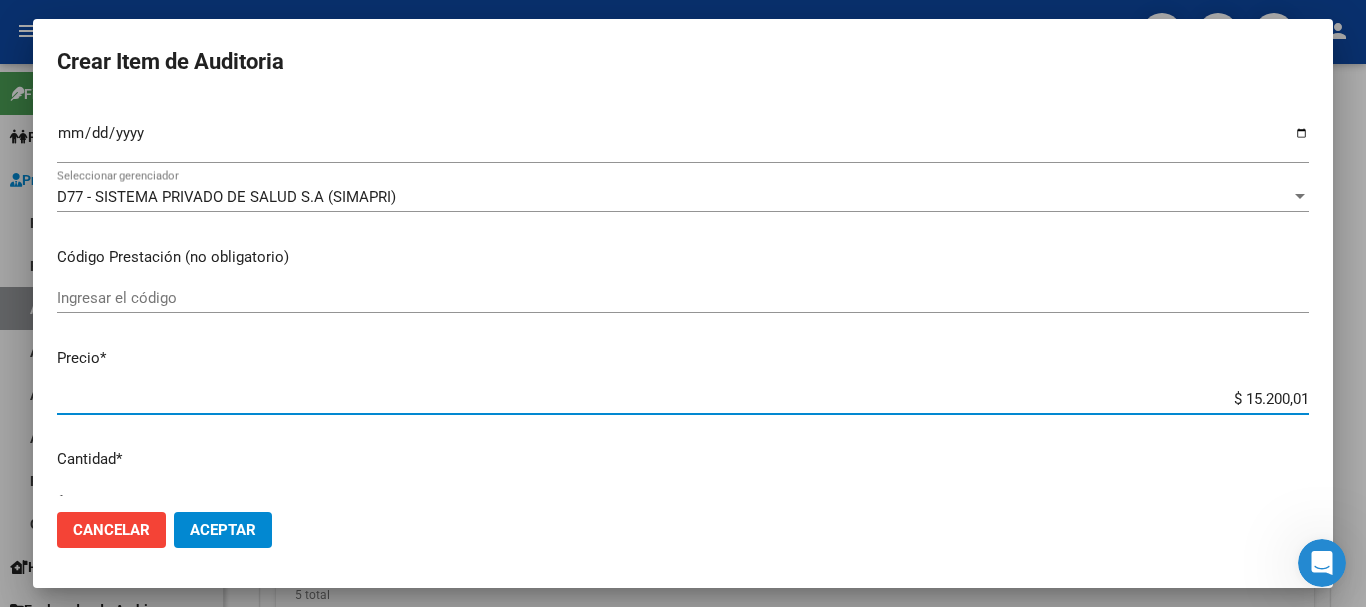 type on "[PRICE]" 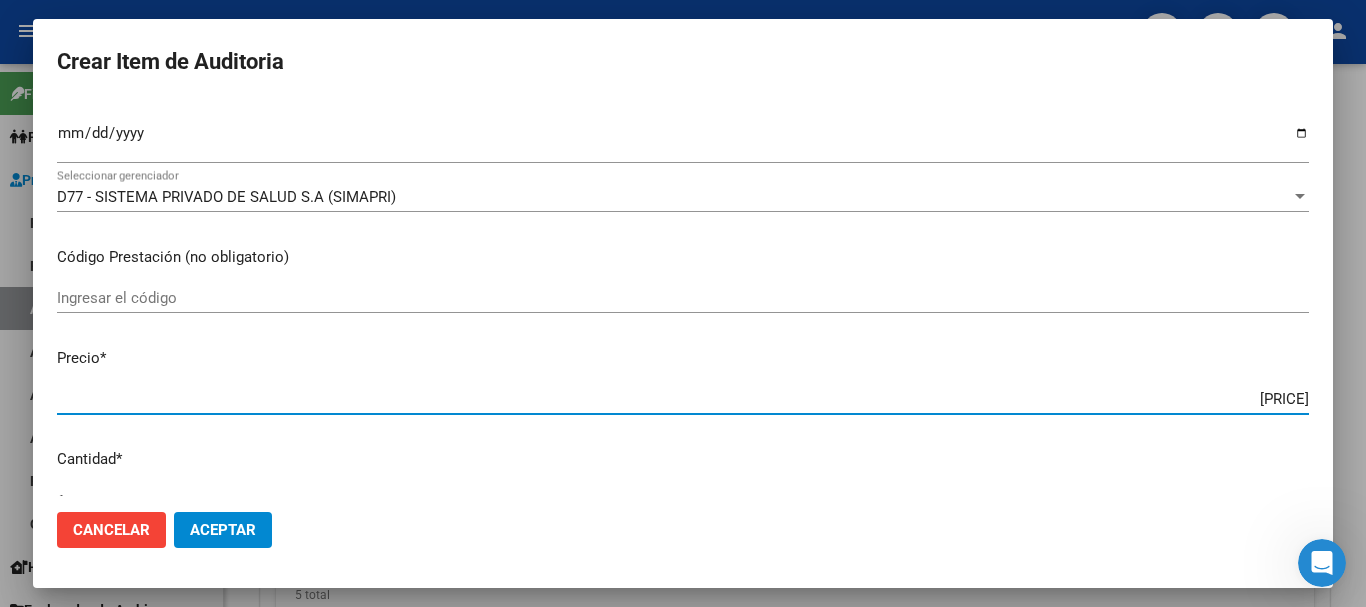 type on "$ 15.200,01" 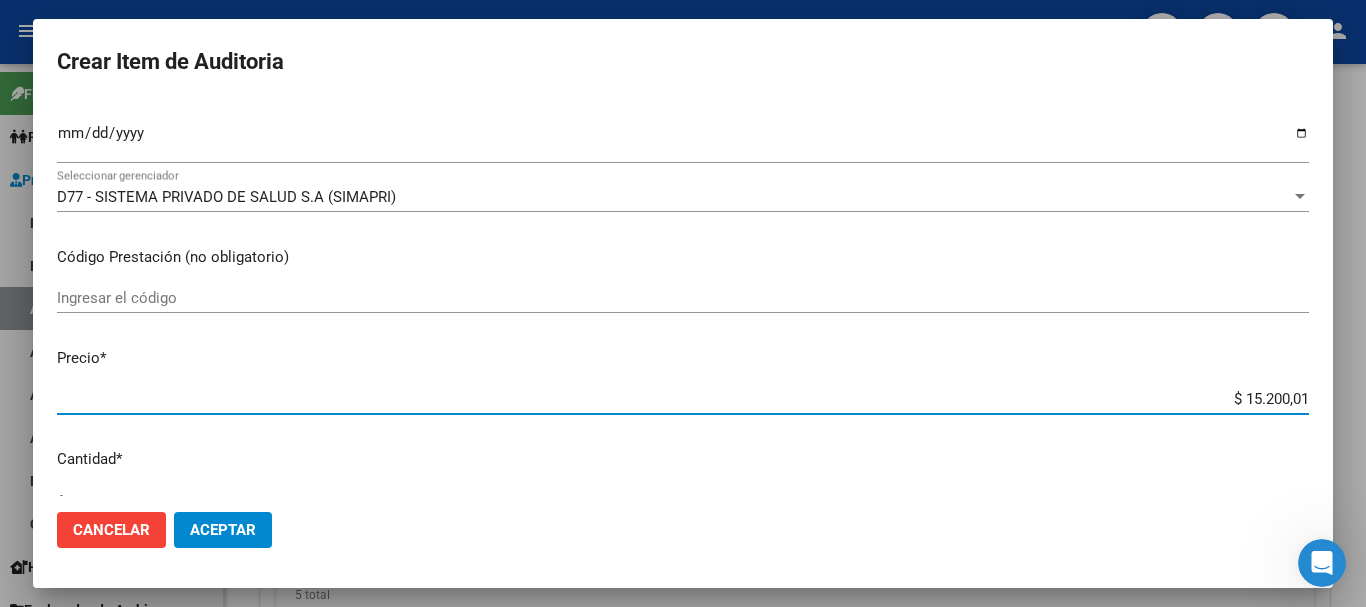 type on "$ 1.520,00" 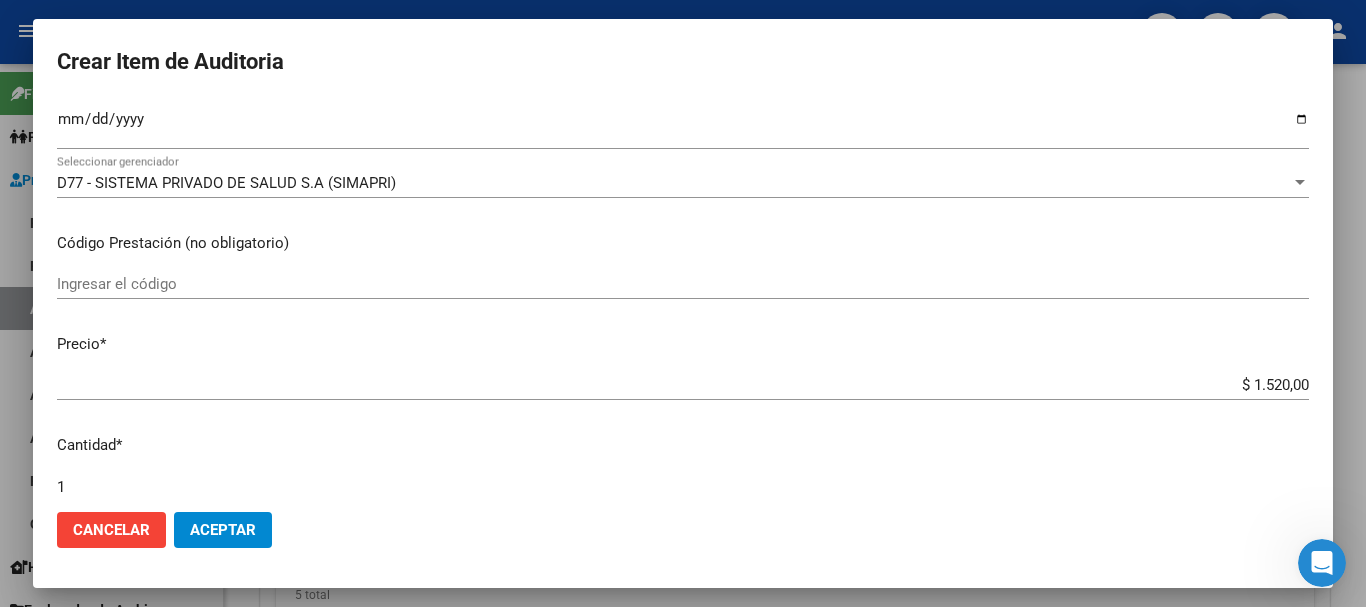 scroll, scrollTop: 675, scrollLeft: 0, axis: vertical 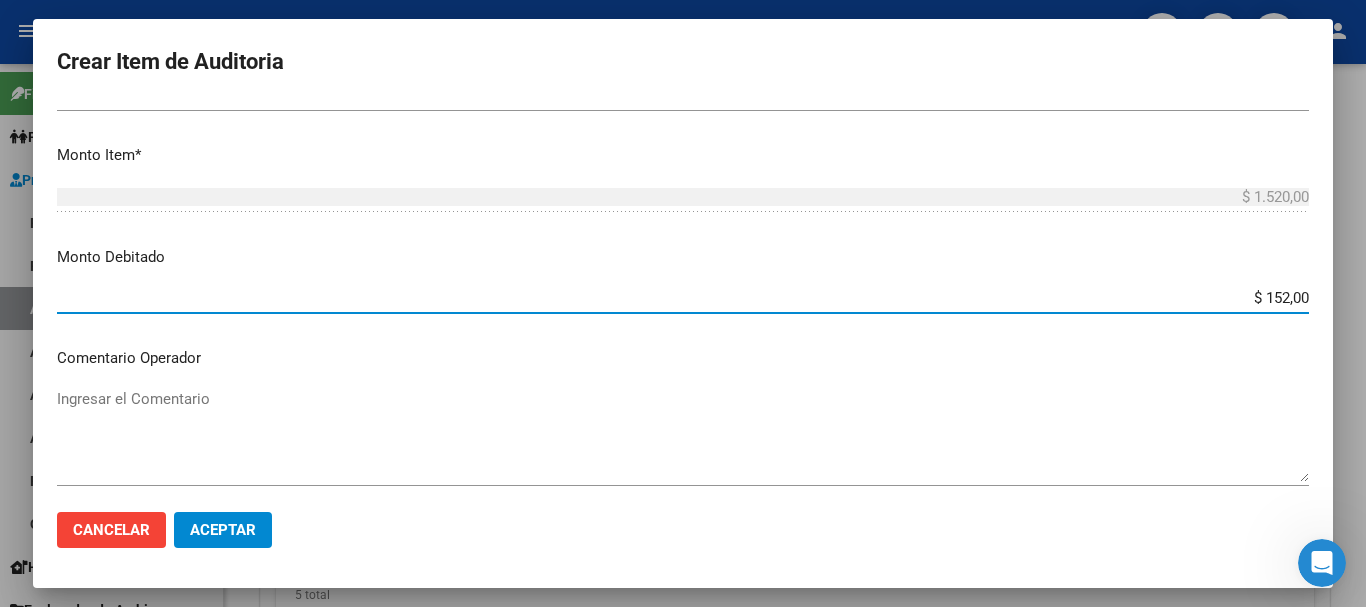 type on "$ 1.520,00" 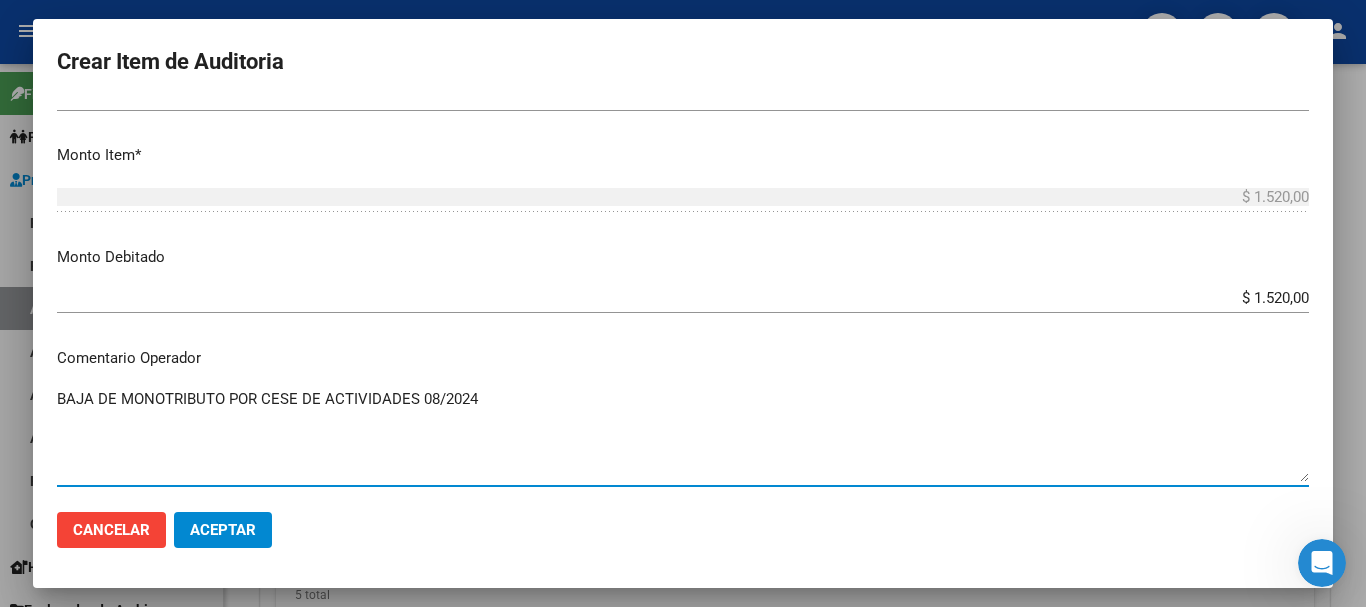 type on "BAJA DE MONOTRIBUTO POR CESE DE ACTIVIDADES 08/2024" 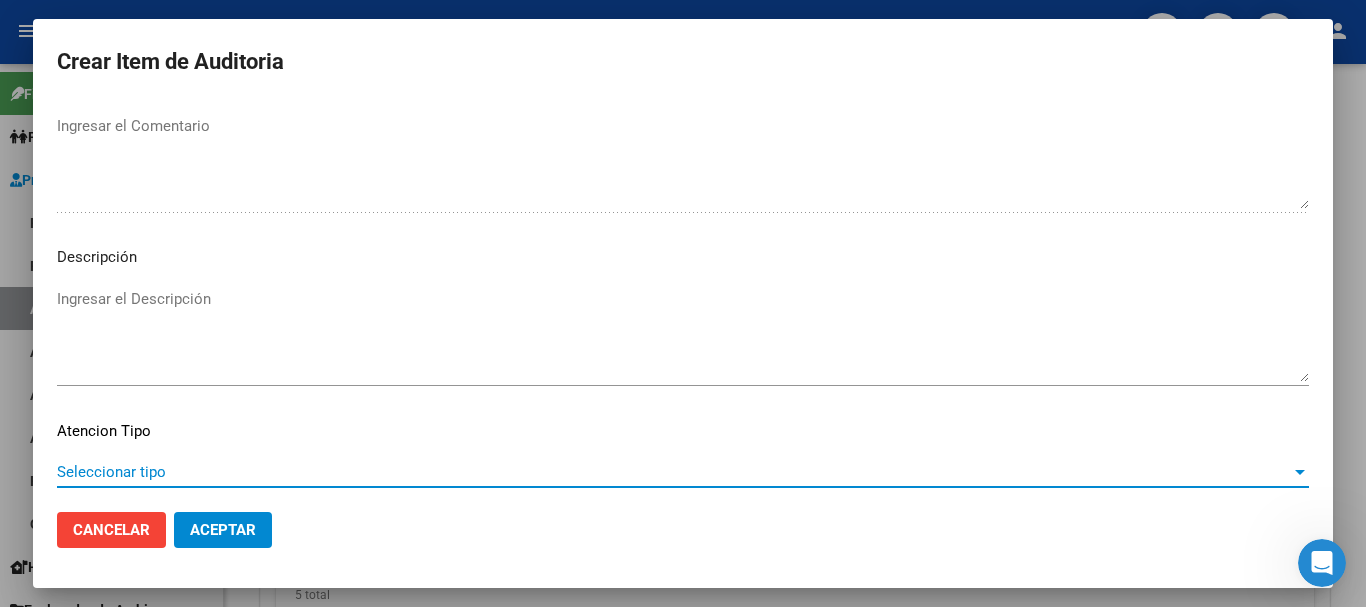 scroll, scrollTop: 1233, scrollLeft: 0, axis: vertical 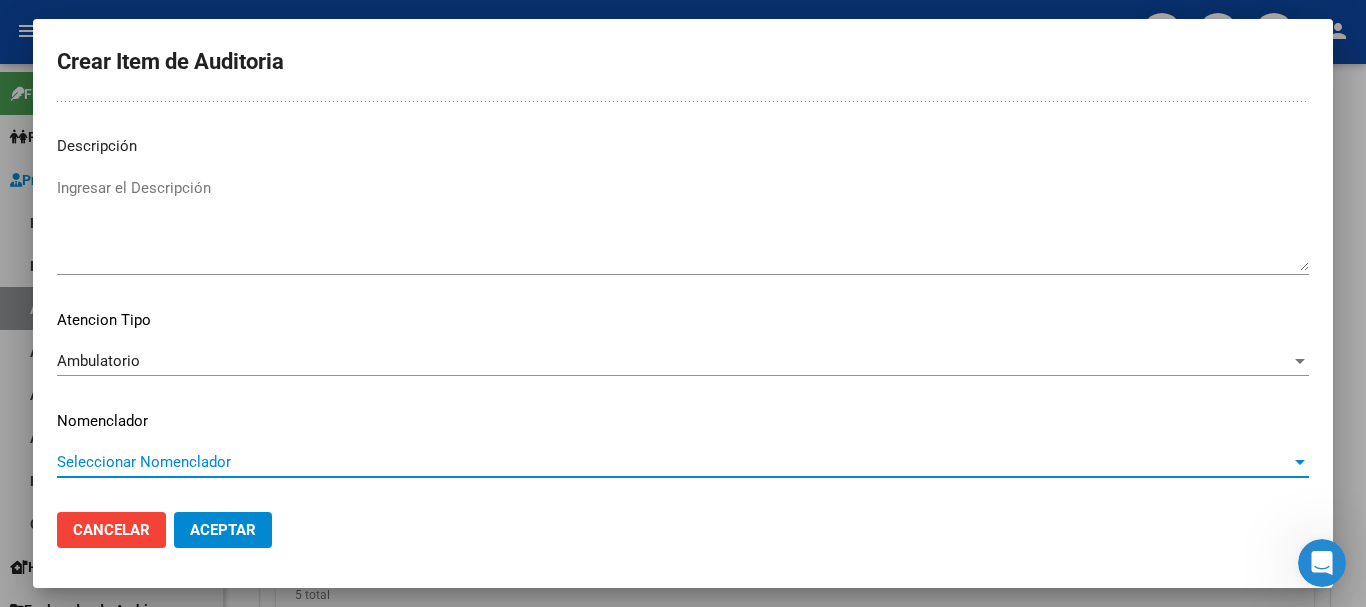 type 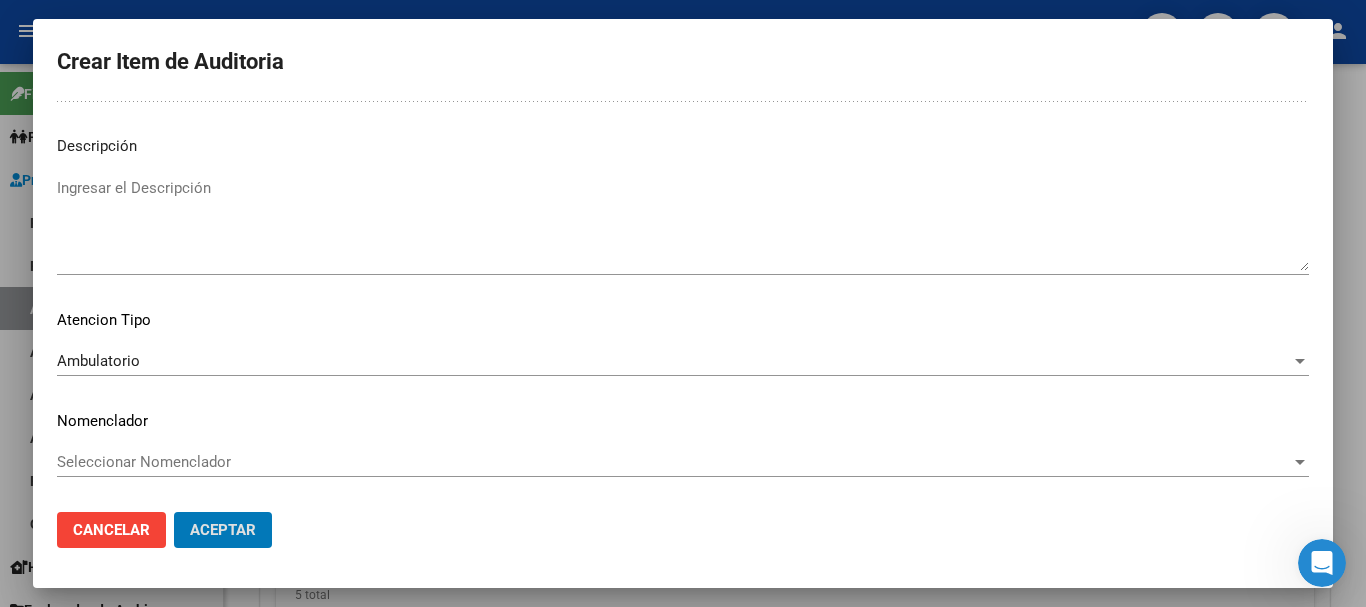 type 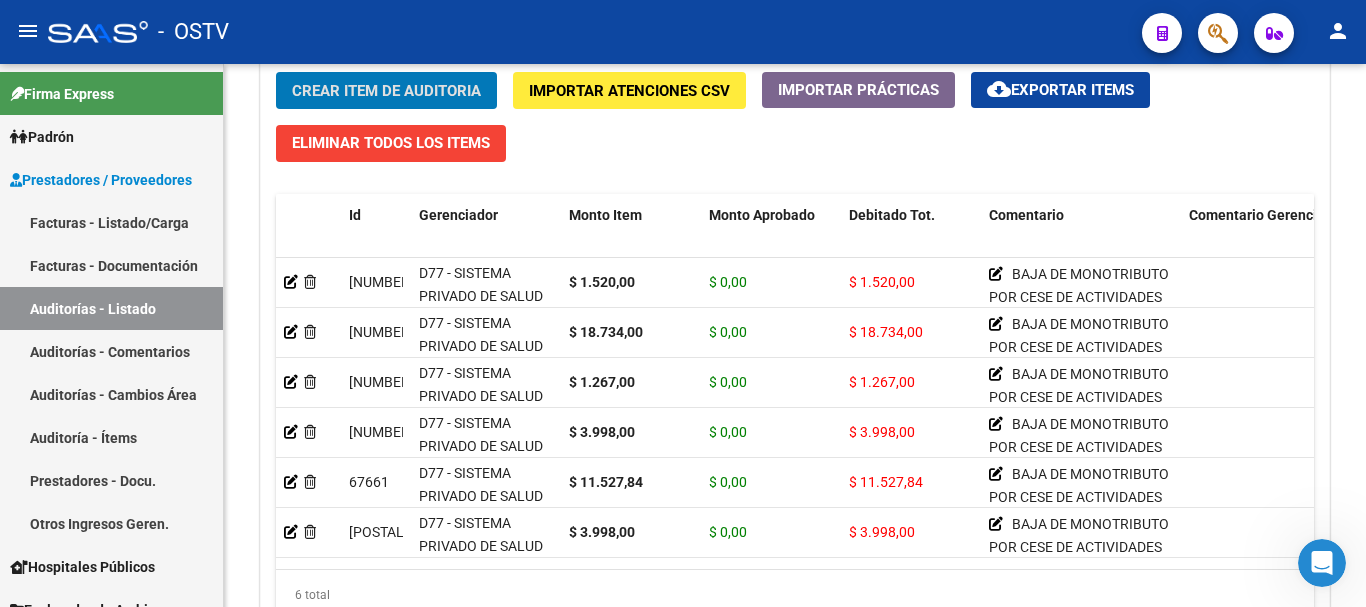 click on "Crear Item de Auditoria" 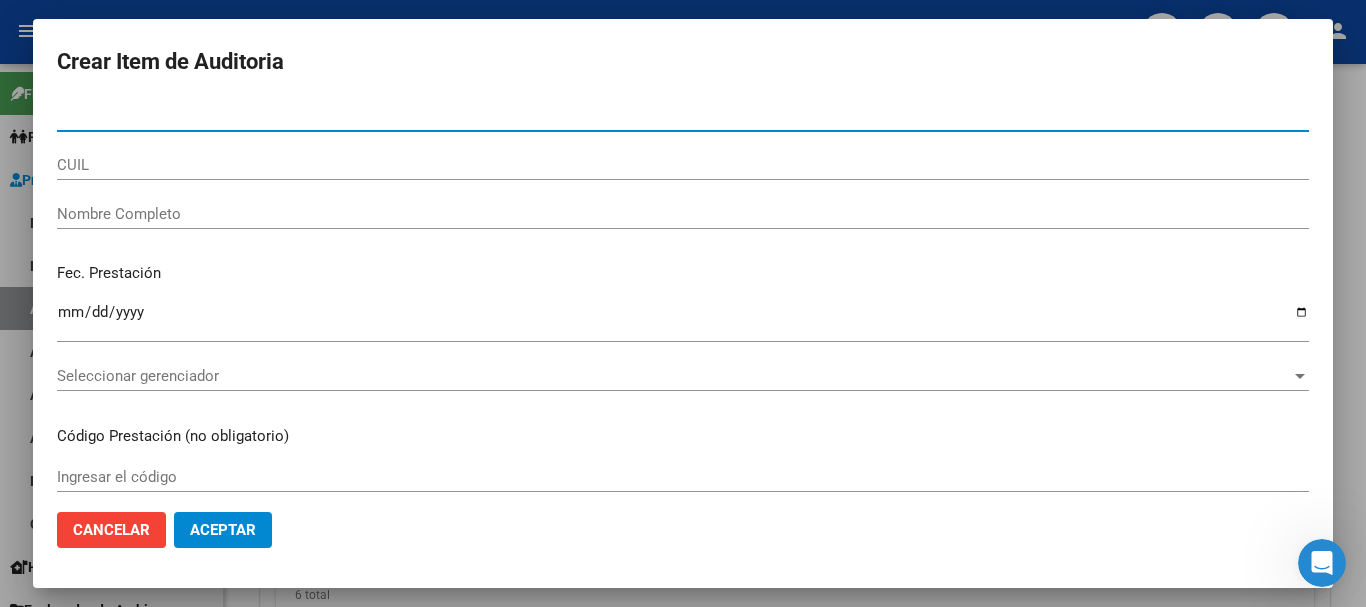 paste on "[DOCUMENT_NUMBER]" 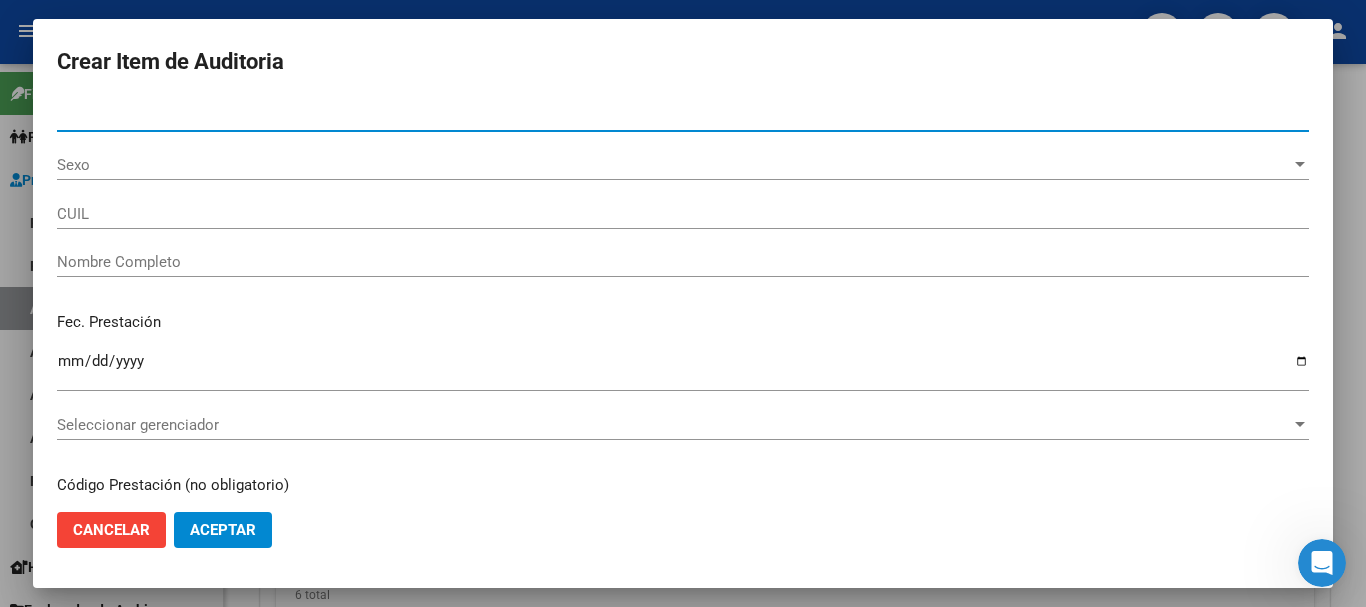 type on "[DOCUMENT_NUMBER]" 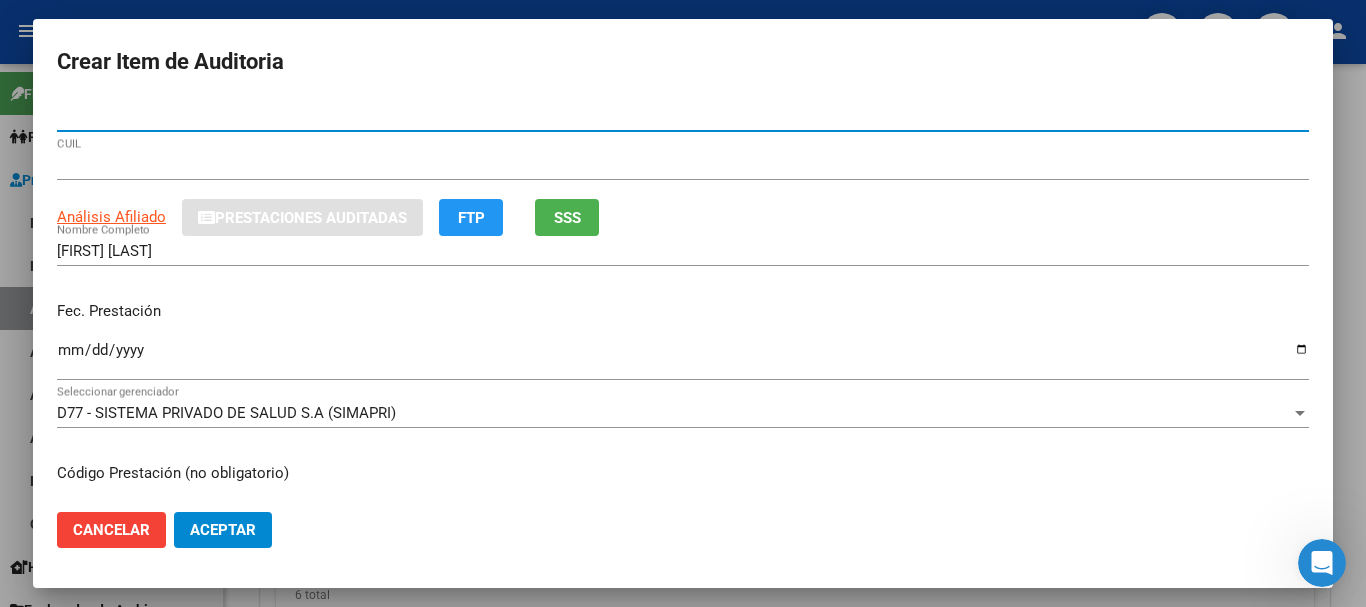 type on "[DOCUMENT_NUMBER]" 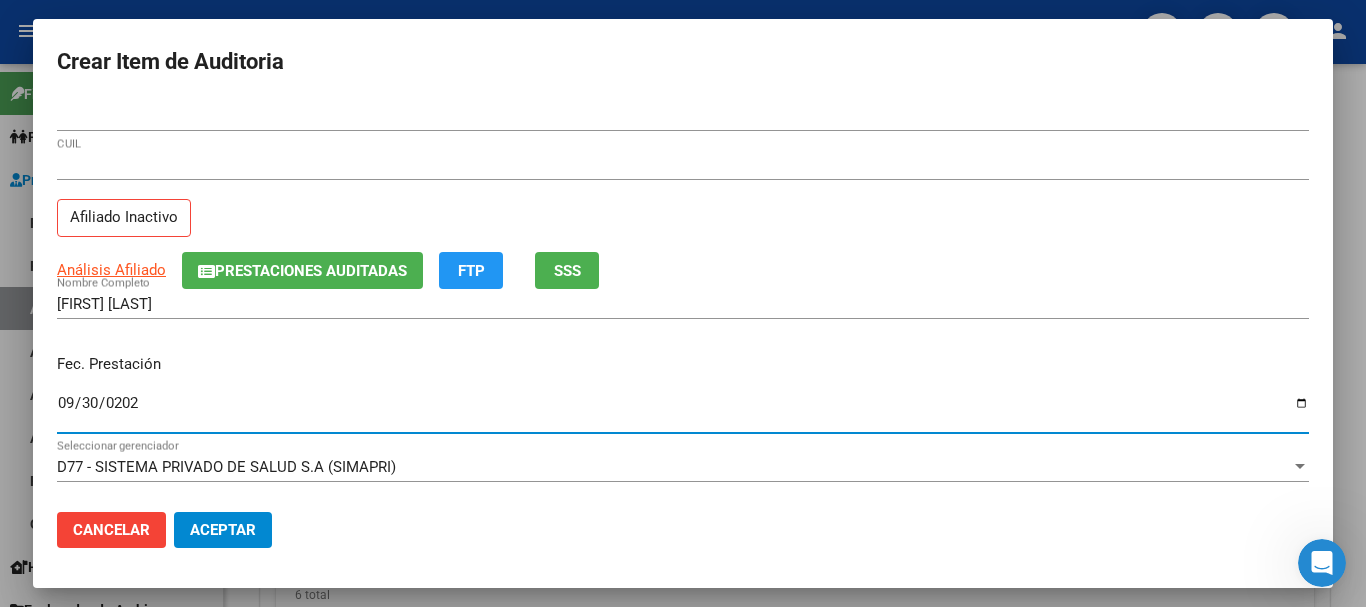 type on "2024-09-30" 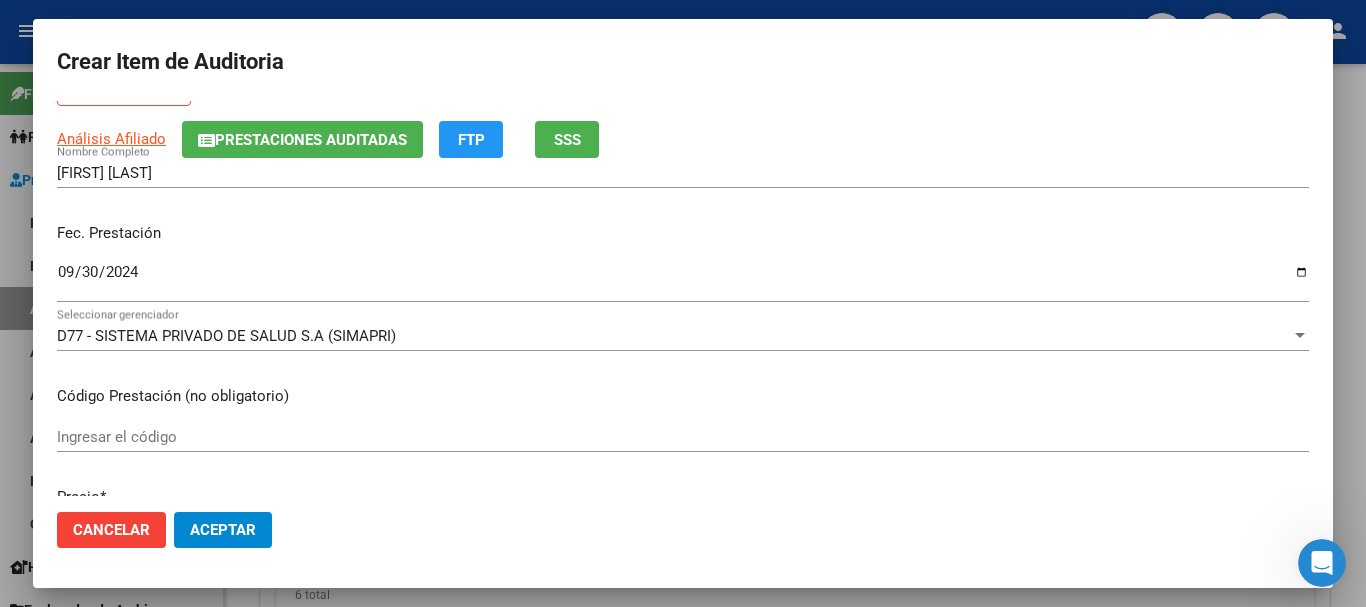 scroll, scrollTop: 0, scrollLeft: 0, axis: both 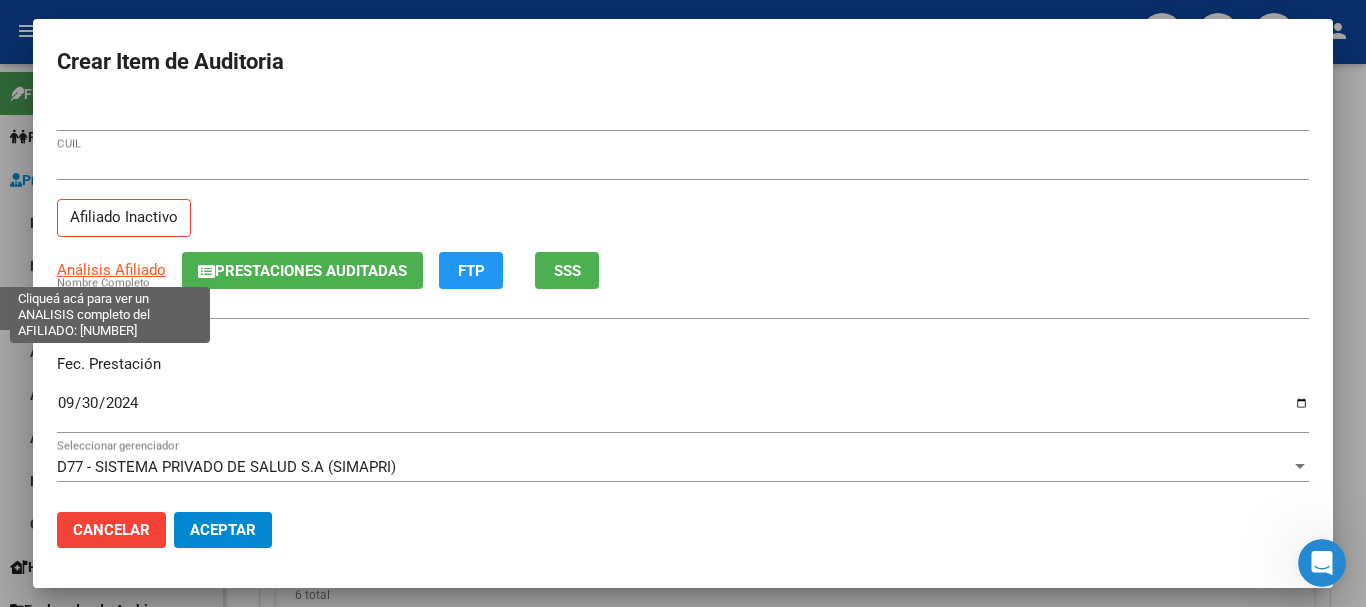 click on "Análisis Afiliado" at bounding box center (111, 270) 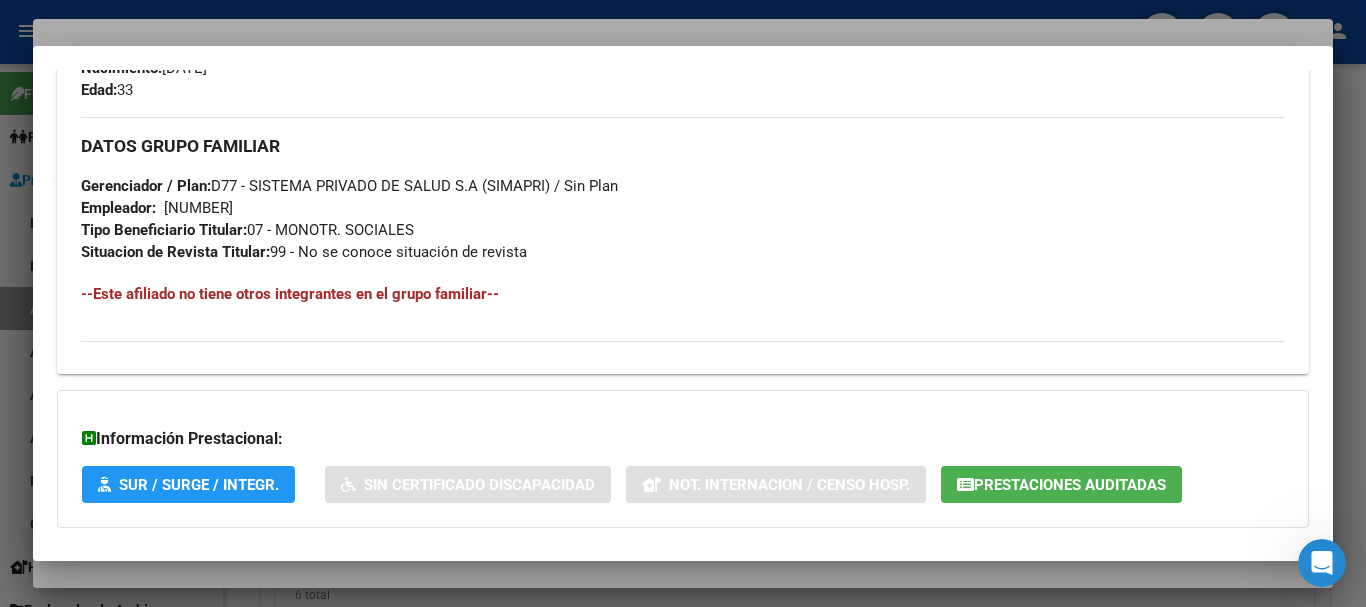 scroll, scrollTop: 1053, scrollLeft: 0, axis: vertical 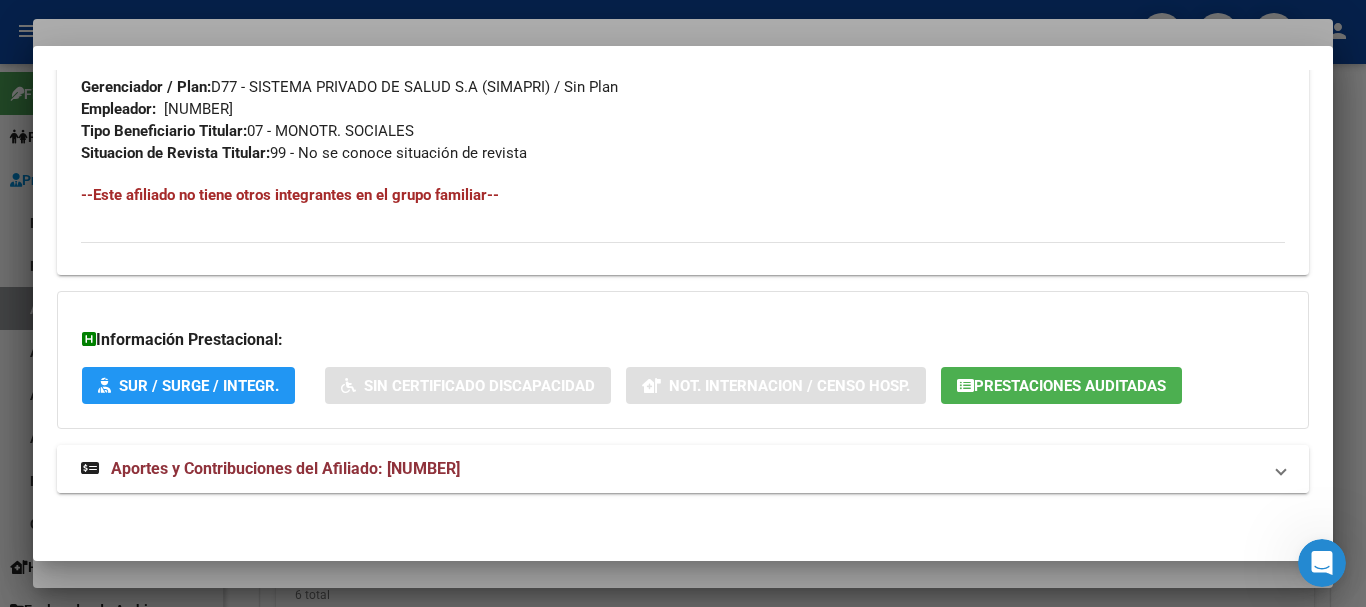 click on "Aportes y Contribuciones del Afiliado: [NUMBER]" at bounding box center (683, 469) 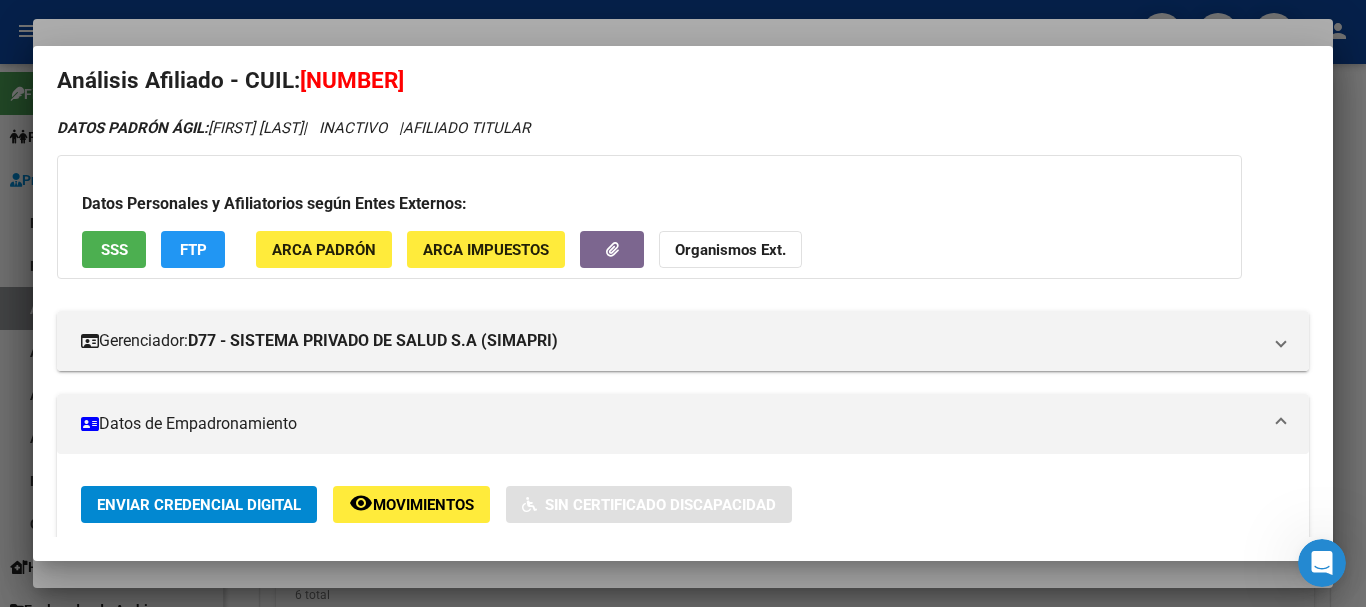 scroll, scrollTop: 0, scrollLeft: 0, axis: both 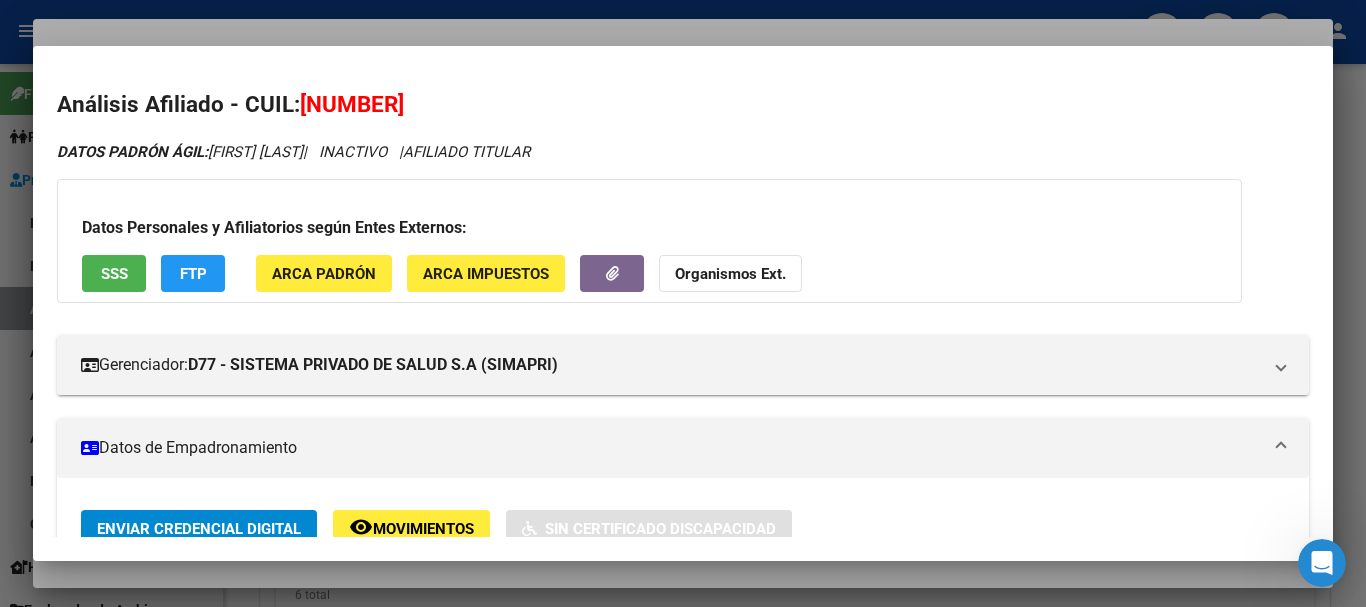 click on "Organismos Ext." 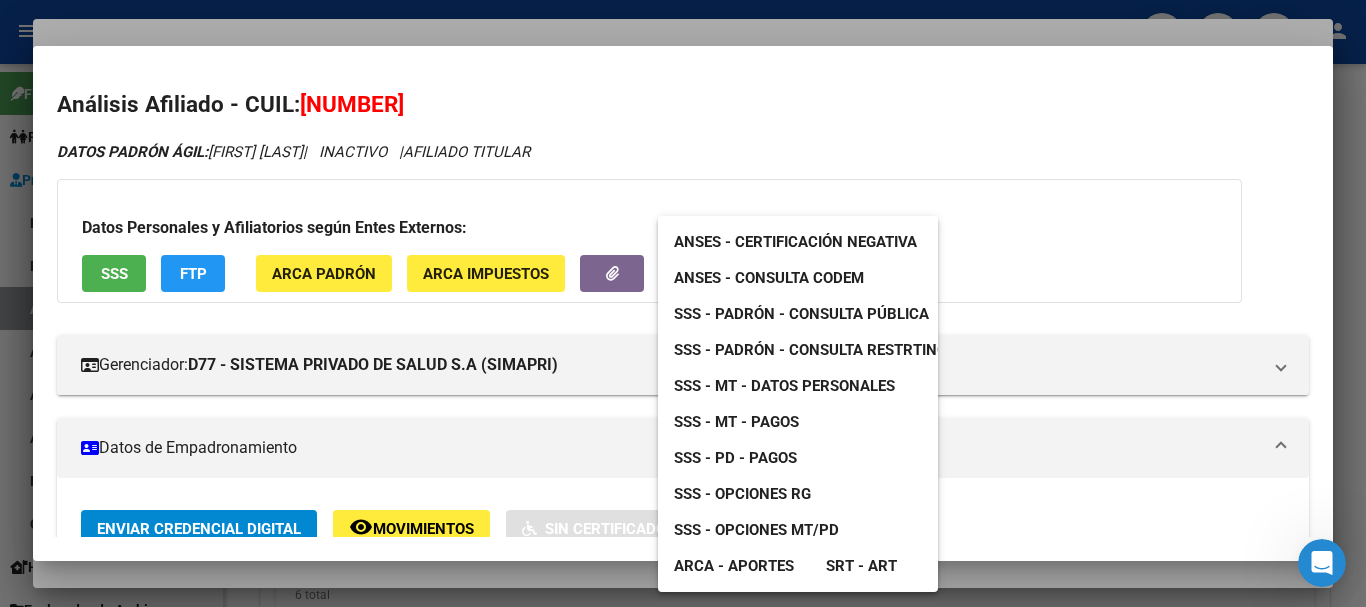 click on "SSS - MT - Datos Personales" at bounding box center (784, 386) 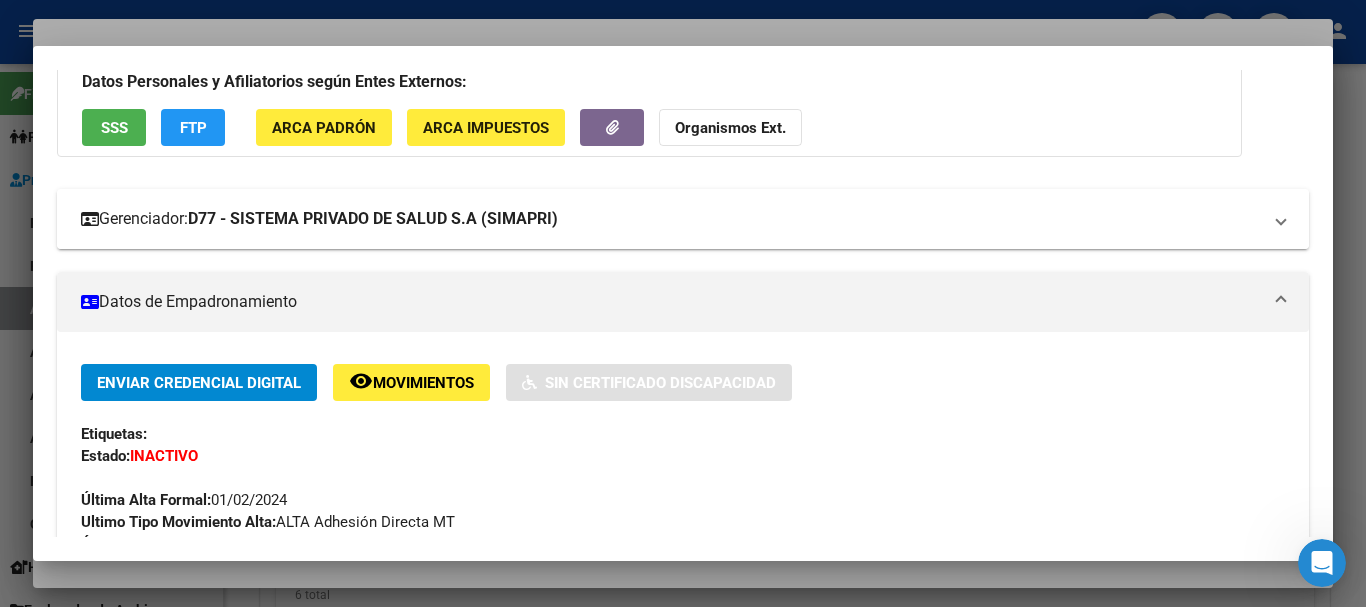 scroll, scrollTop: 300, scrollLeft: 0, axis: vertical 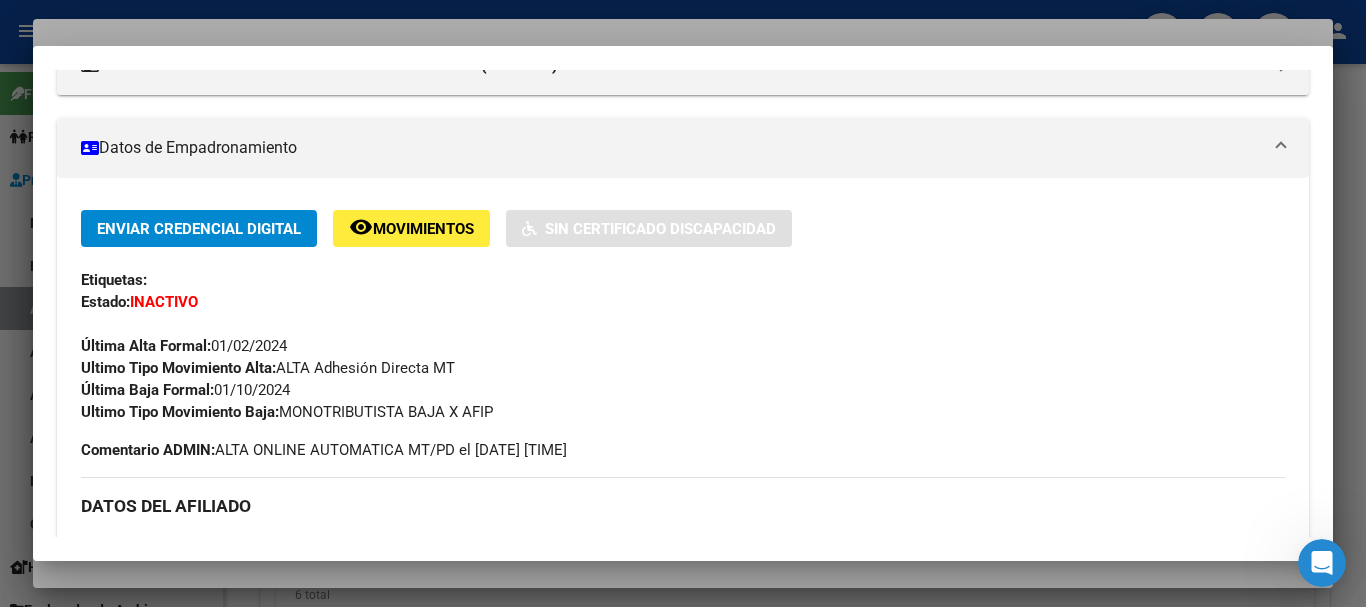 click at bounding box center (683, 303) 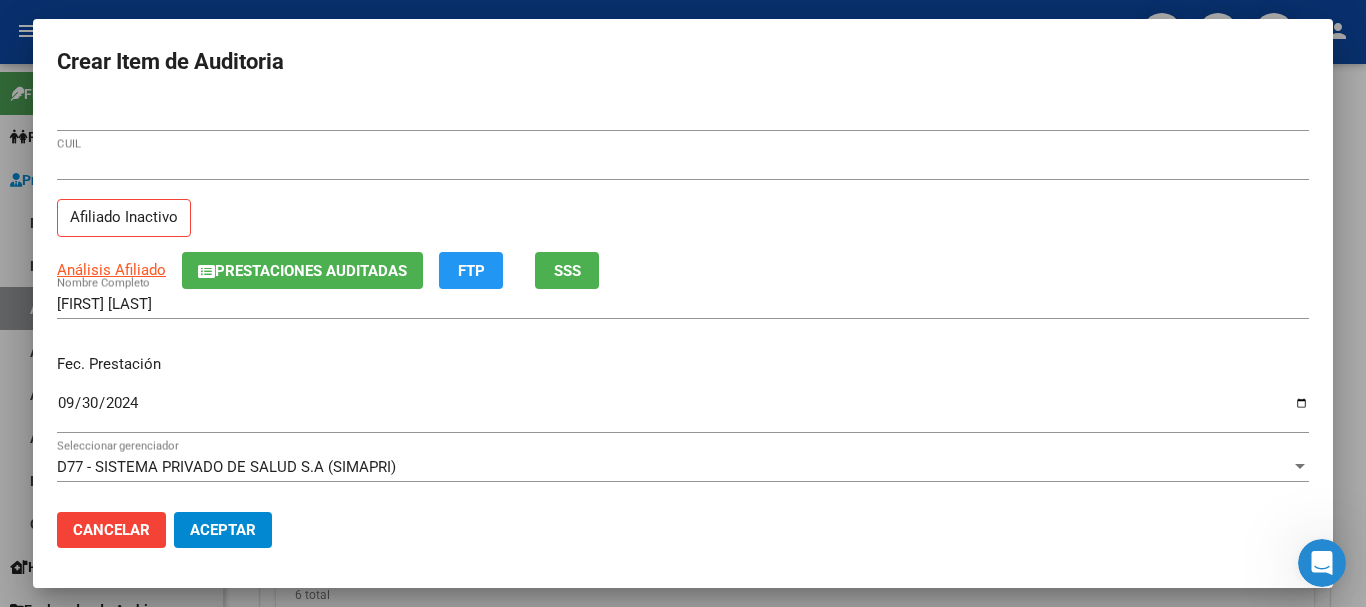 click on "[DOCUMENT_NUMBER]" at bounding box center [683, 116] 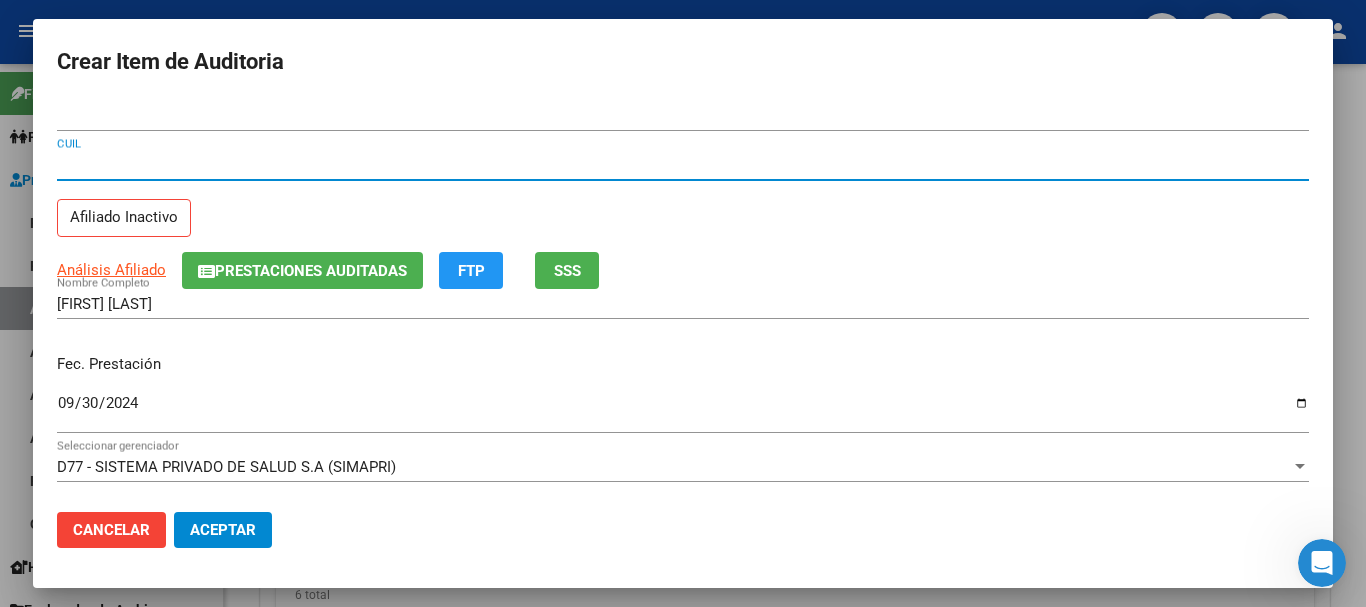 type 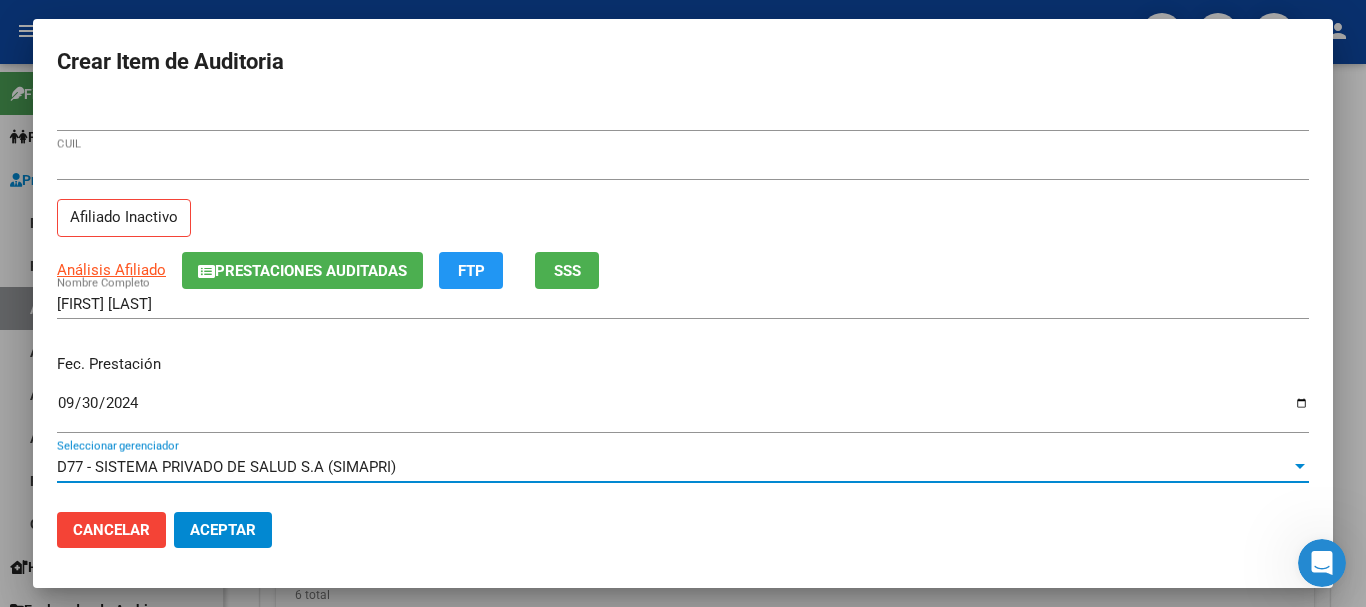 scroll, scrollTop: 270, scrollLeft: 0, axis: vertical 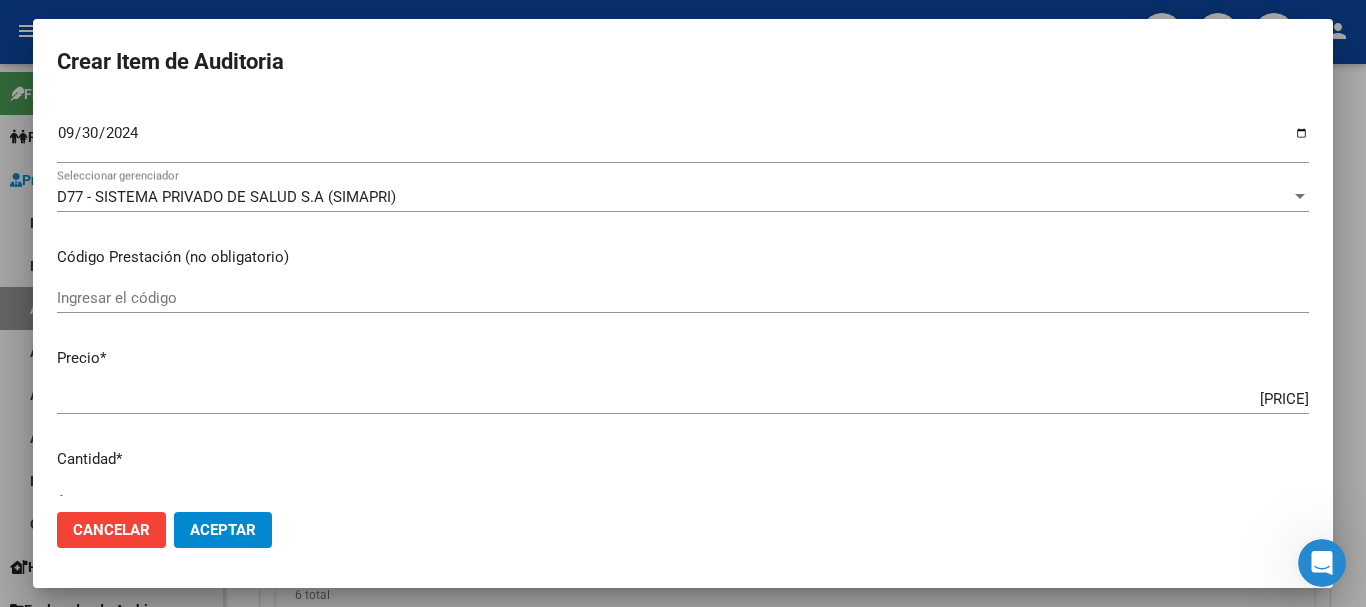 type on "$ 0,02" 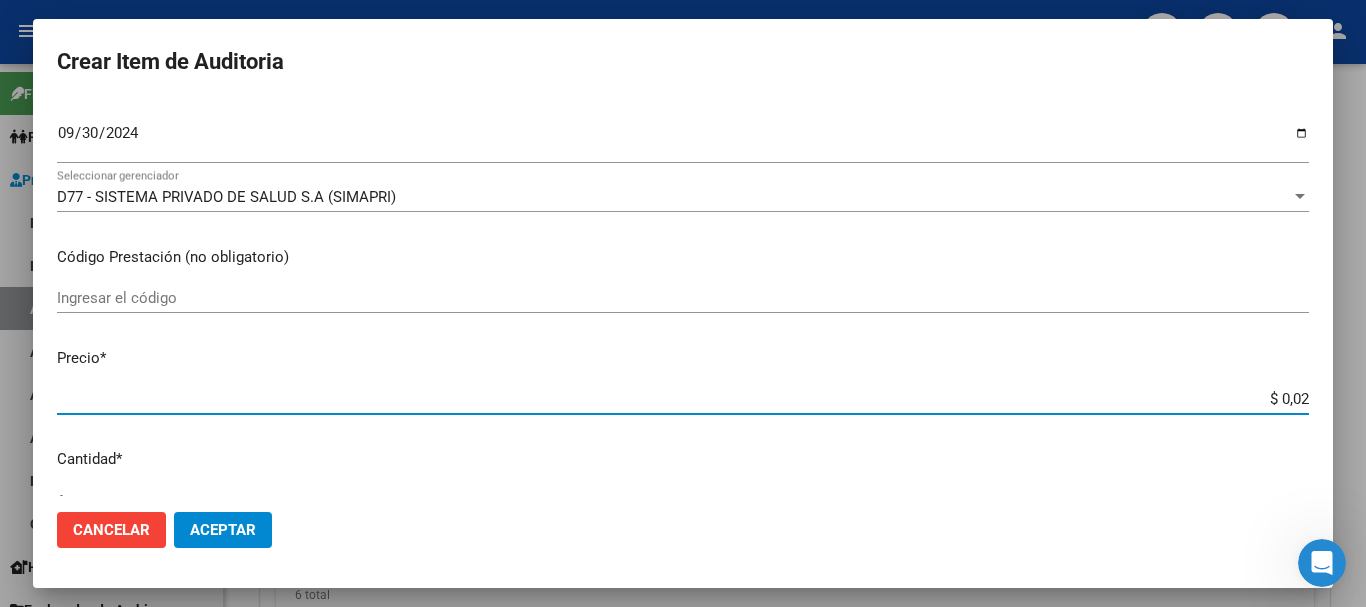 type on "$ 0,21" 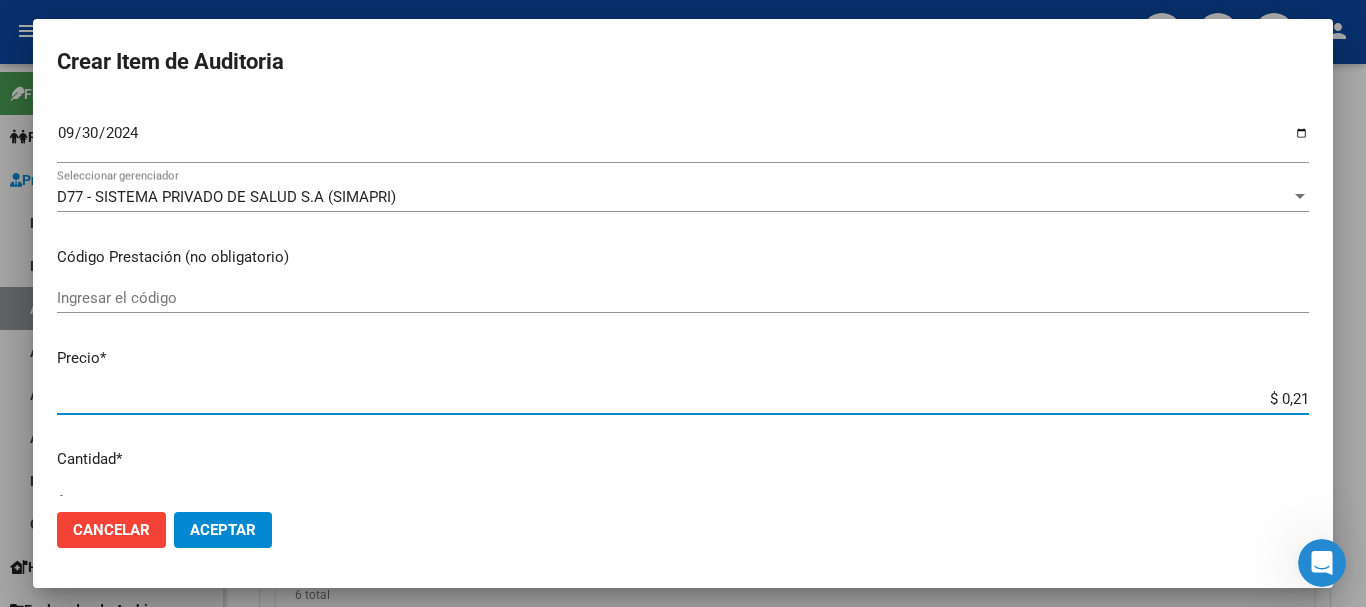 type on "$ 0,02" 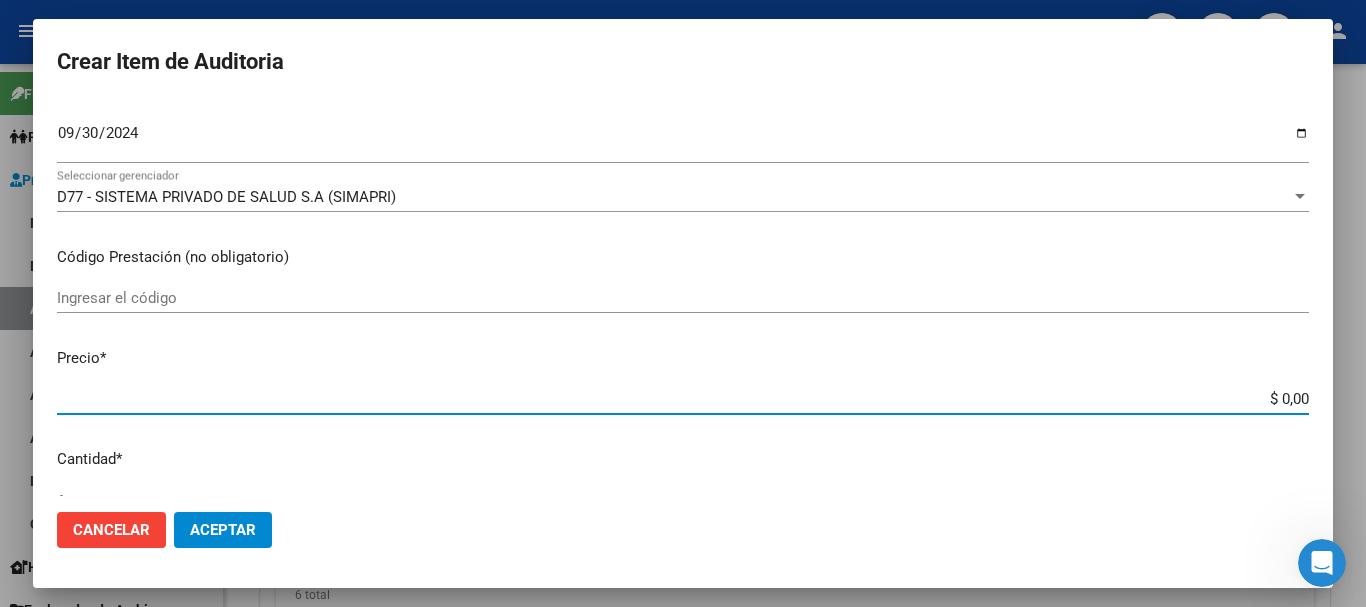 type on "$ 0,01" 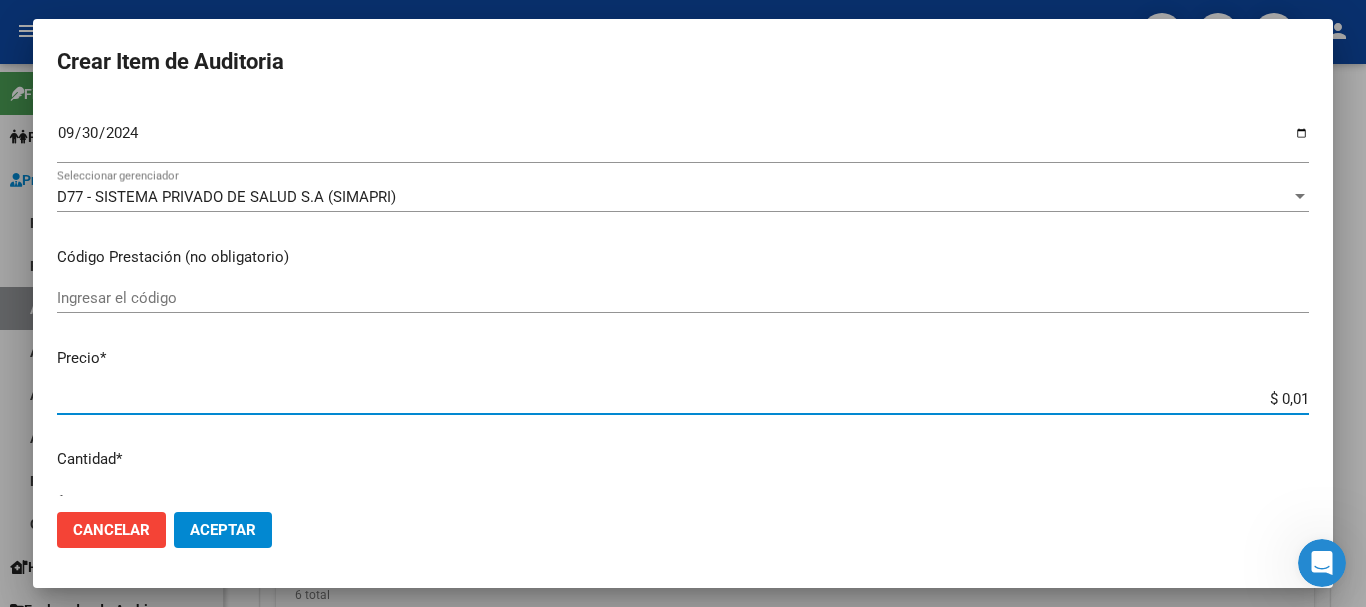 type on "$ 0,12" 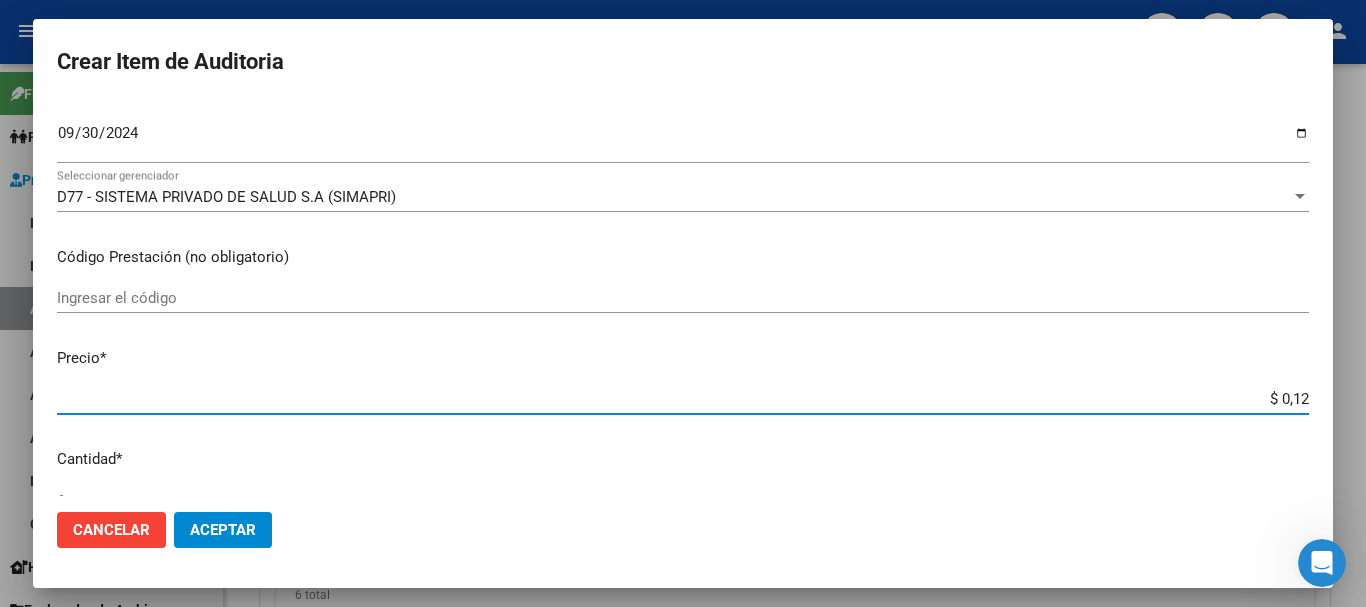 type on "$ 1,26" 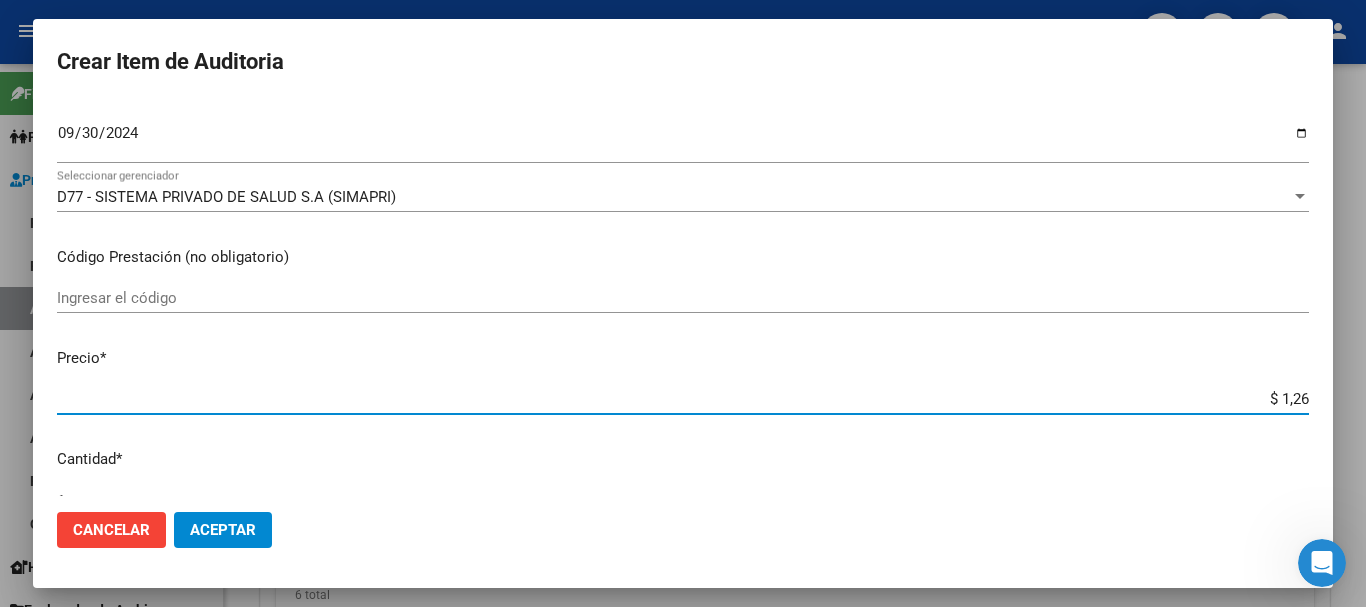 type on "$ 12,67" 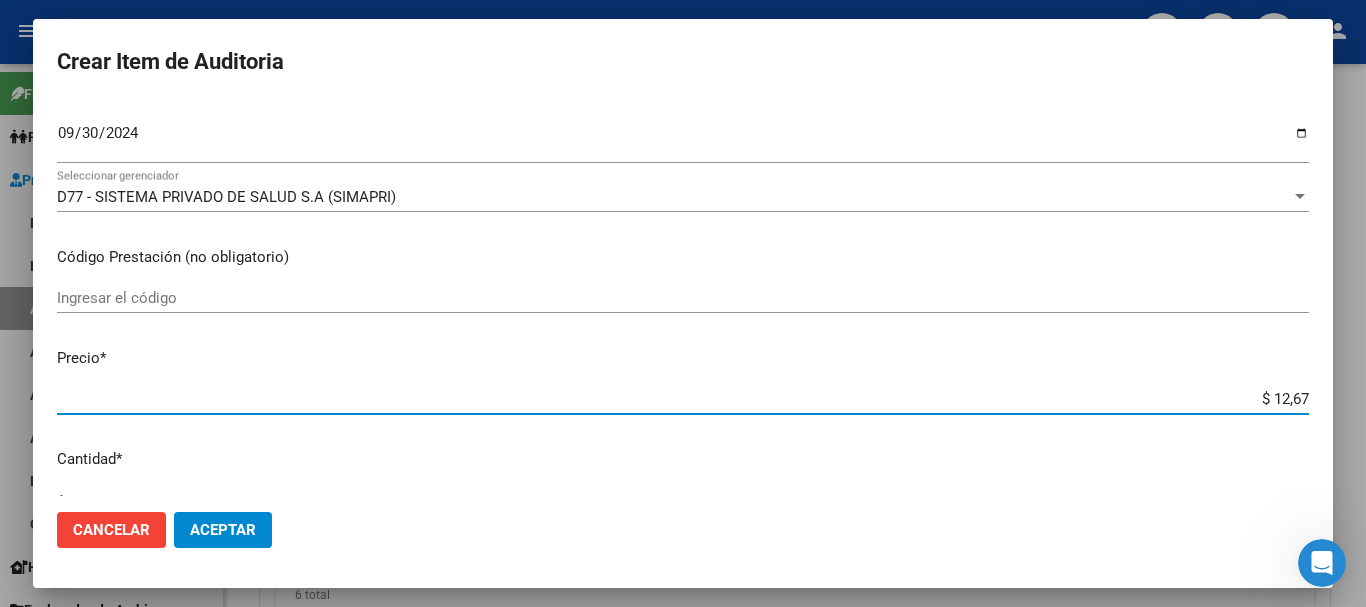 type on "$ 126,70" 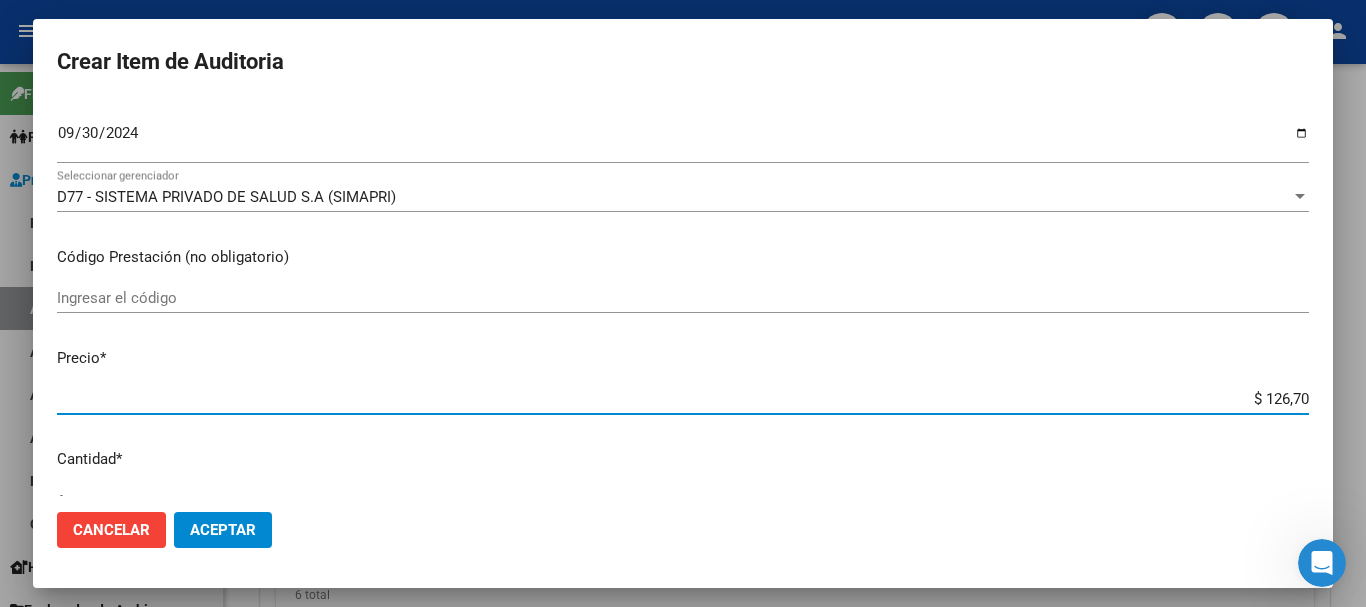 type on "$ 1.267,00" 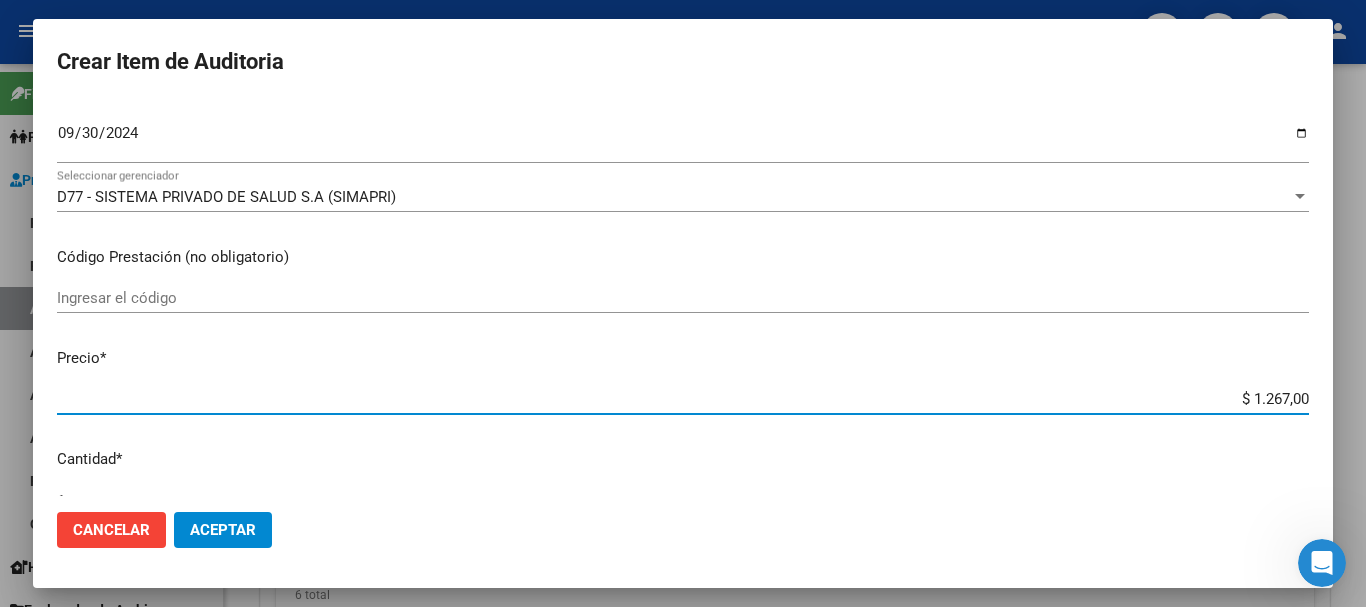 type on "$ 1.267,00" 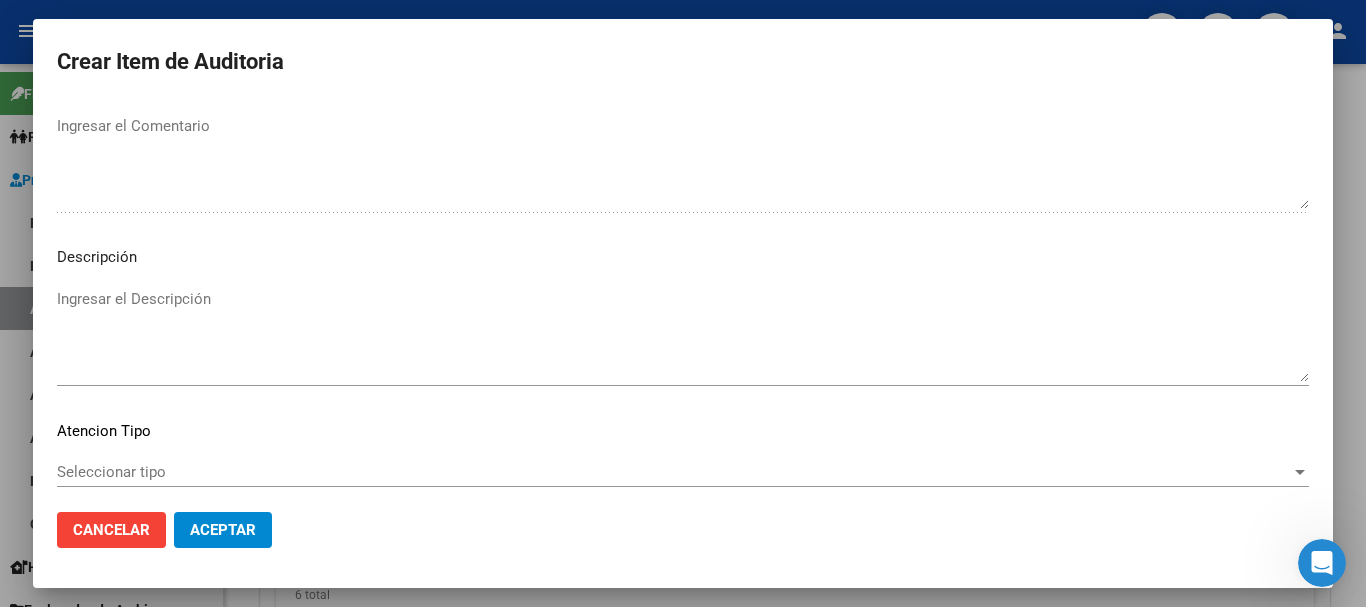 scroll, scrollTop: 1233, scrollLeft: 0, axis: vertical 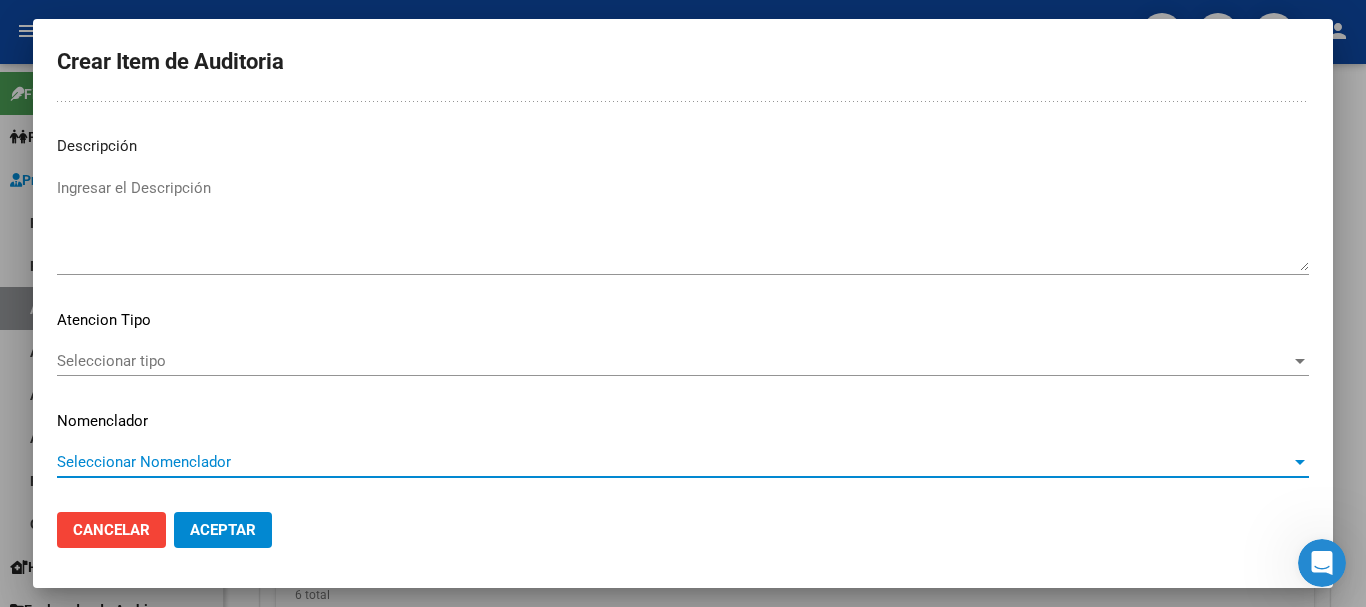 type 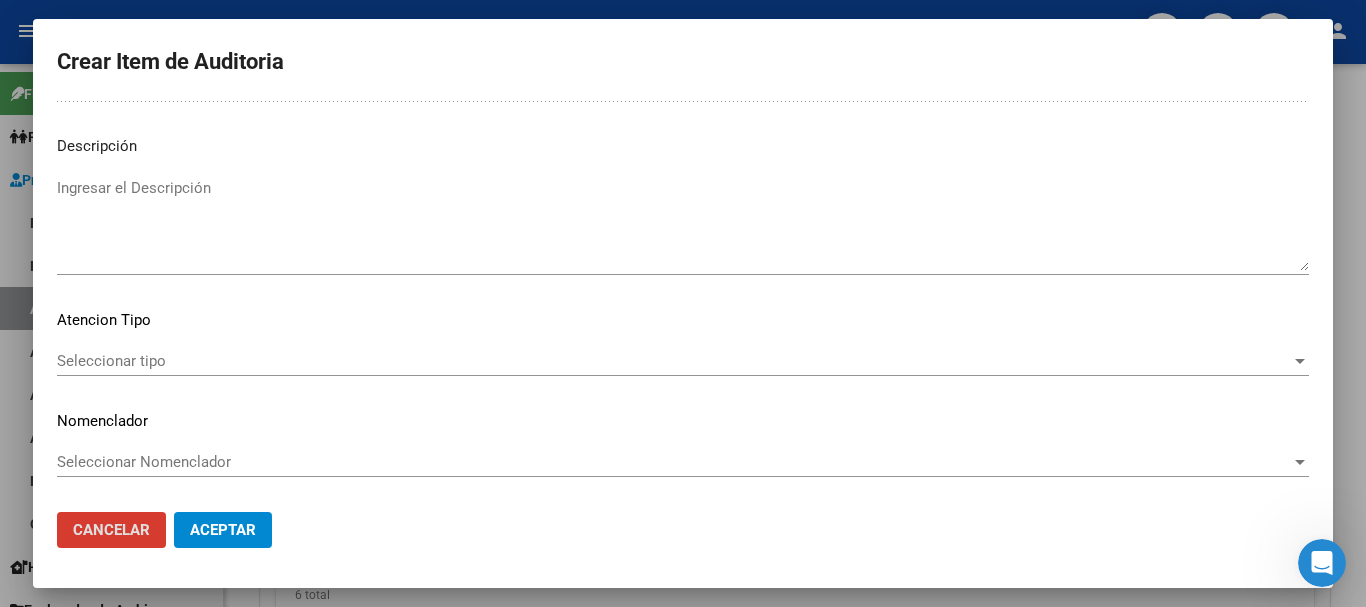 type 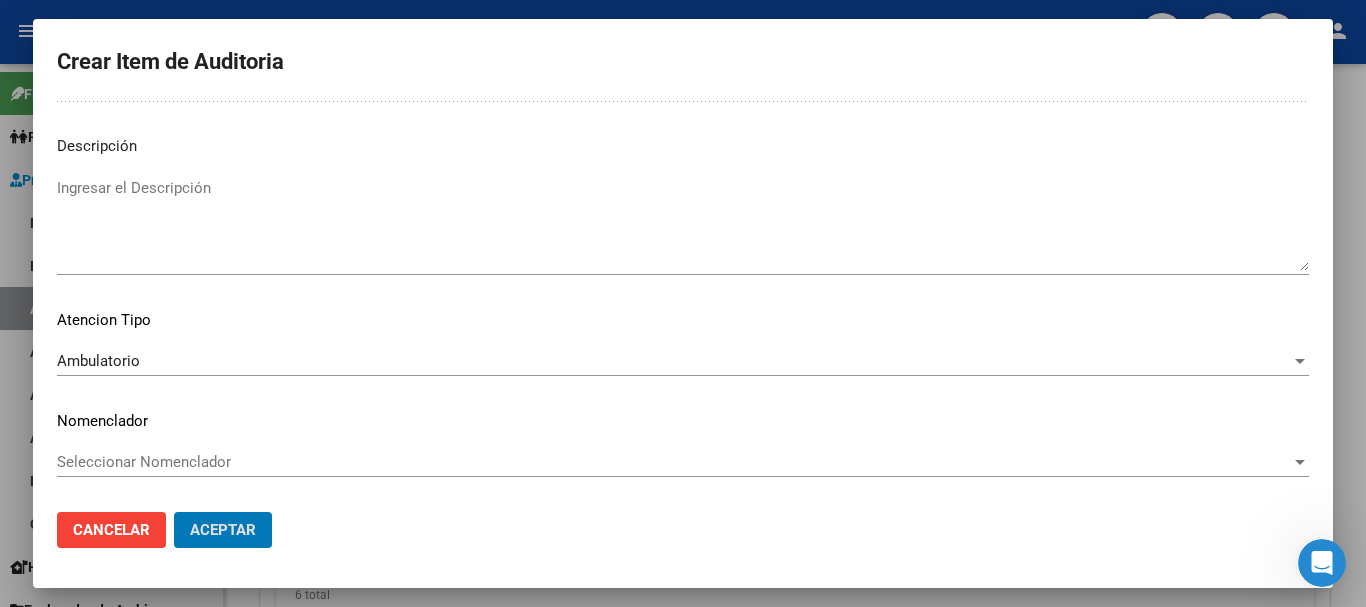 click on "Aceptar" 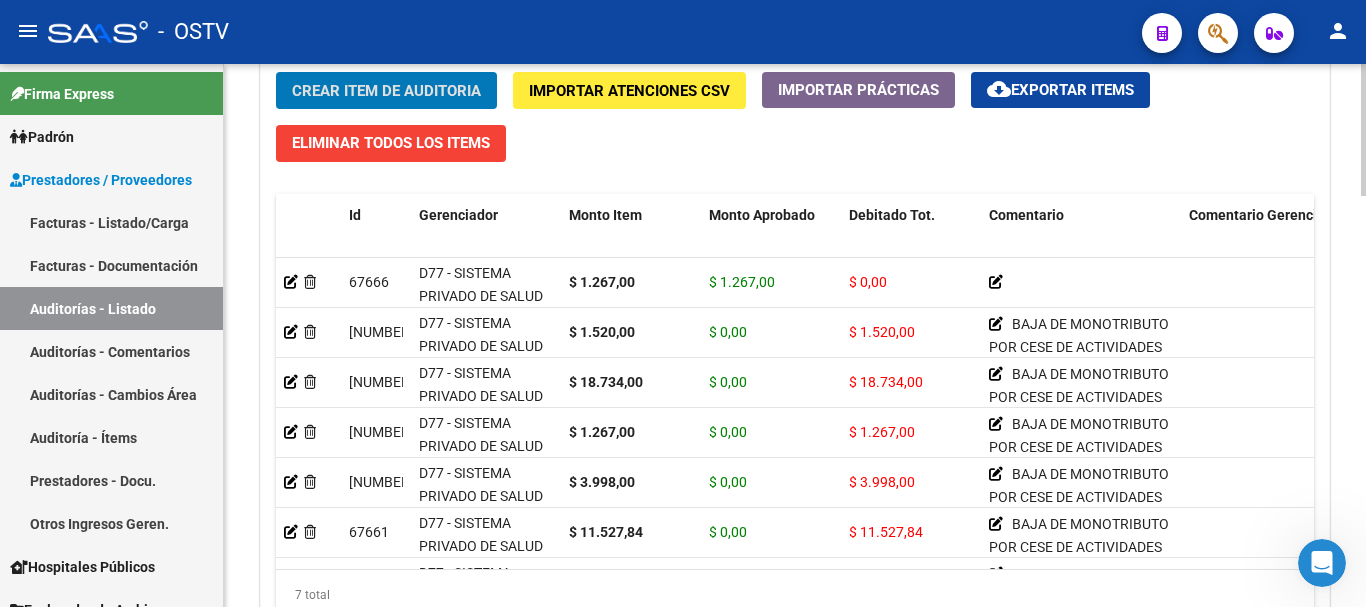 click on "Crear Item de Auditoria" 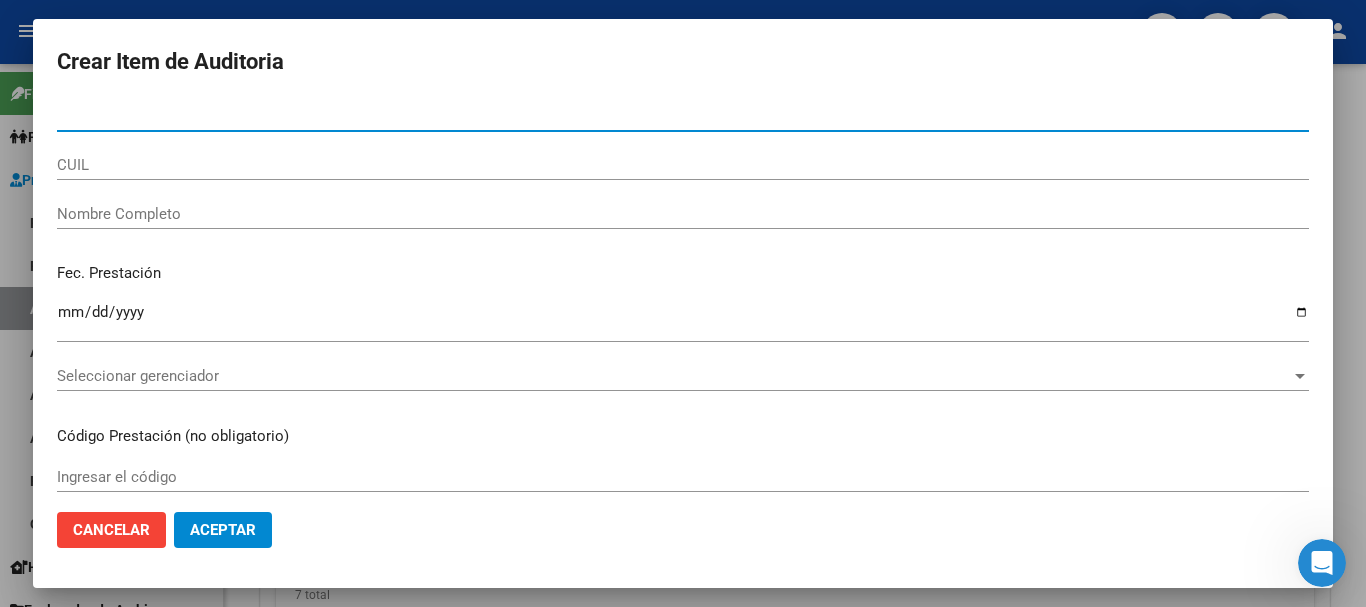 paste on "[NUMBER]" 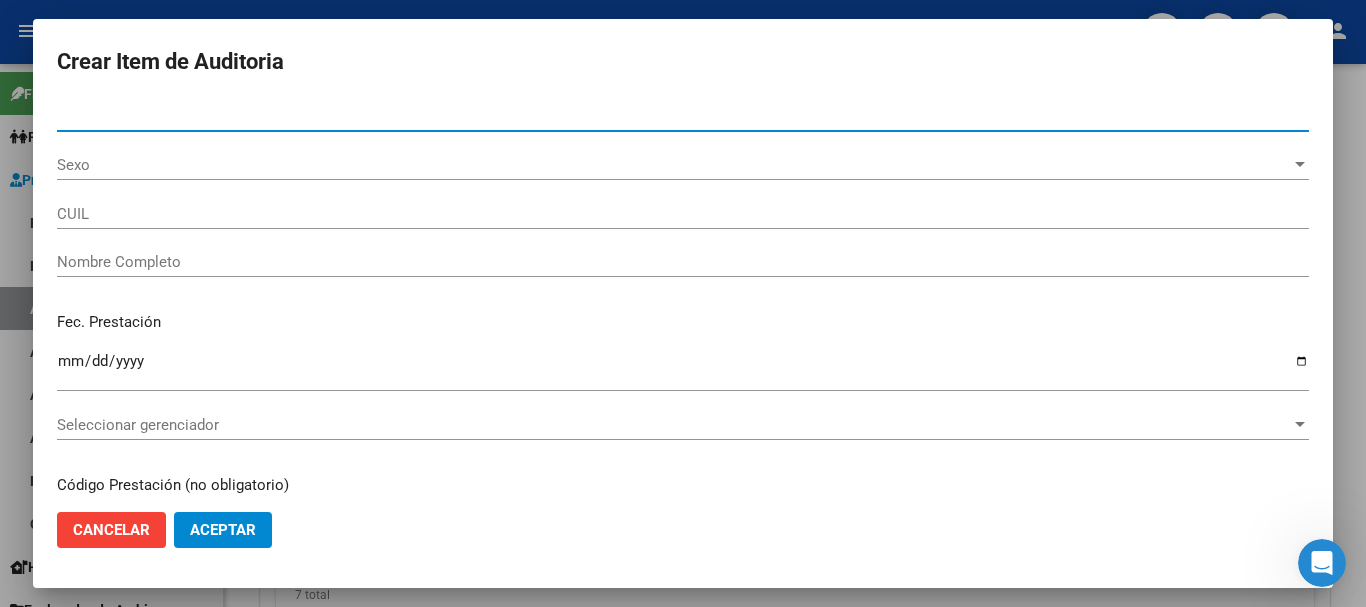 type on "[ID_NUMBER]" 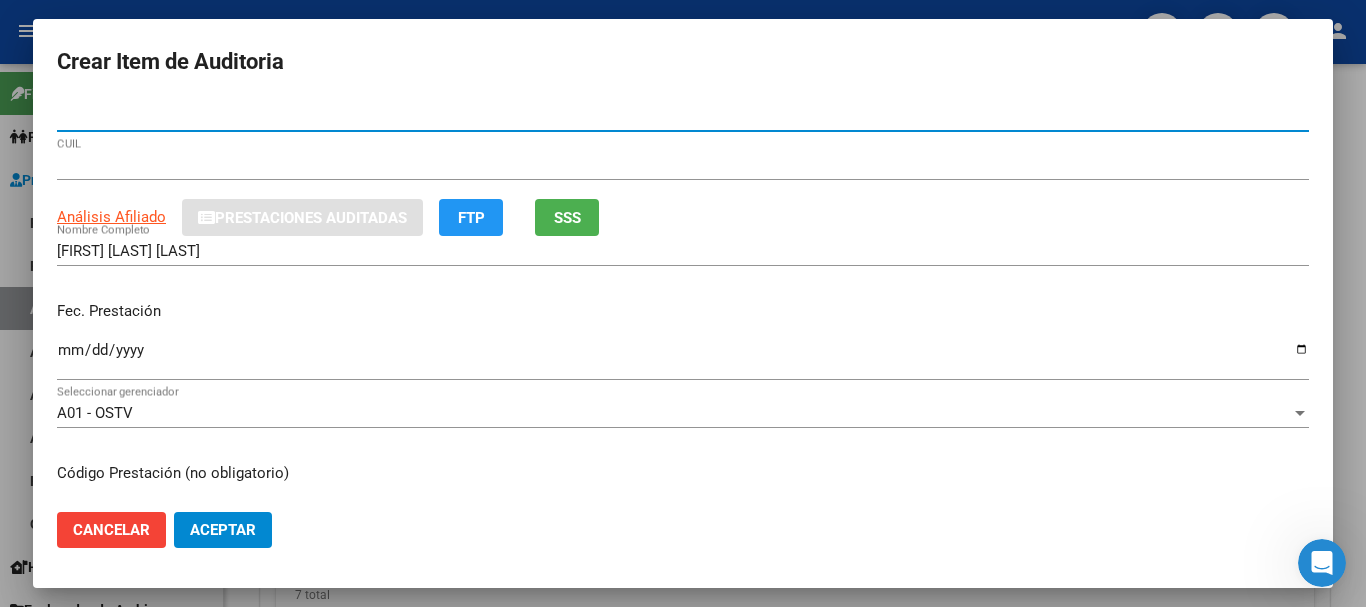 type on "[NUMBER]" 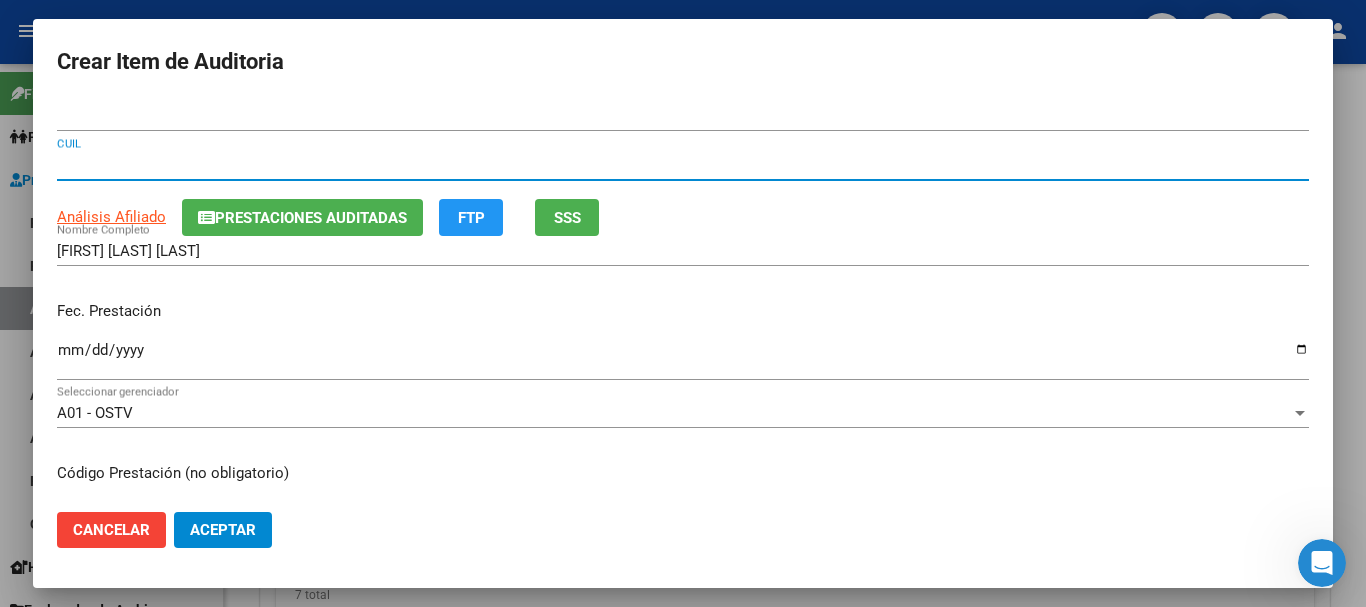 type 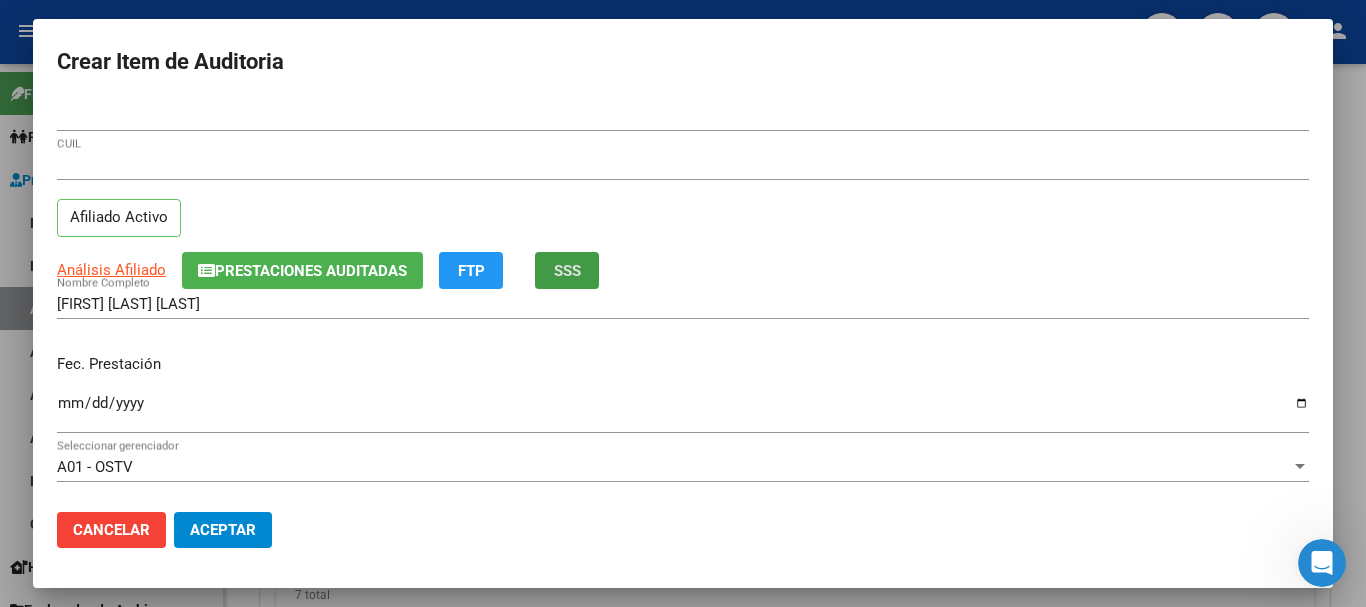 type 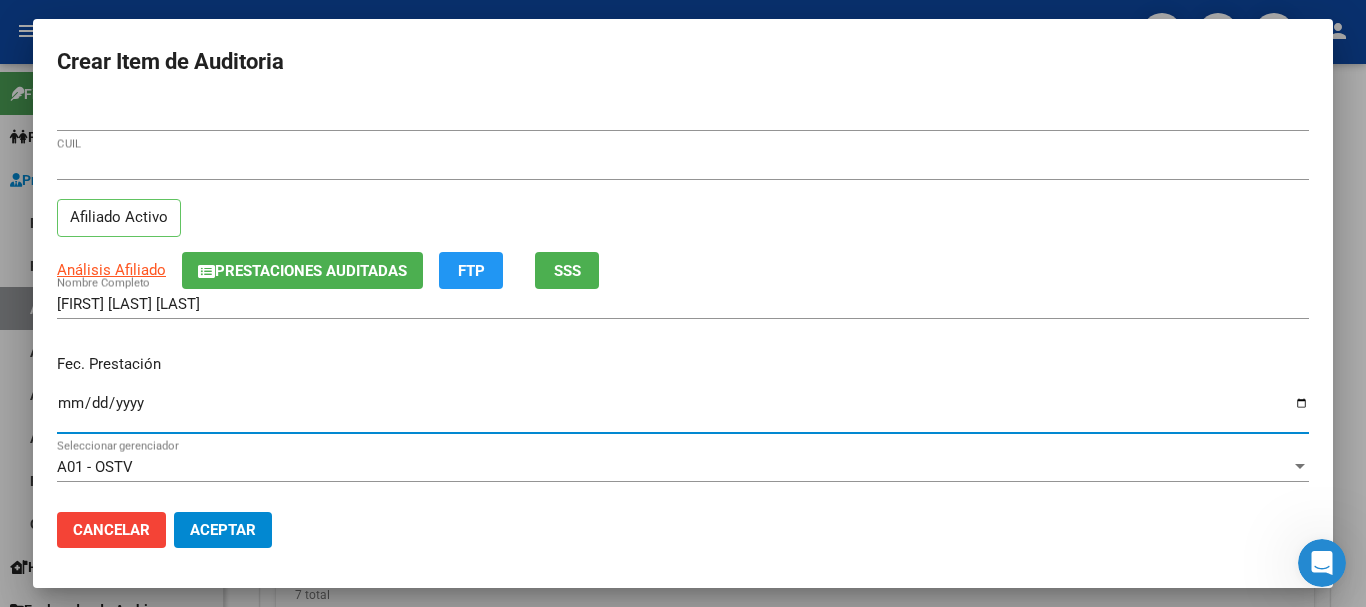 type on "[DATE]" 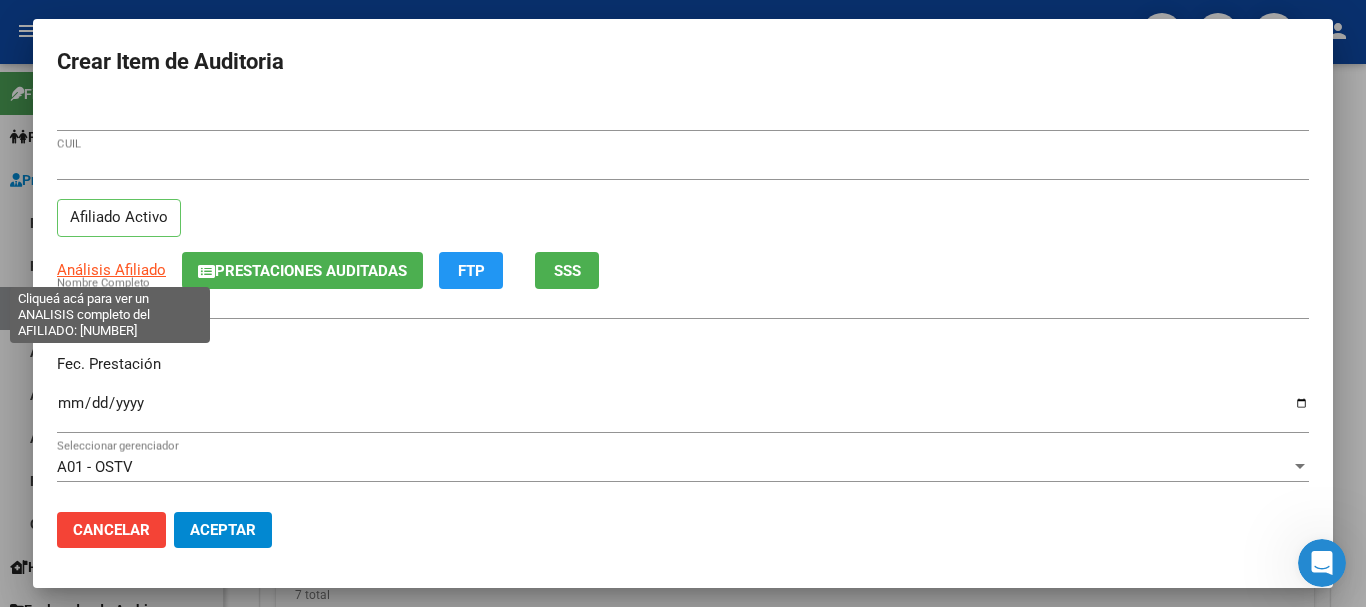 click on "Análisis Afiliado" at bounding box center (111, 270) 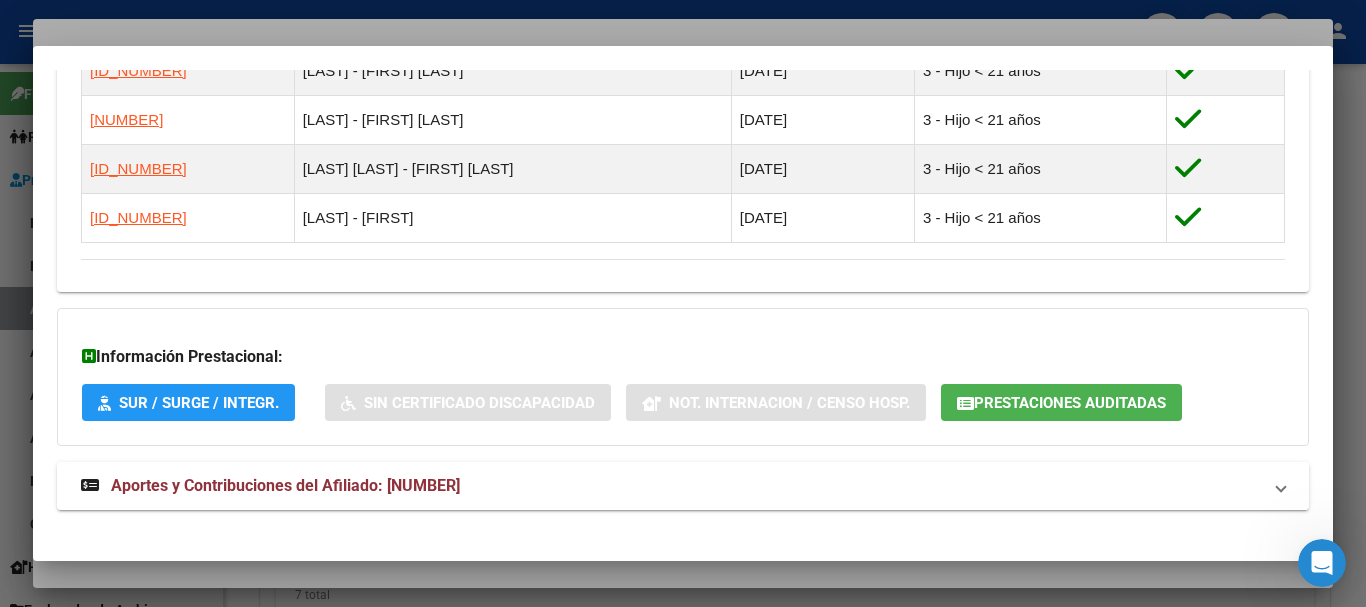scroll, scrollTop: 1259, scrollLeft: 0, axis: vertical 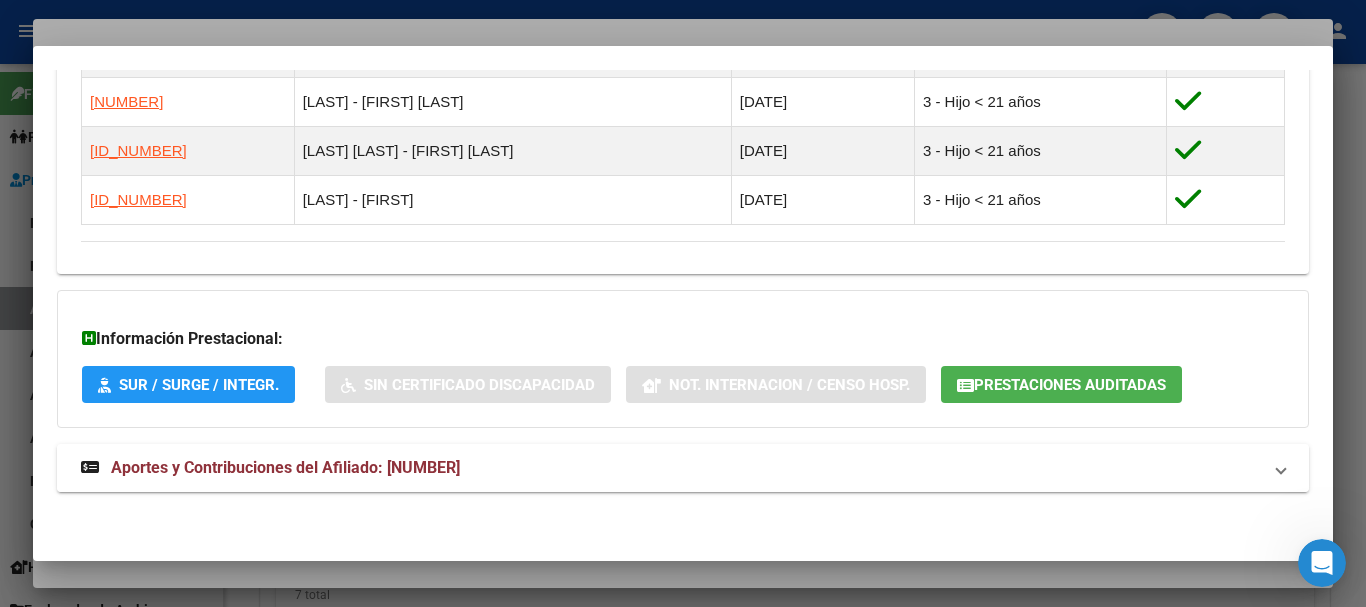click on "Aportes y Contribuciones del Afiliado: [NUMBER]" at bounding box center [285, 467] 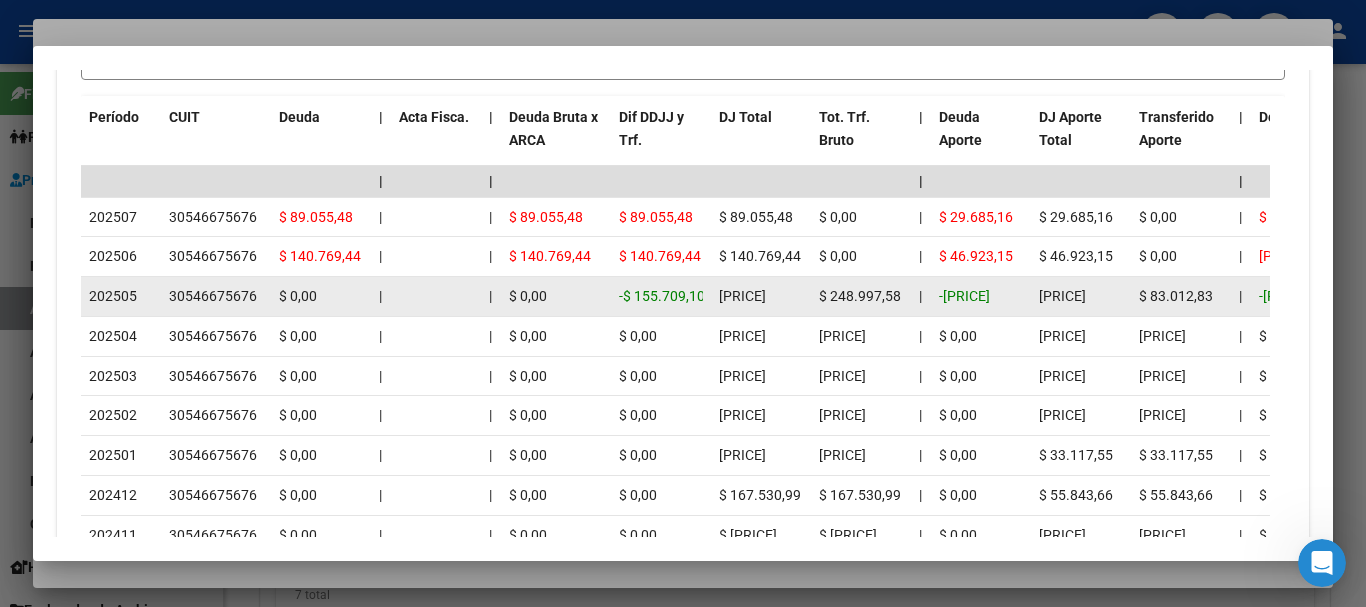 scroll, scrollTop: 2093, scrollLeft: 0, axis: vertical 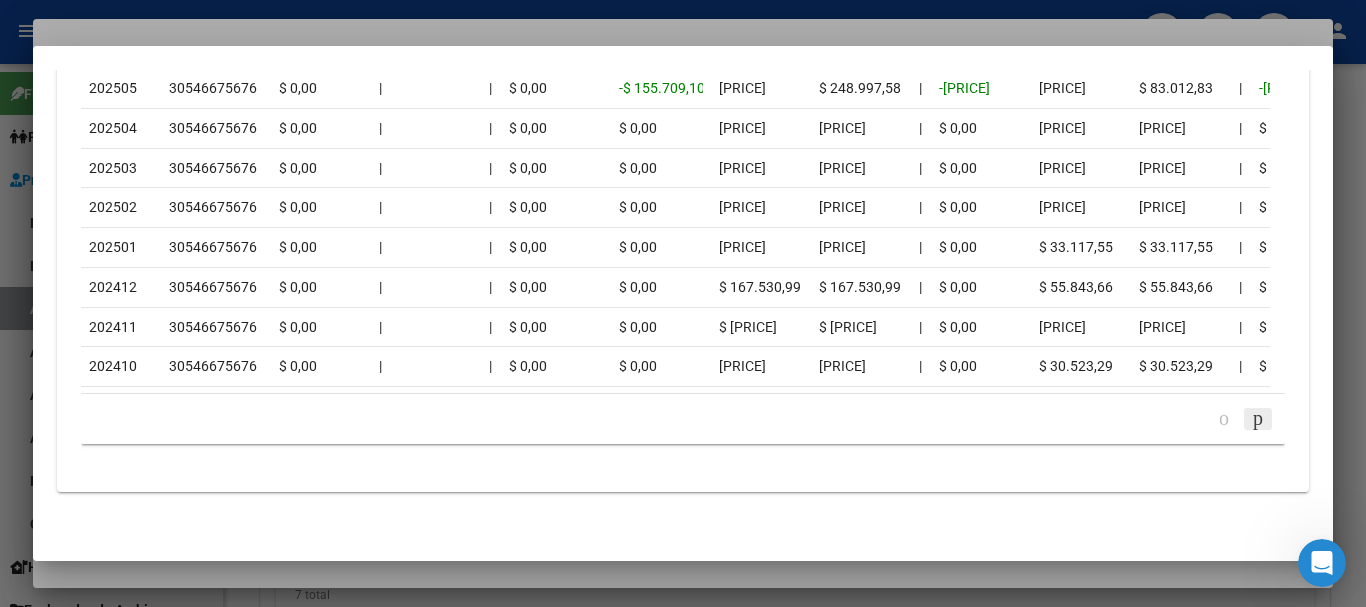 click 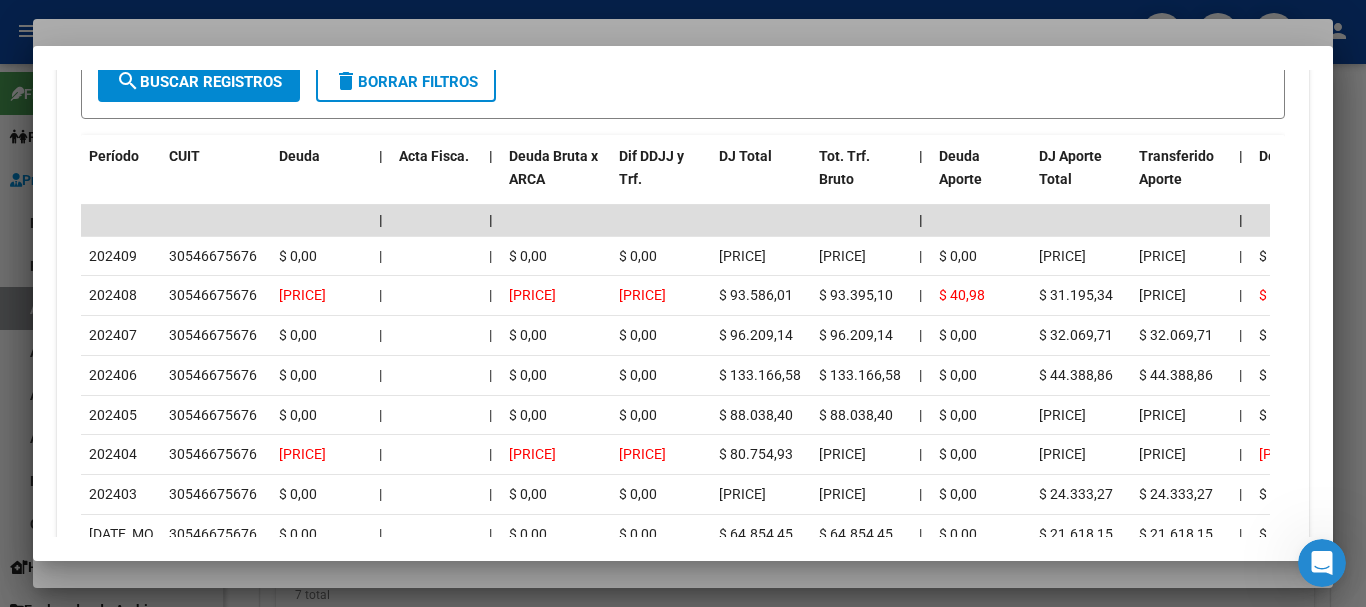 scroll, scrollTop: 1948, scrollLeft: 0, axis: vertical 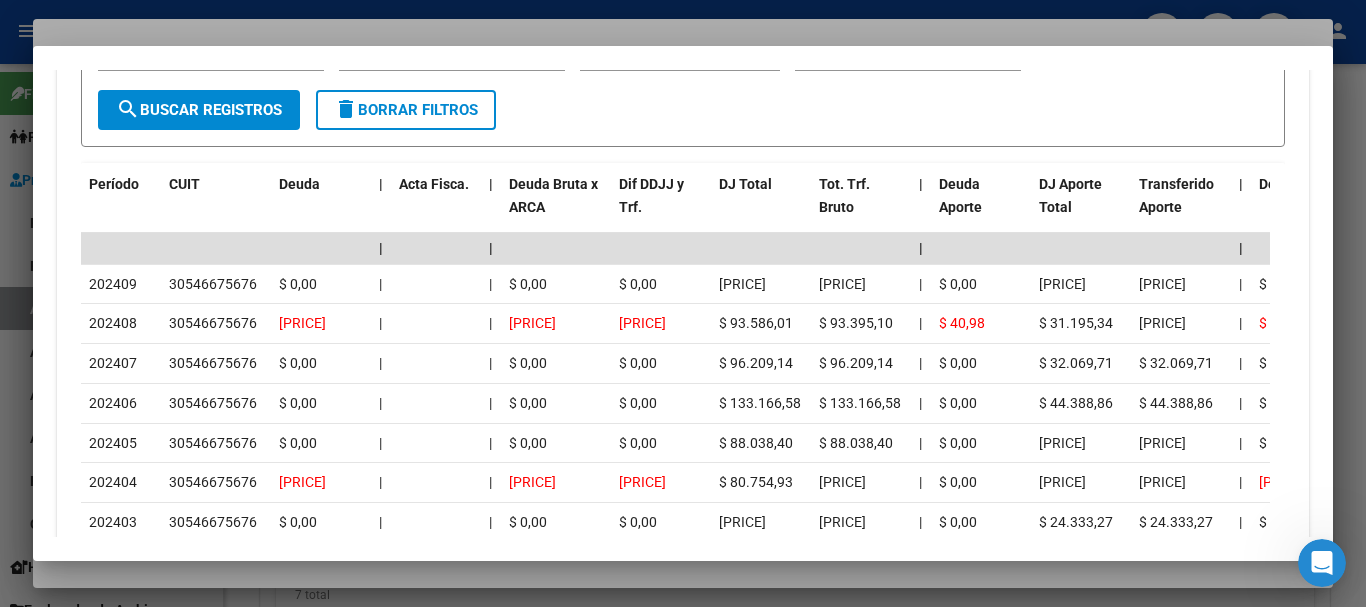 click at bounding box center [683, 303] 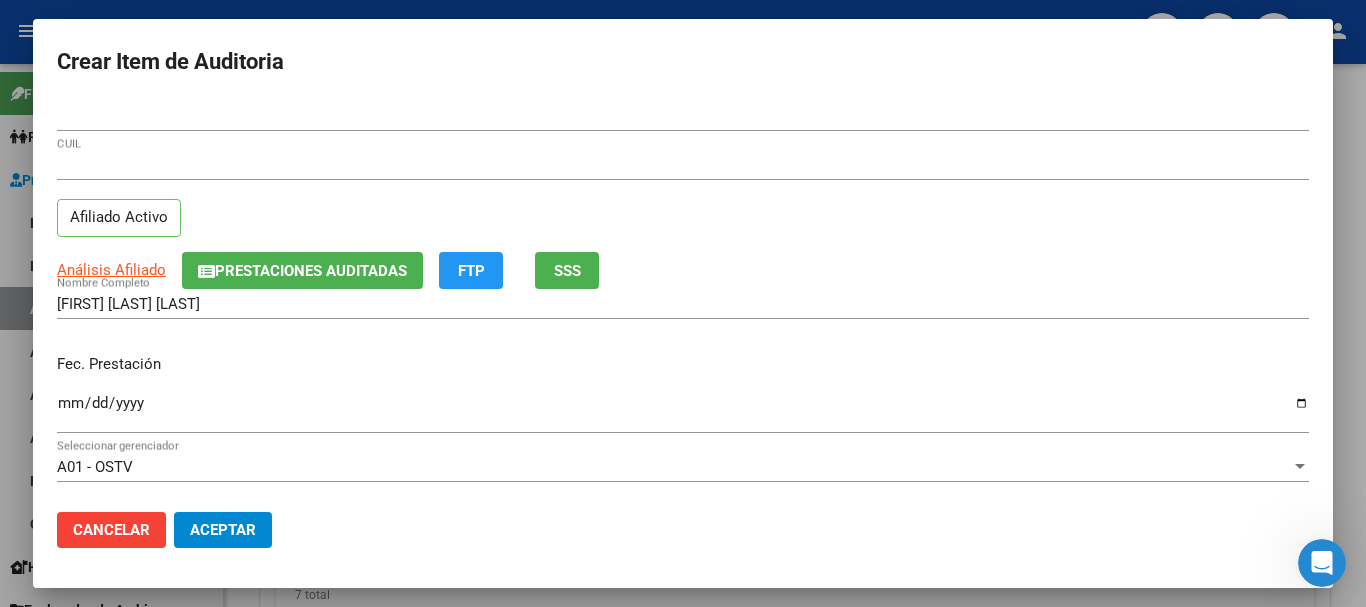 click on "[NUMBER] CUIL" at bounding box center (683, 165) 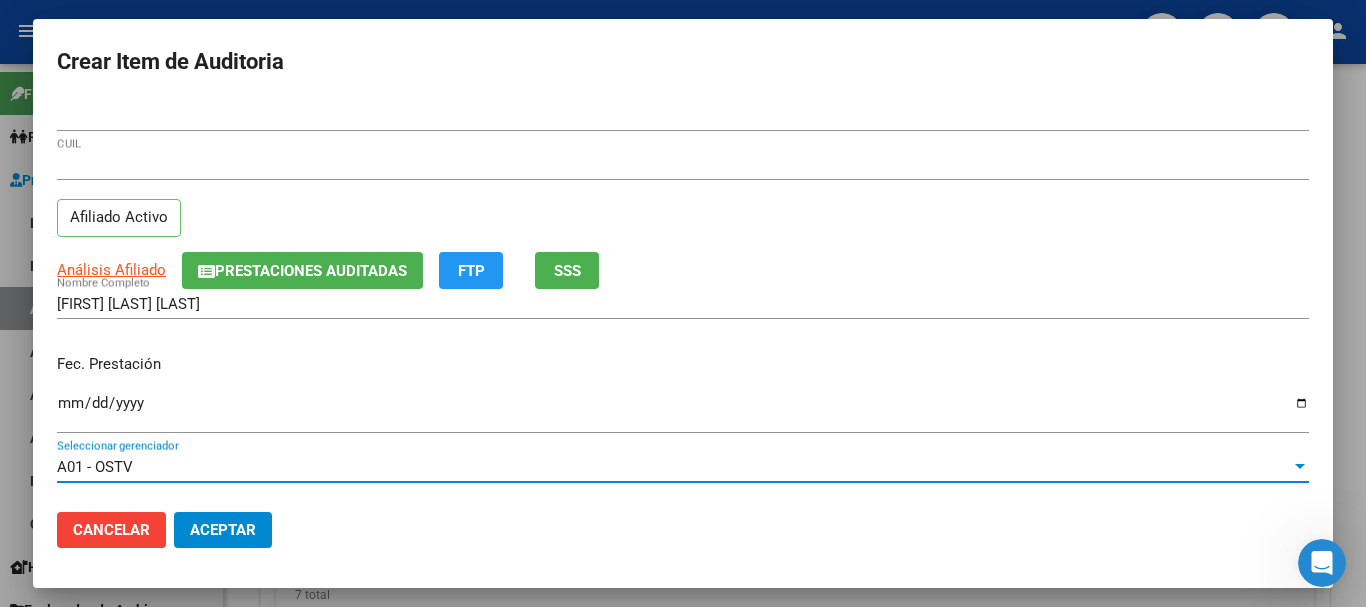 scroll, scrollTop: 270, scrollLeft: 0, axis: vertical 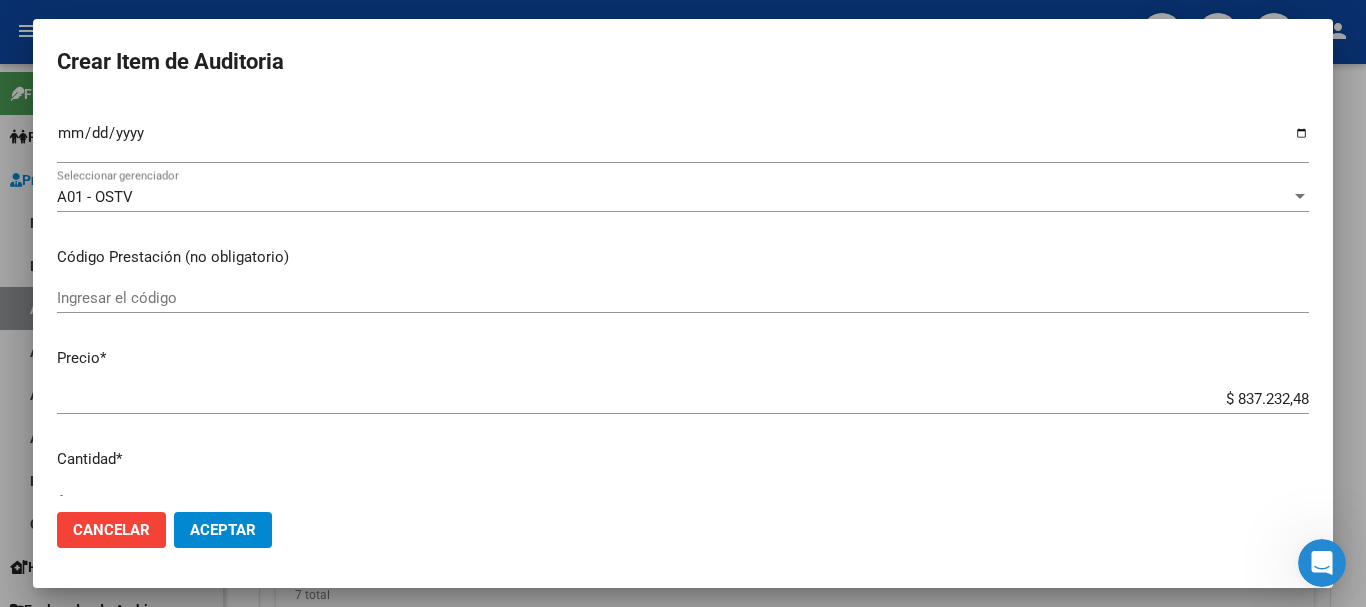 type on "$ 0,01" 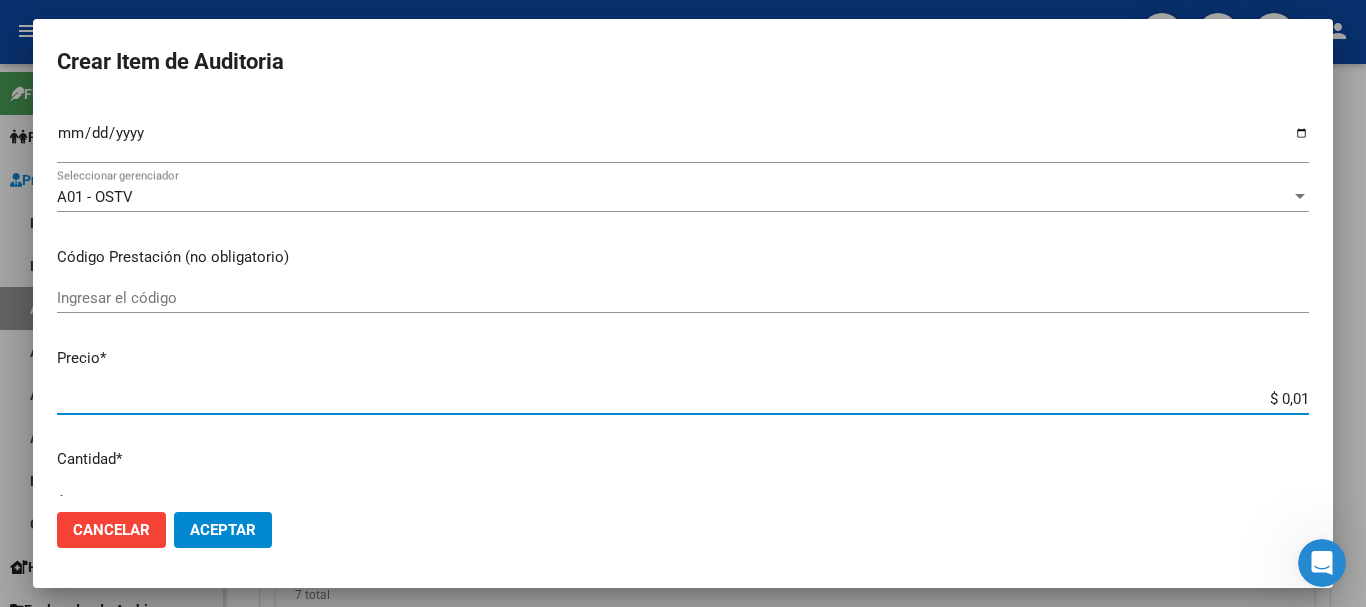type on "$ 0,15" 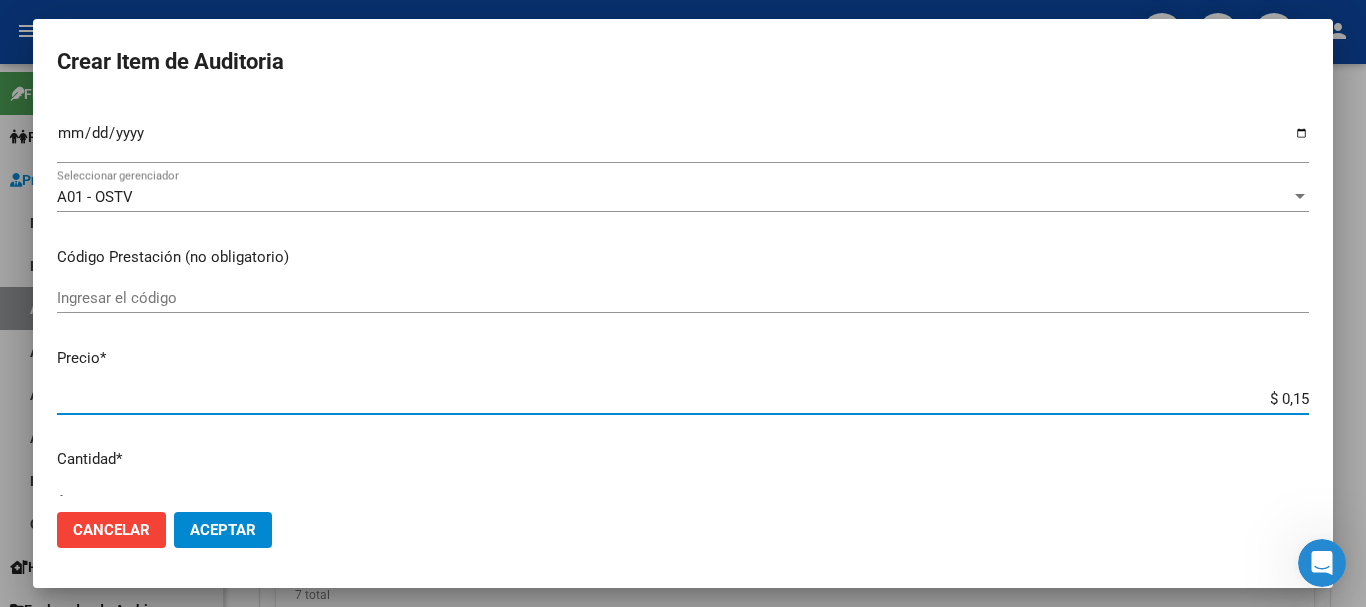 type on "$ 1,52" 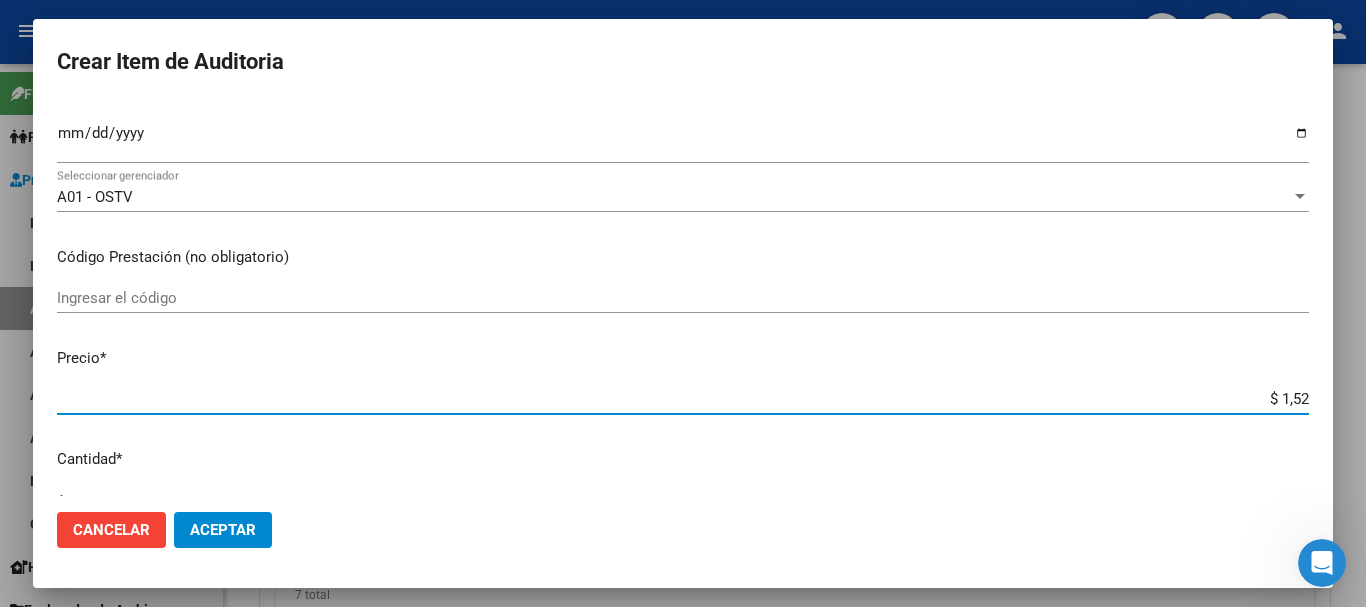 type on "$ 15,20" 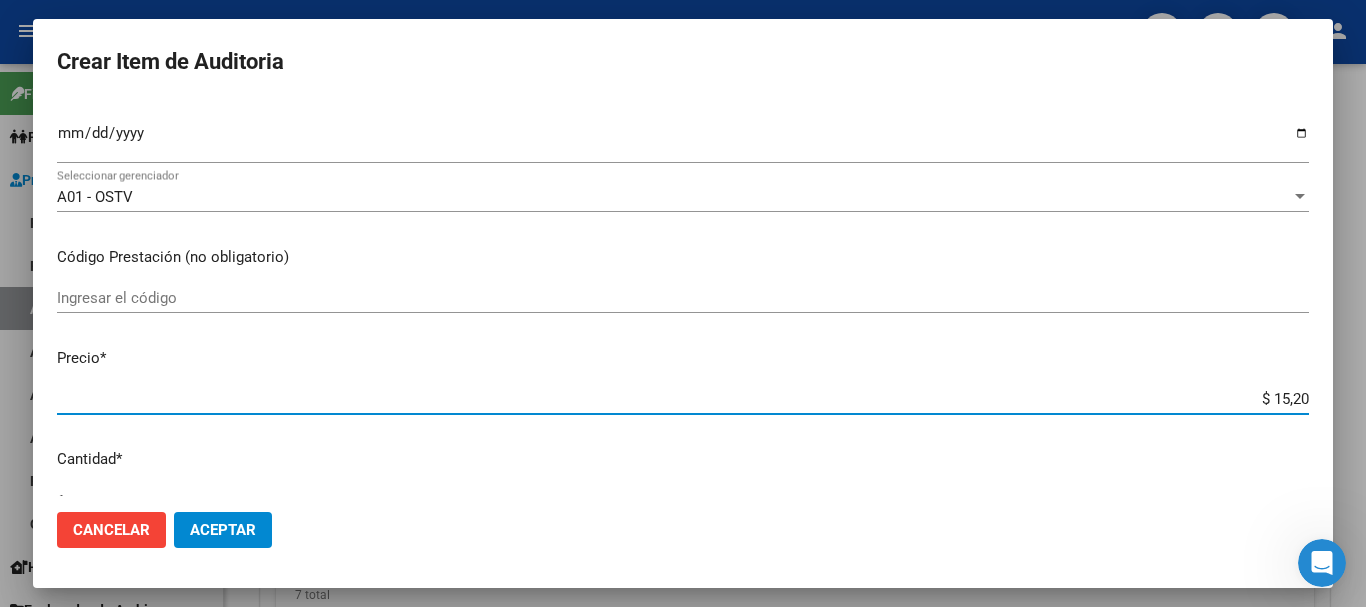 type on "$ 152,00" 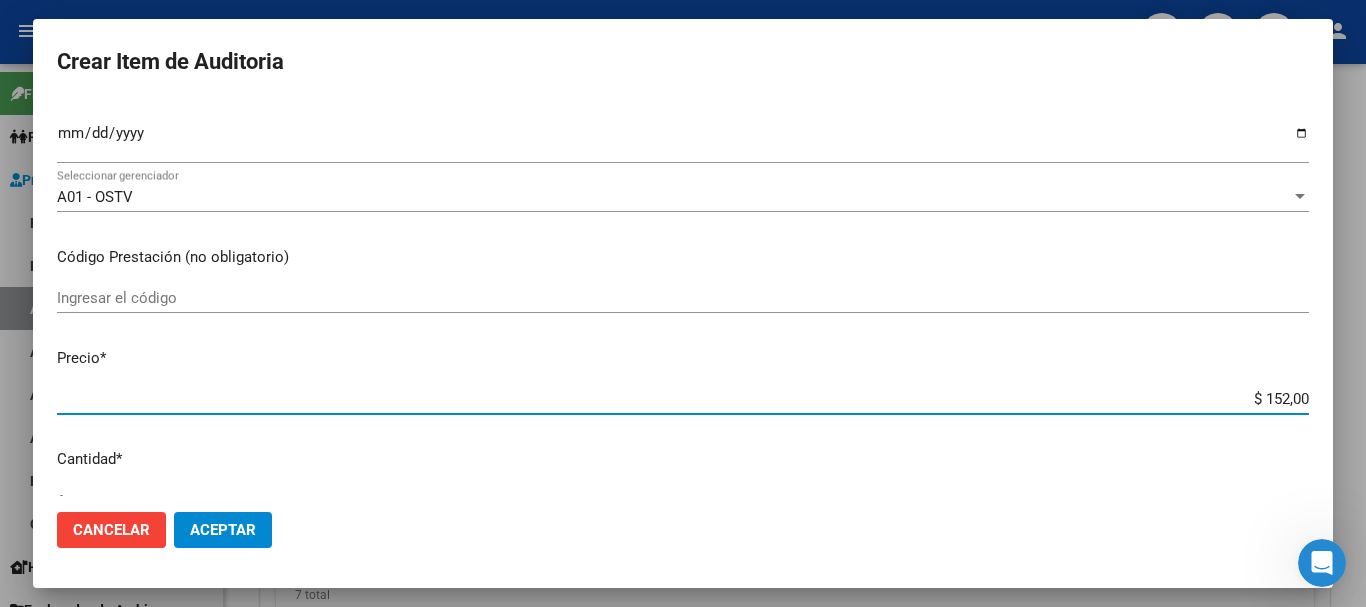 type on "$ 1.520,00" 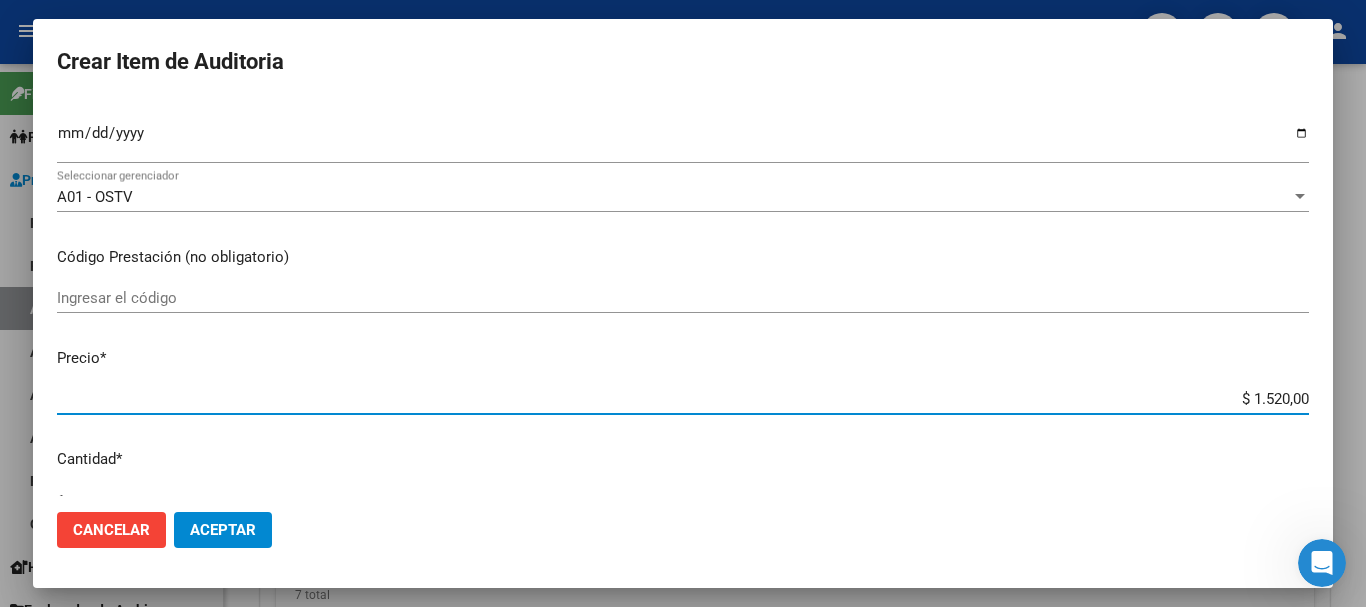 type on "$ 15.200,00" 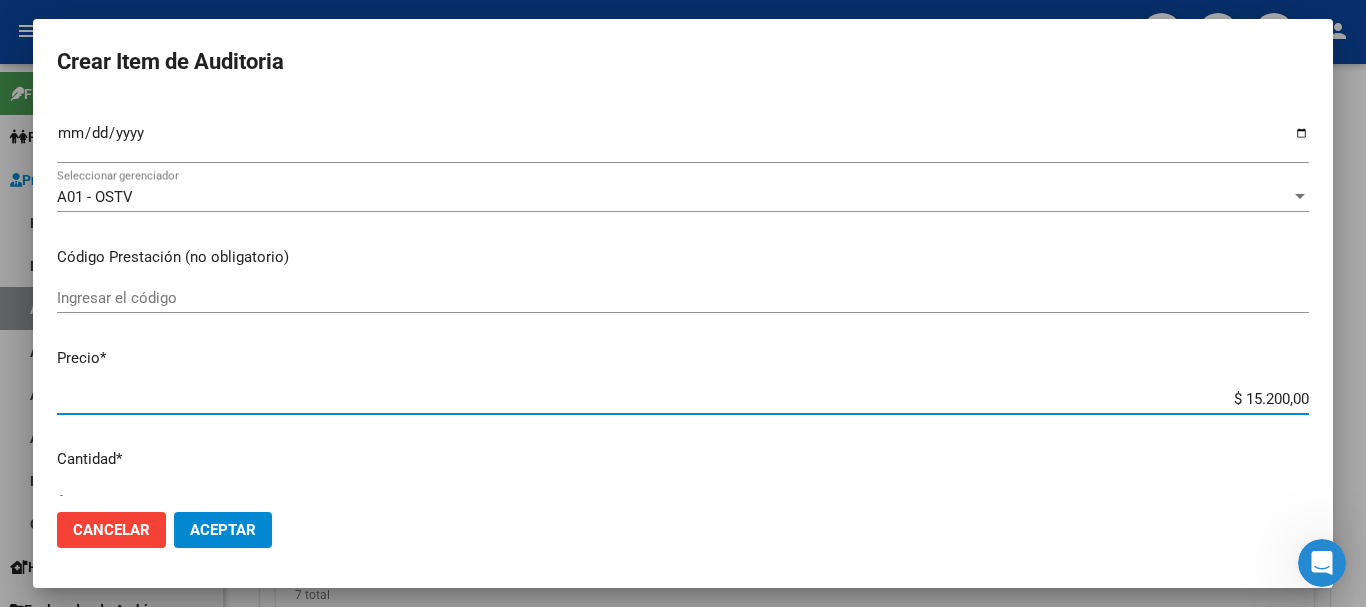 type on "$ 1.520,00" 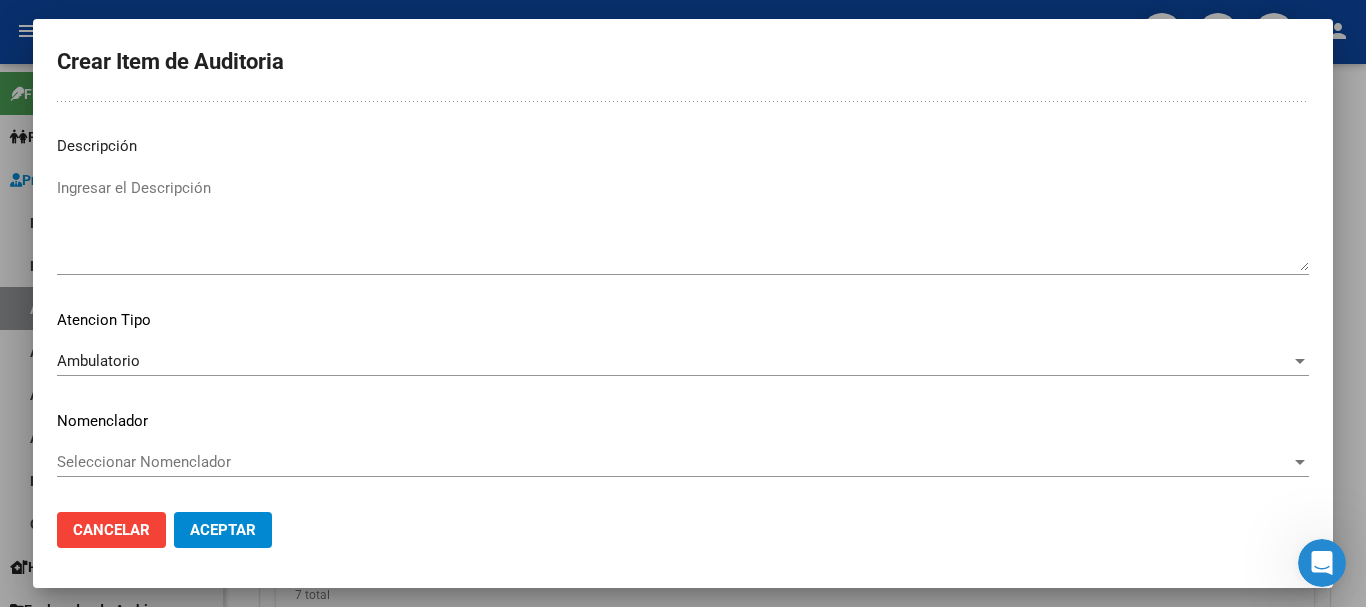 scroll, scrollTop: 0, scrollLeft: 0, axis: both 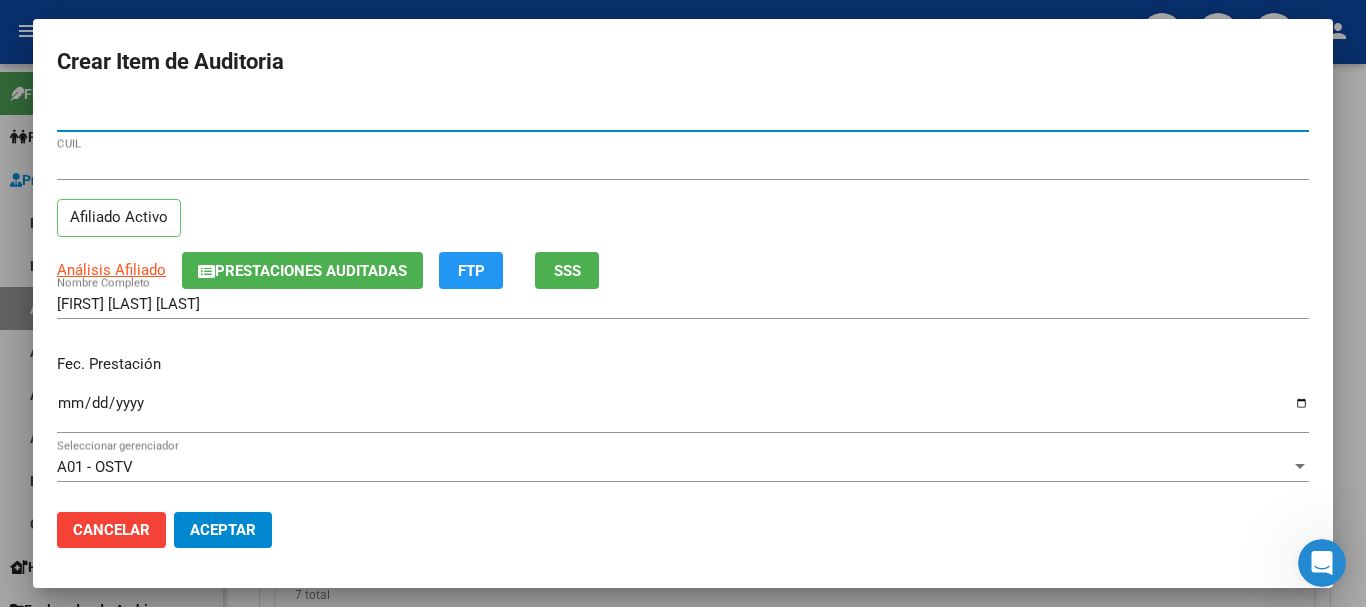 click on "Aceptar" 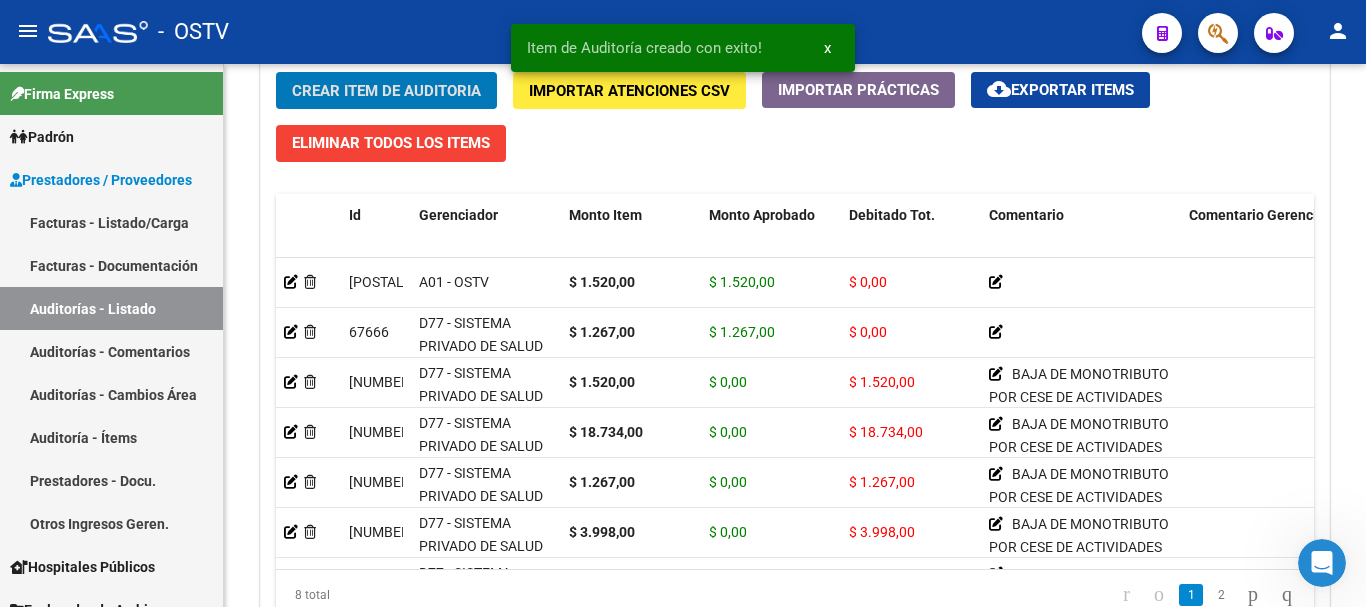 click on "Crear Item de Auditoria" 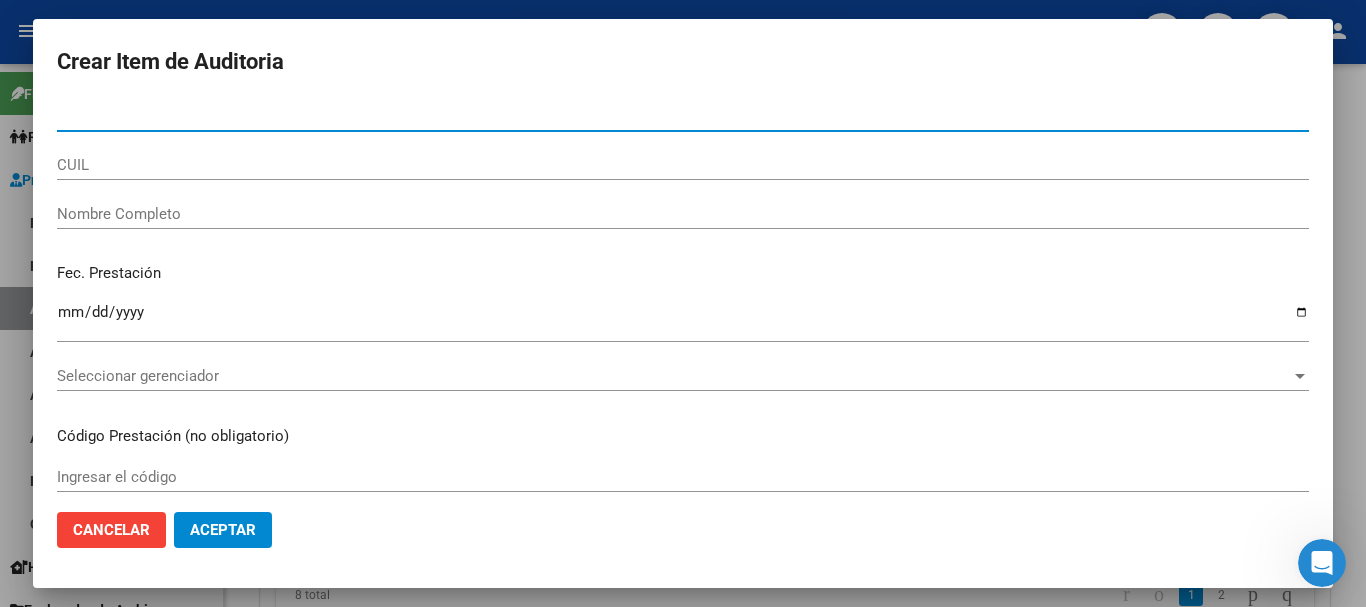 paste on "[NUMBER]" 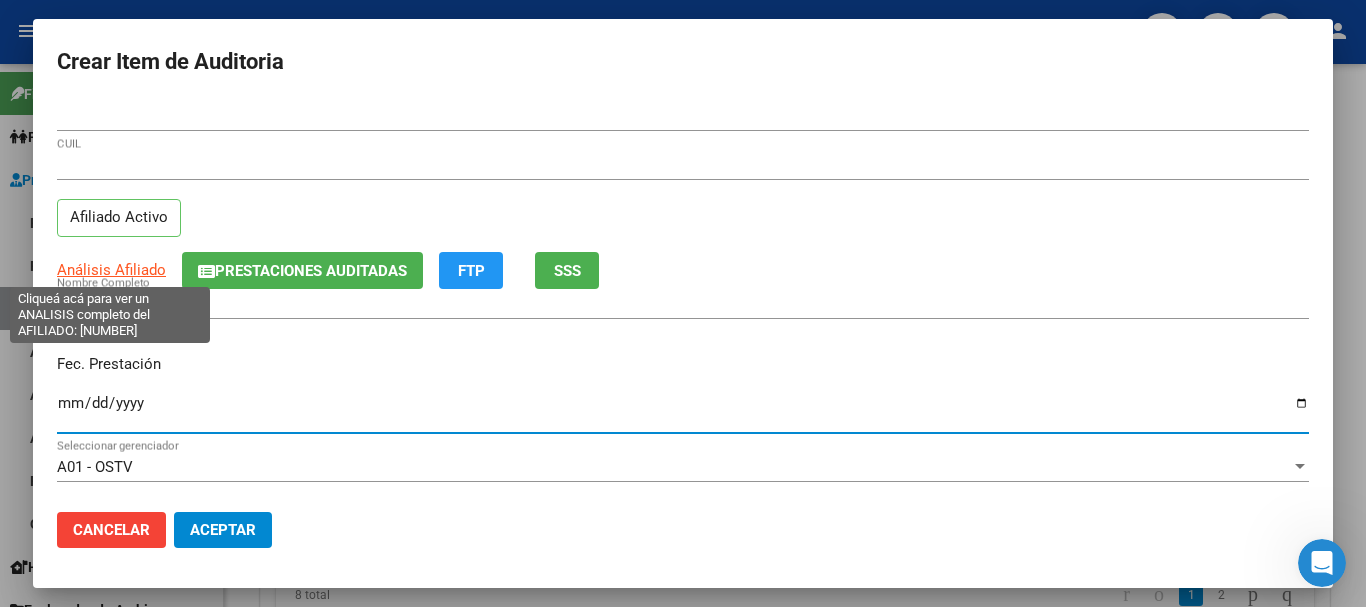 click on "Análisis Afiliado" at bounding box center (111, 270) 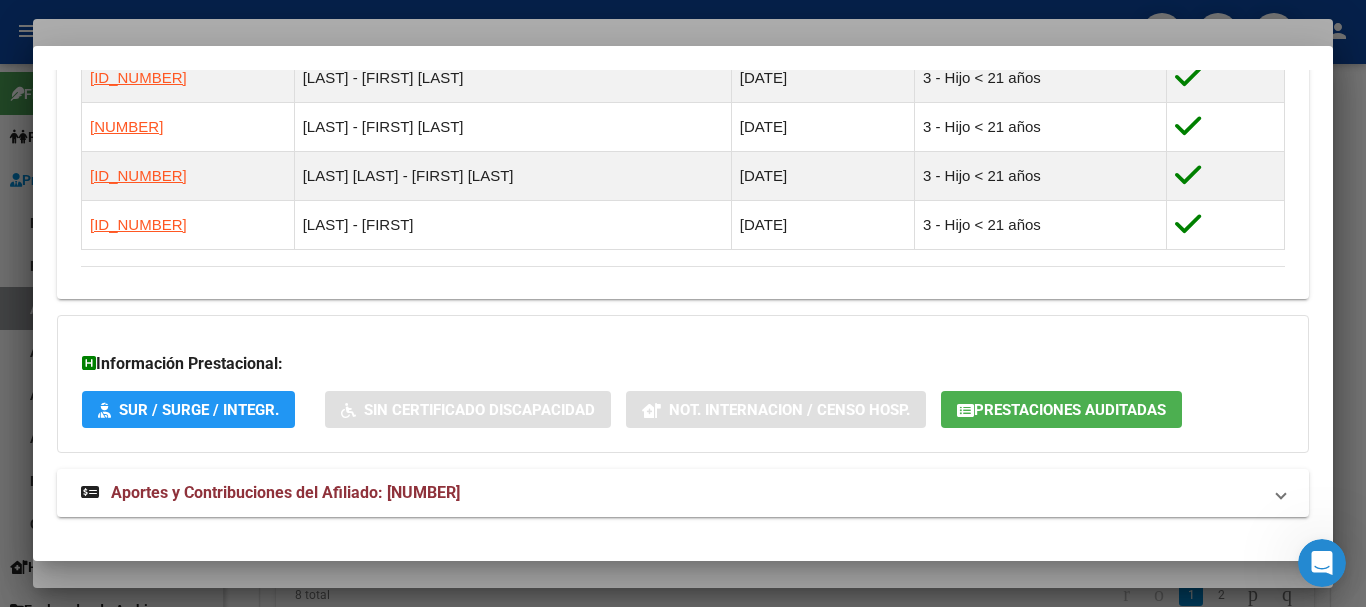 scroll, scrollTop: 1259, scrollLeft: 0, axis: vertical 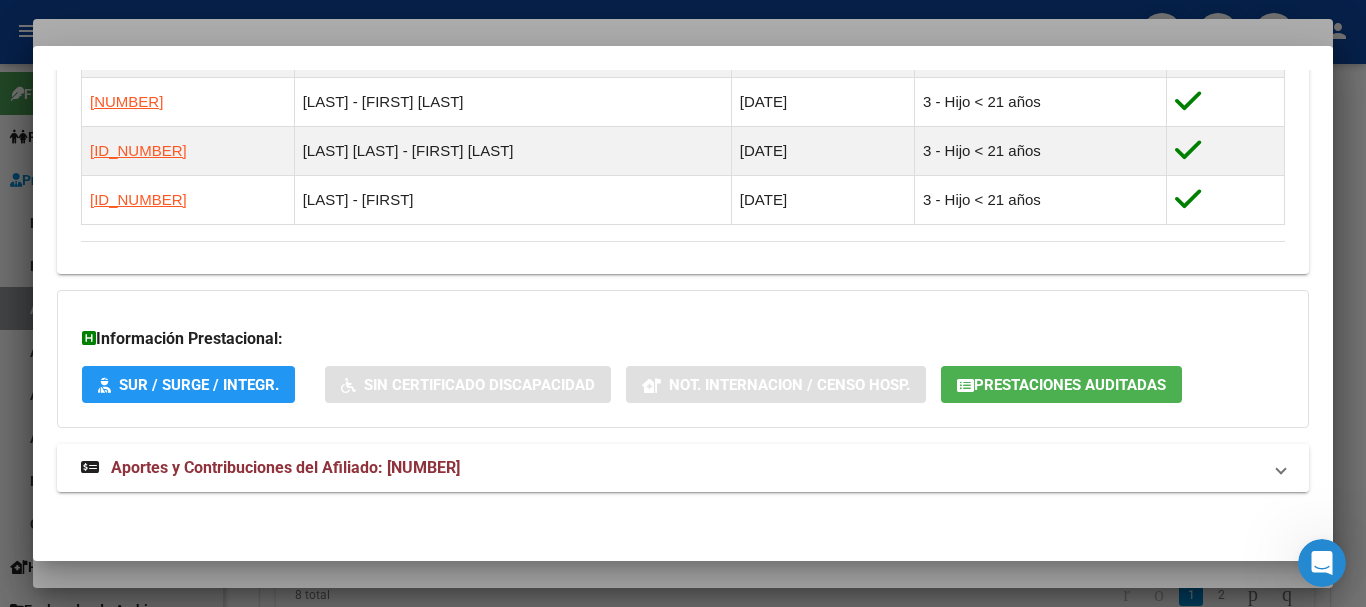 click on "Aportes y Contribuciones del Afiliado: [NUMBER]" at bounding box center (671, 468) 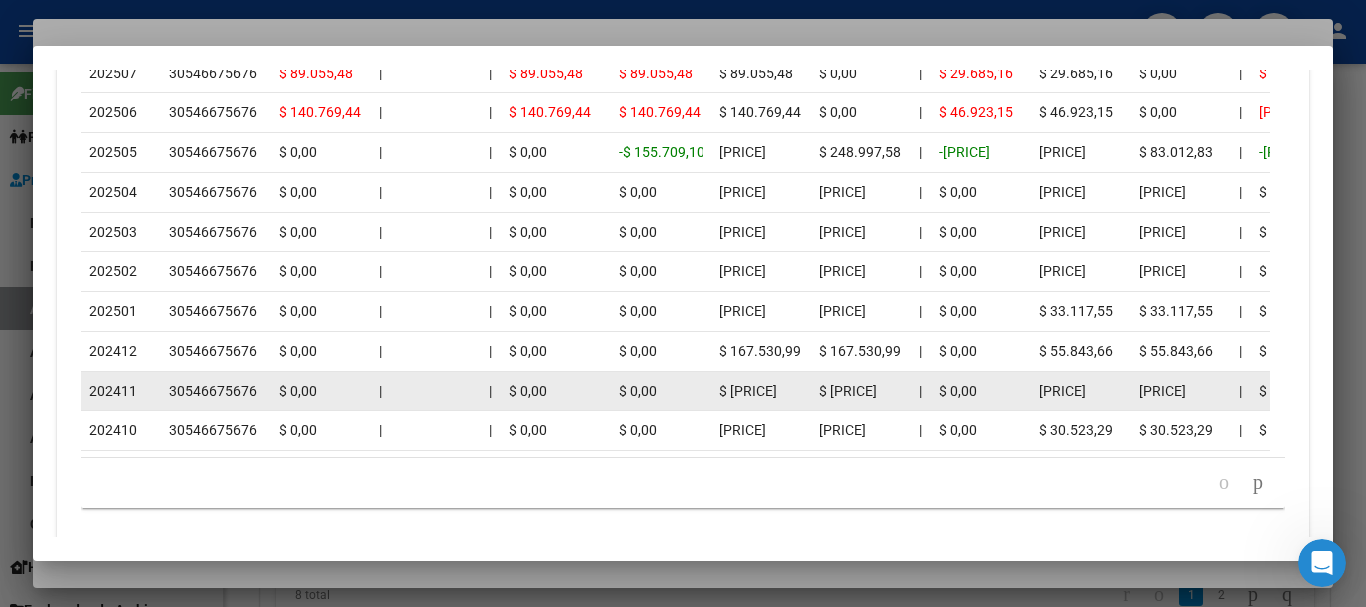 scroll, scrollTop: 2161, scrollLeft: 0, axis: vertical 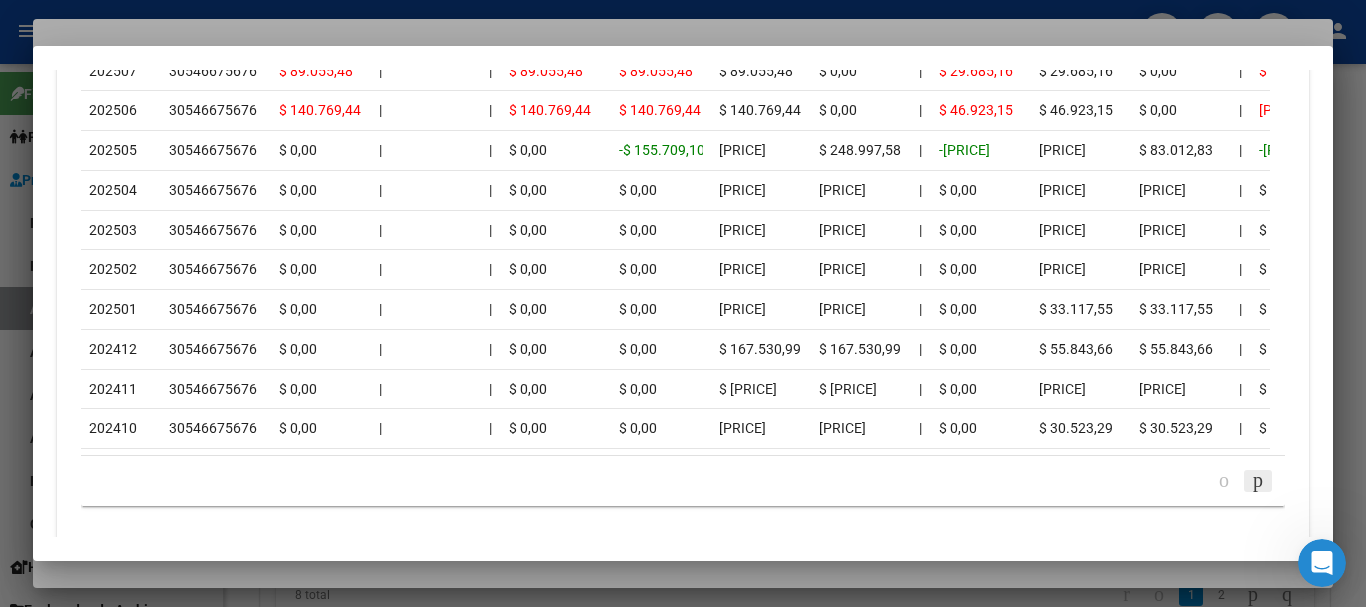 click 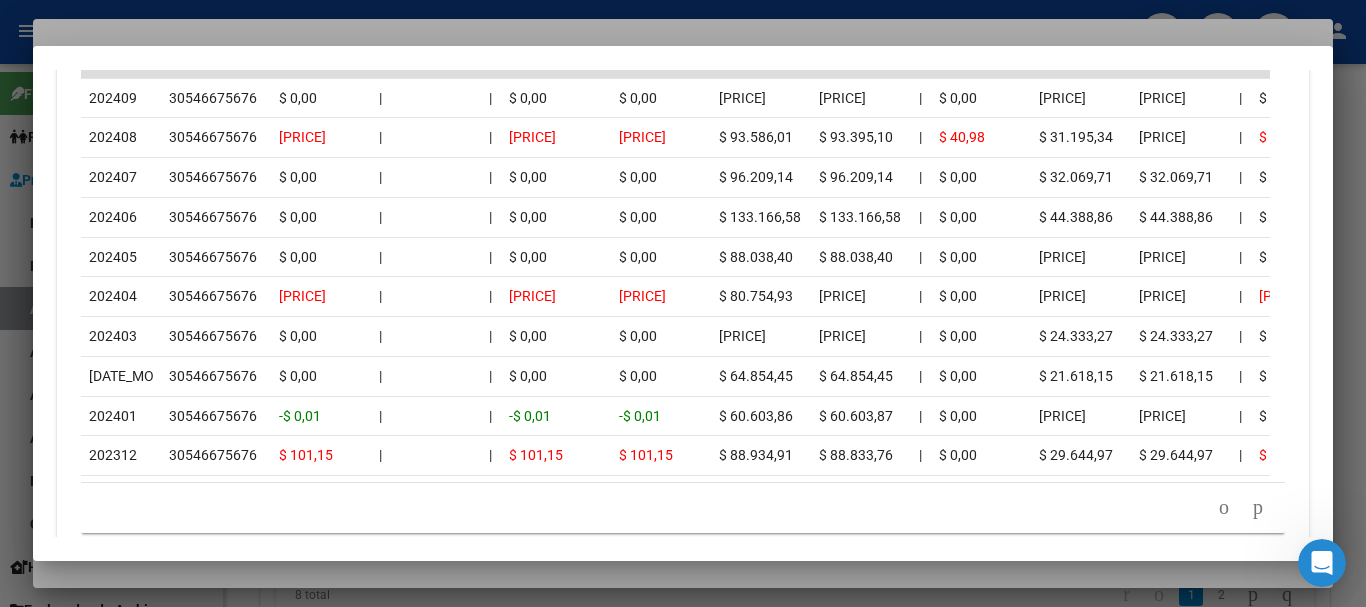 scroll, scrollTop: 2161, scrollLeft: 0, axis: vertical 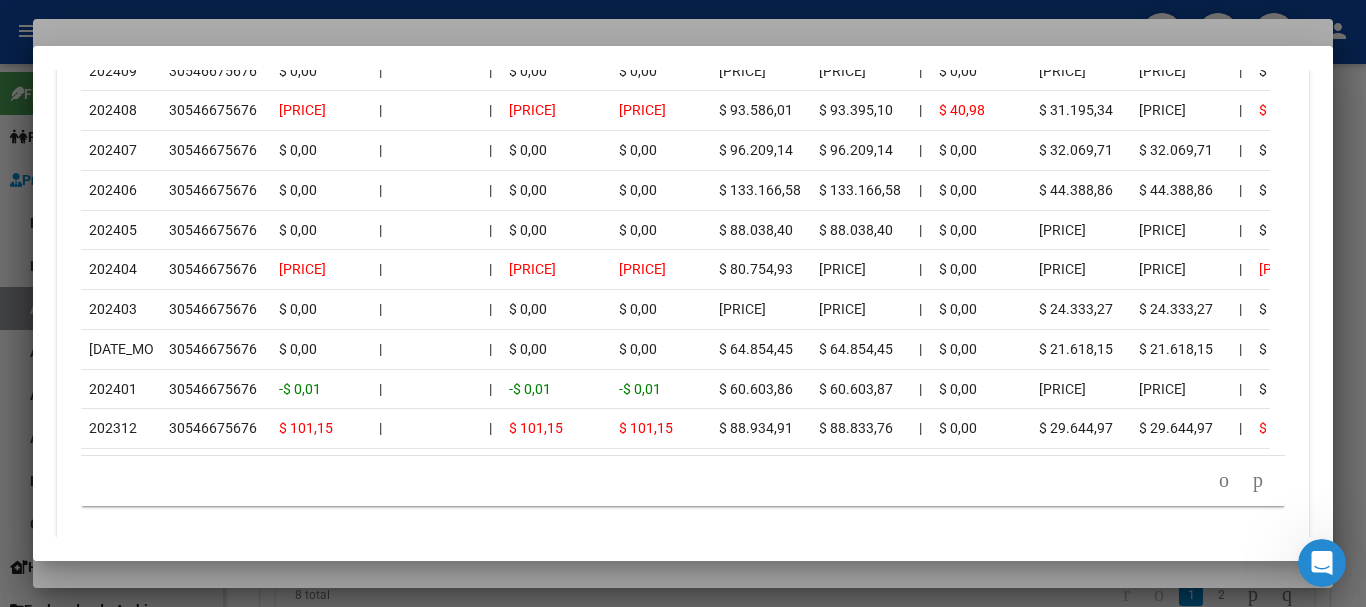 click at bounding box center [683, 303] 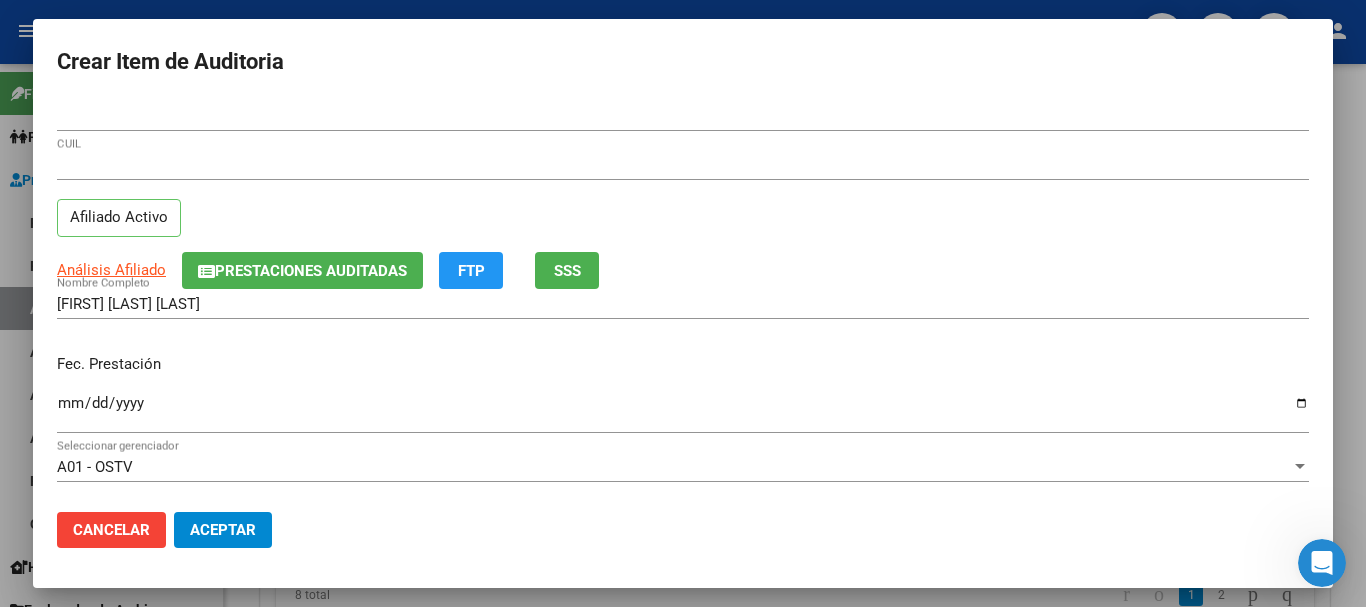 click on "[NUMBER]" at bounding box center (683, 116) 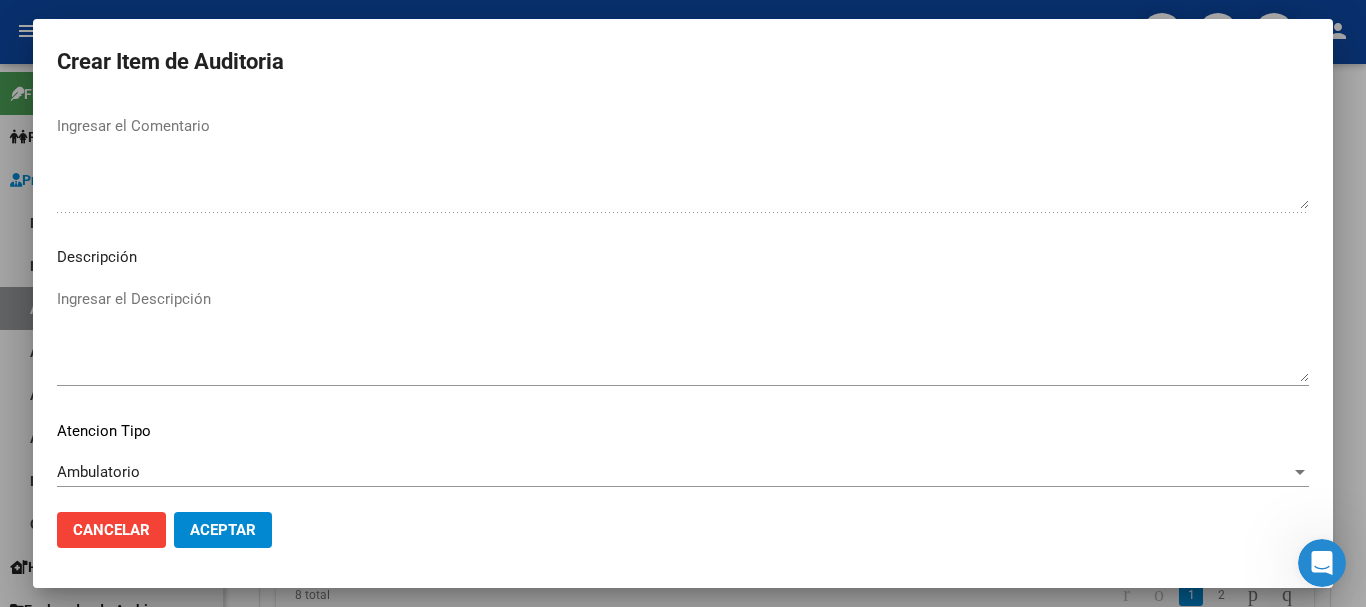 scroll, scrollTop: 1233, scrollLeft: 0, axis: vertical 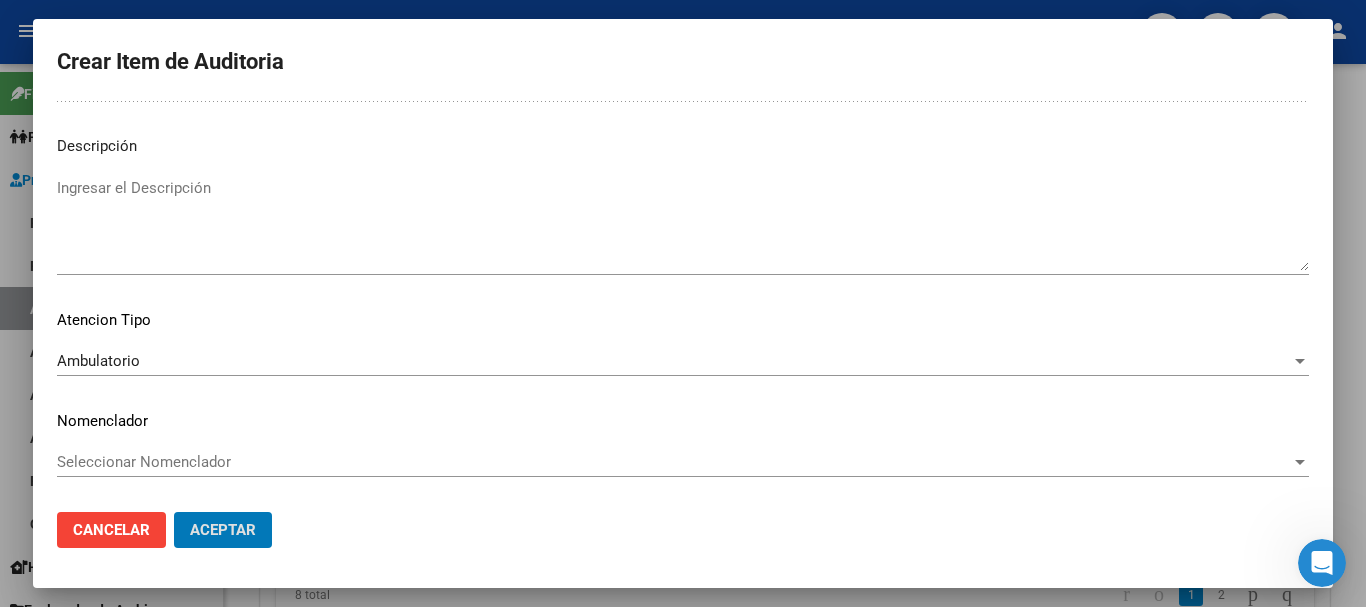 click on "Aceptar" 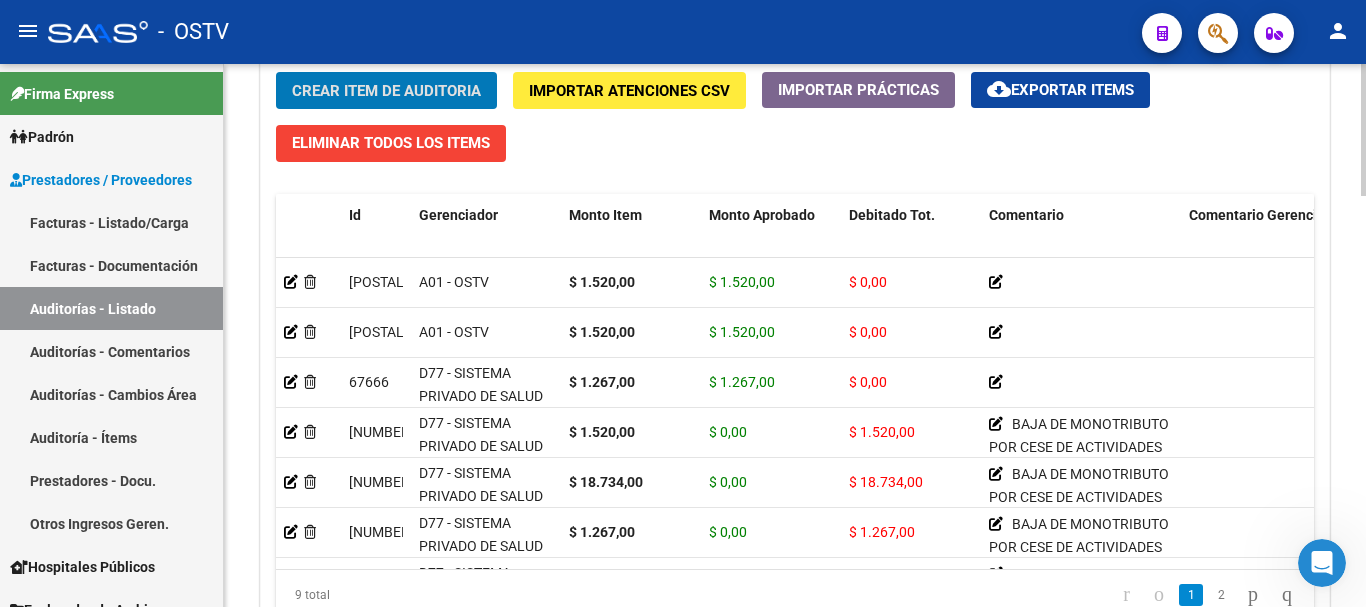 click on "Crear Item de Auditoria" 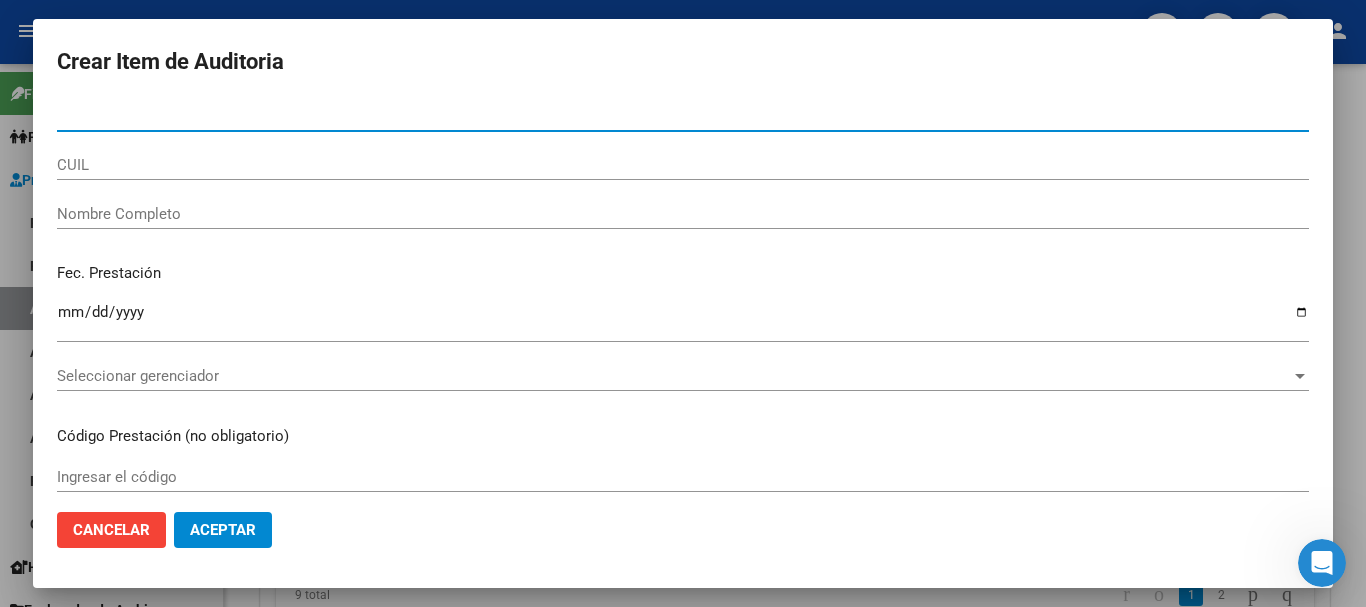 paste on "[NUMBER]" 